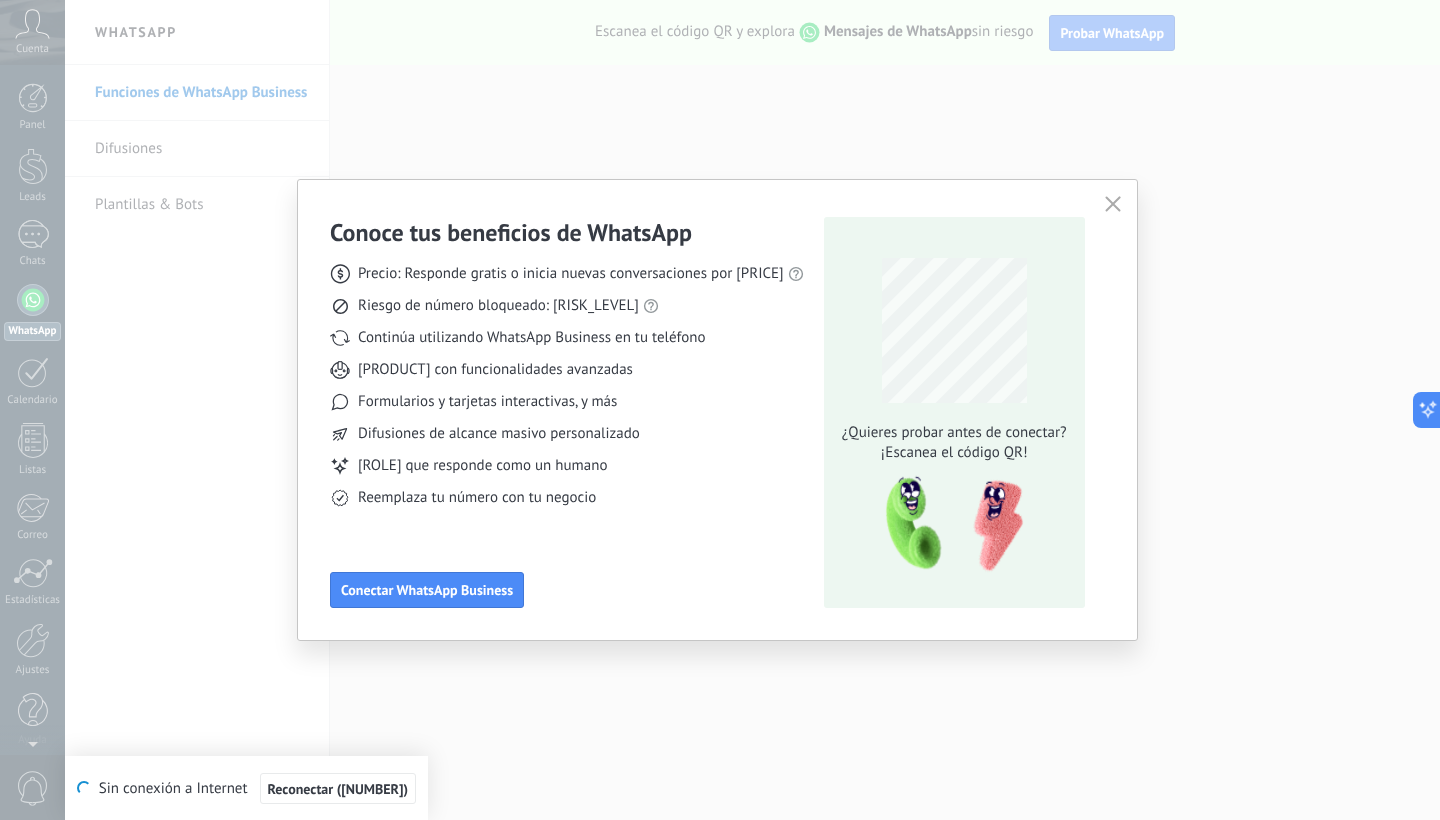 scroll, scrollTop: 0, scrollLeft: 0, axis: both 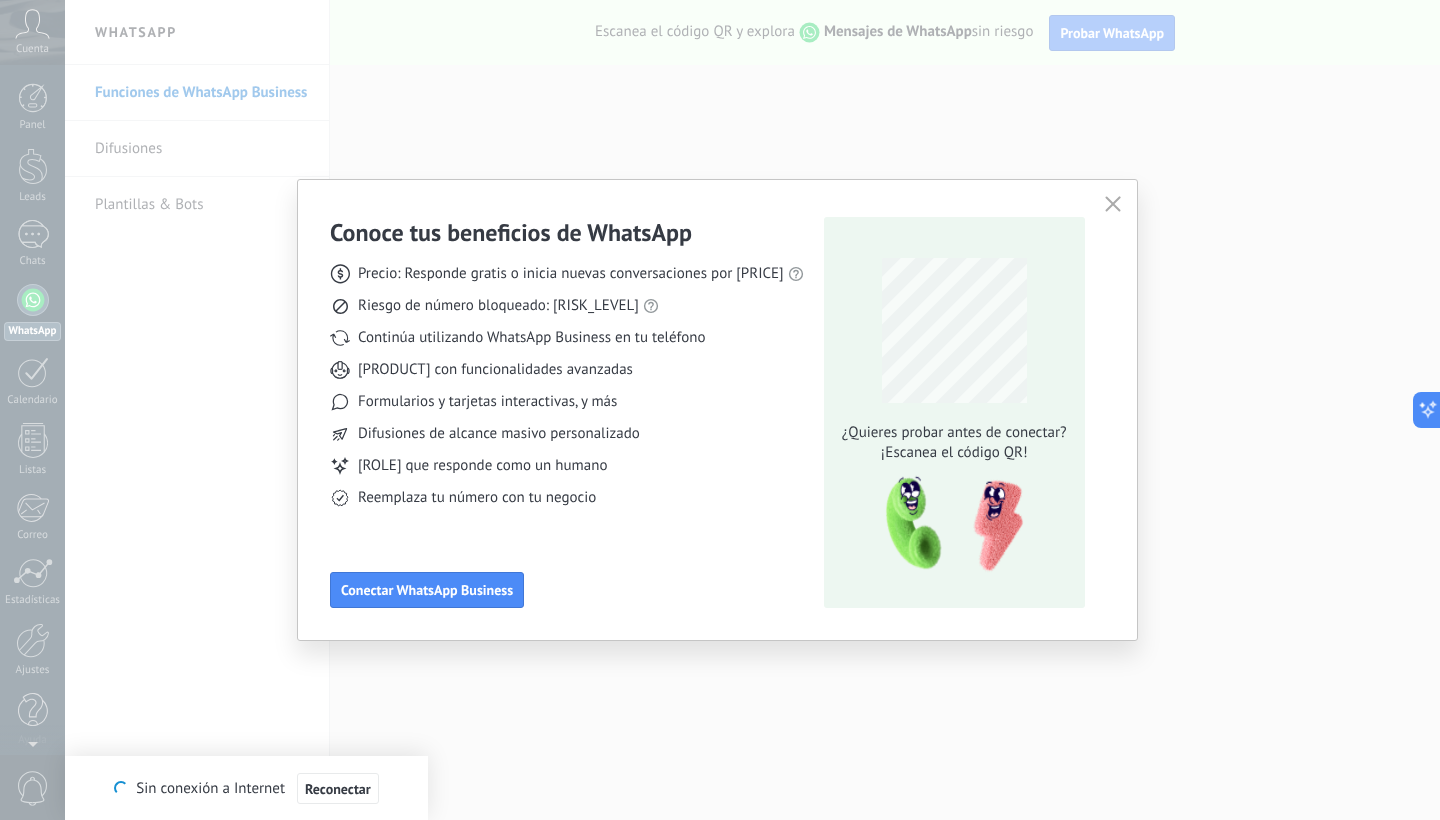 click at bounding box center [1113, 204] 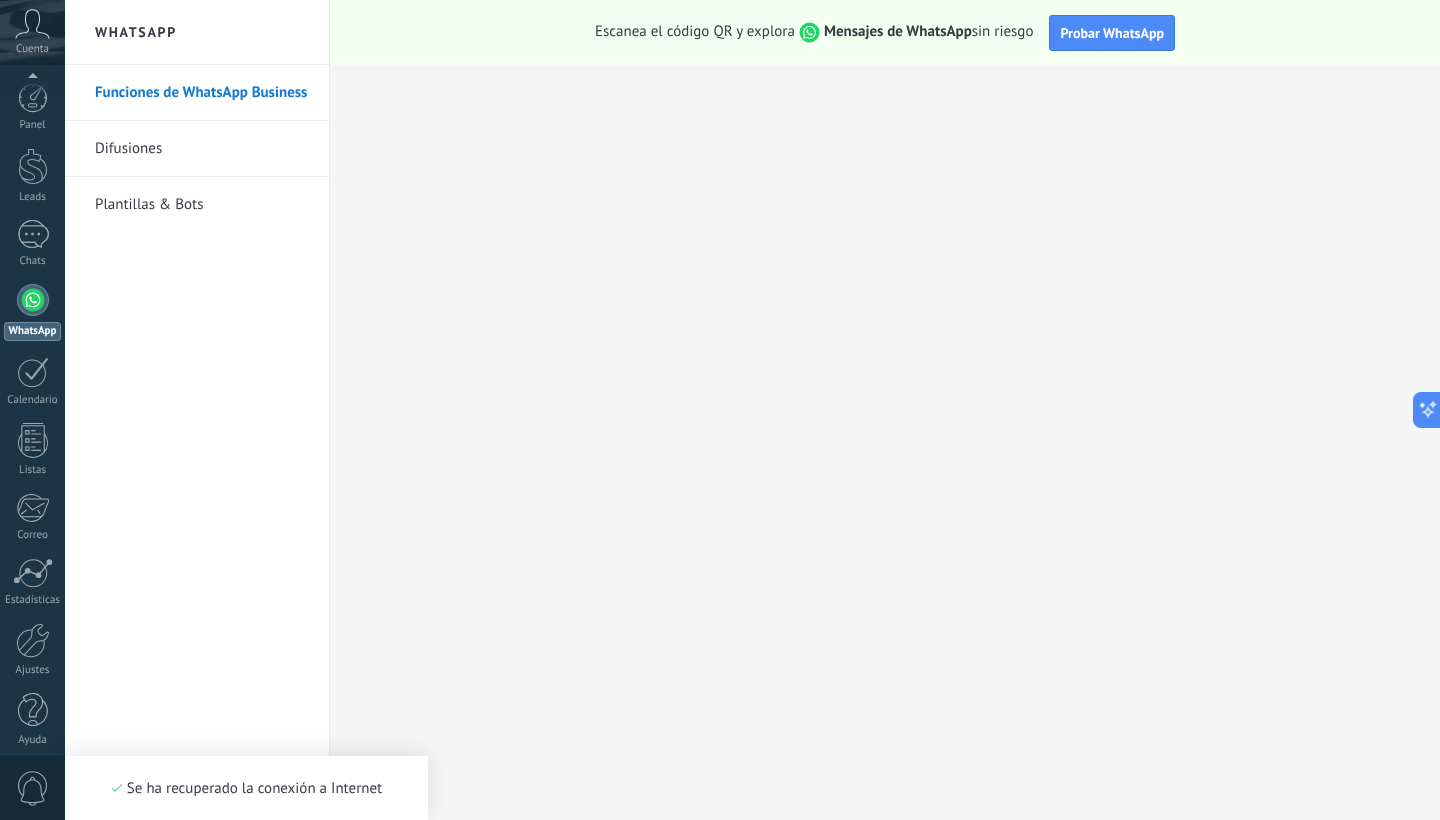 scroll, scrollTop: 12, scrollLeft: 0, axis: vertical 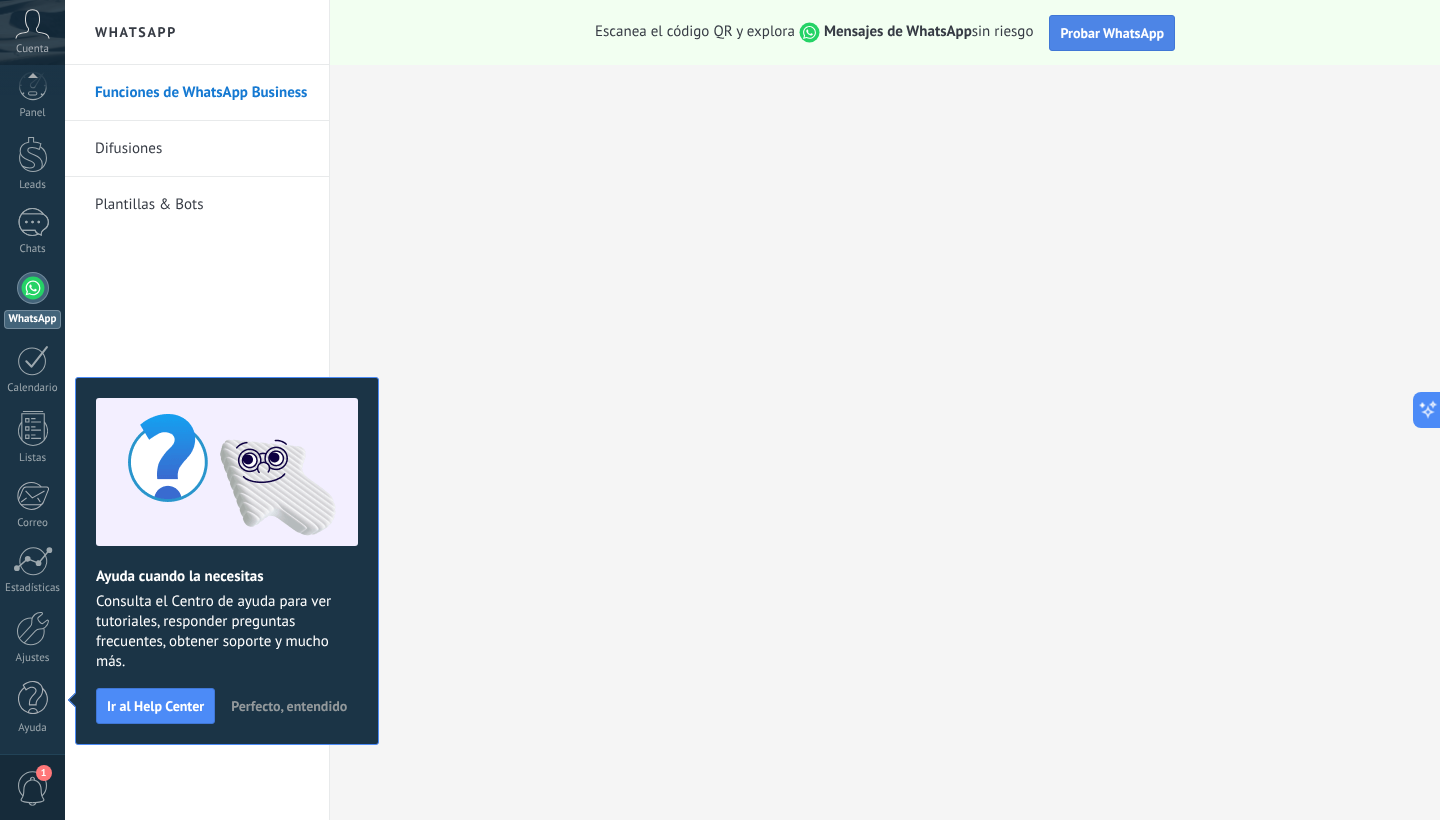 click on "Probar WhatsApp" at bounding box center [1112, 33] 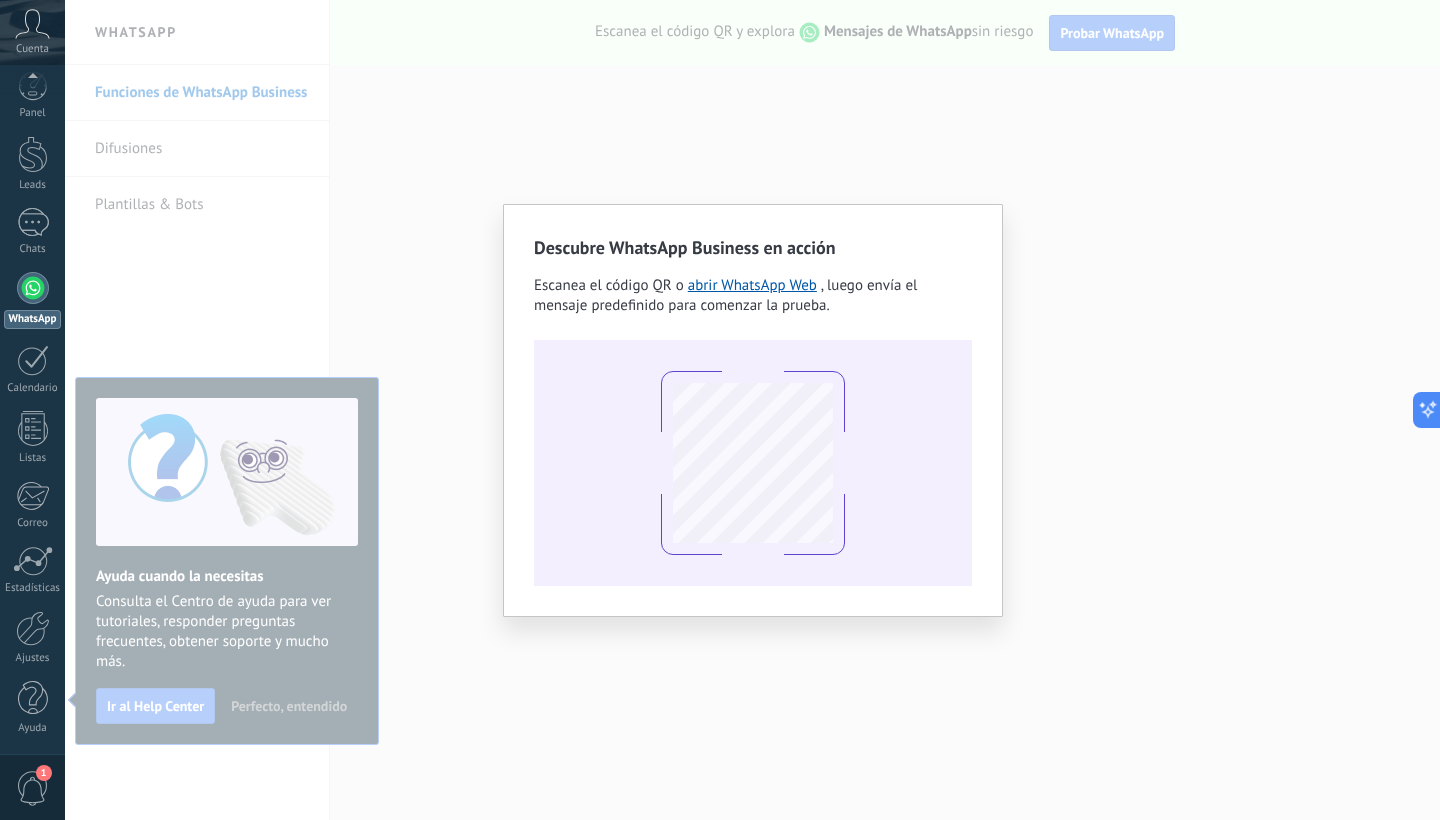 click on "Descubre WhatsApp Business en acción Escanea el código QR o   abrir WhatsApp Web   , luego envía el mensaje predefinido para comenzar la prueba." at bounding box center [752, 410] 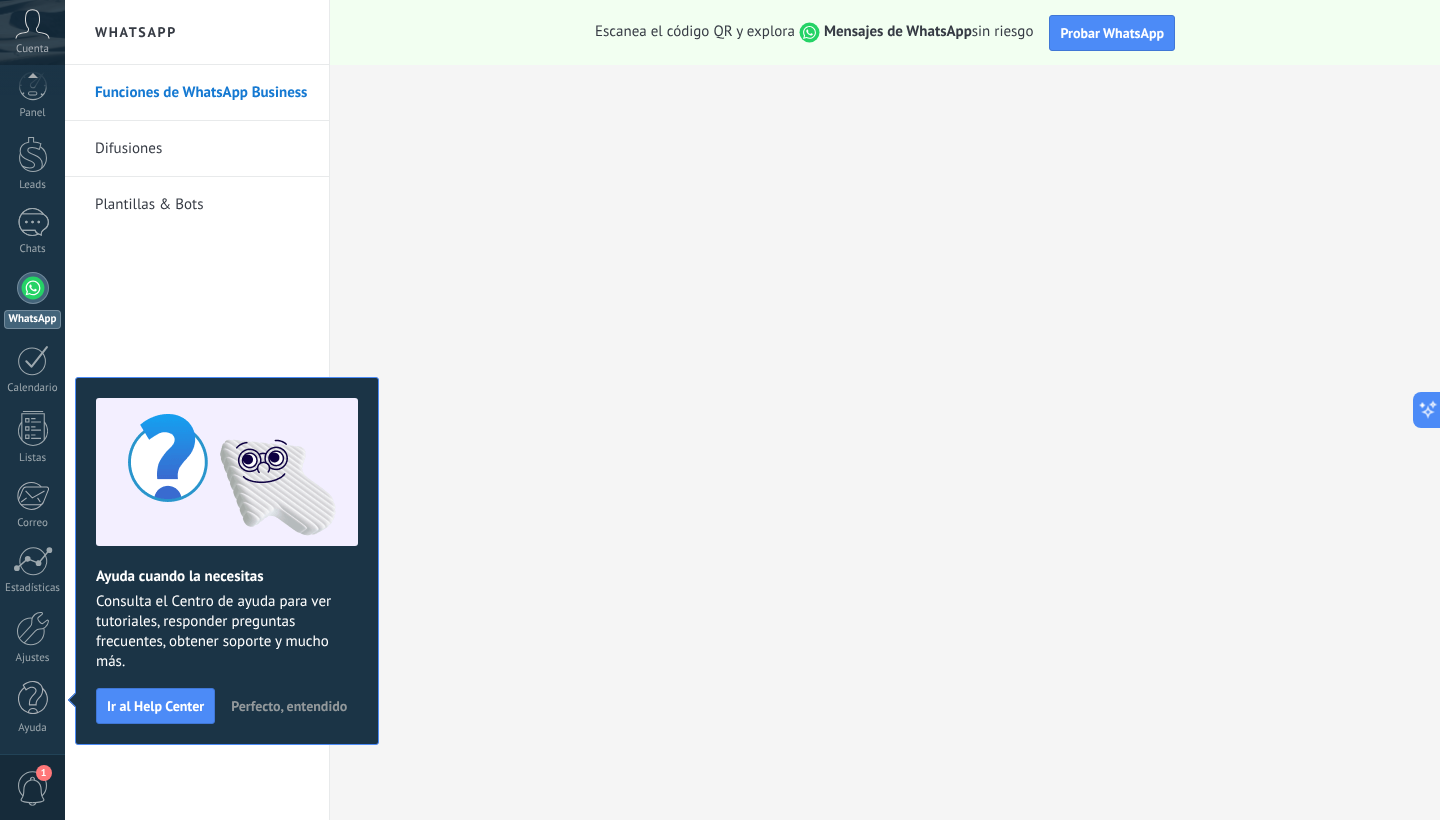scroll, scrollTop: 0, scrollLeft: 0, axis: both 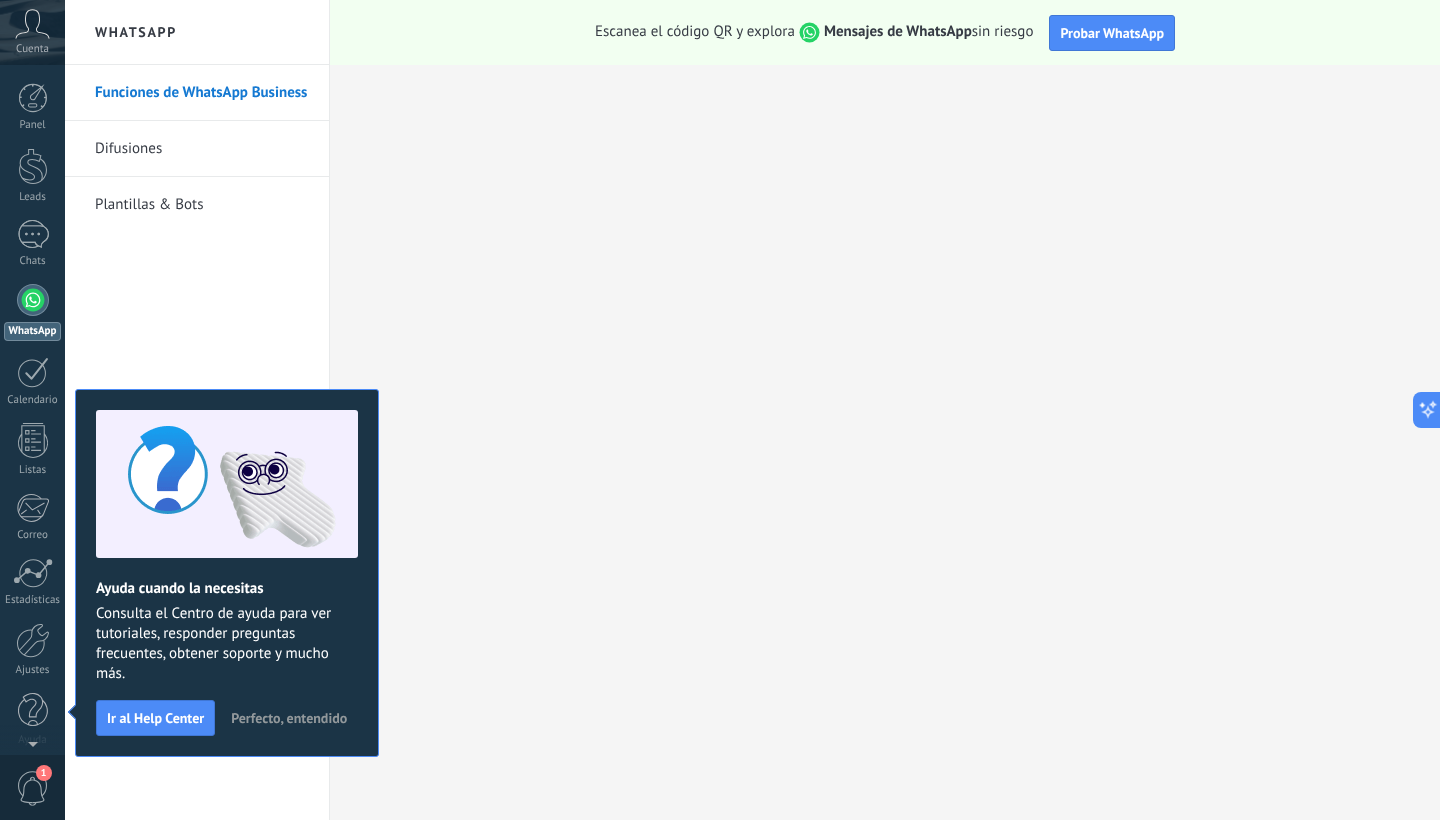click on "Cuenta" at bounding box center (32, 49) 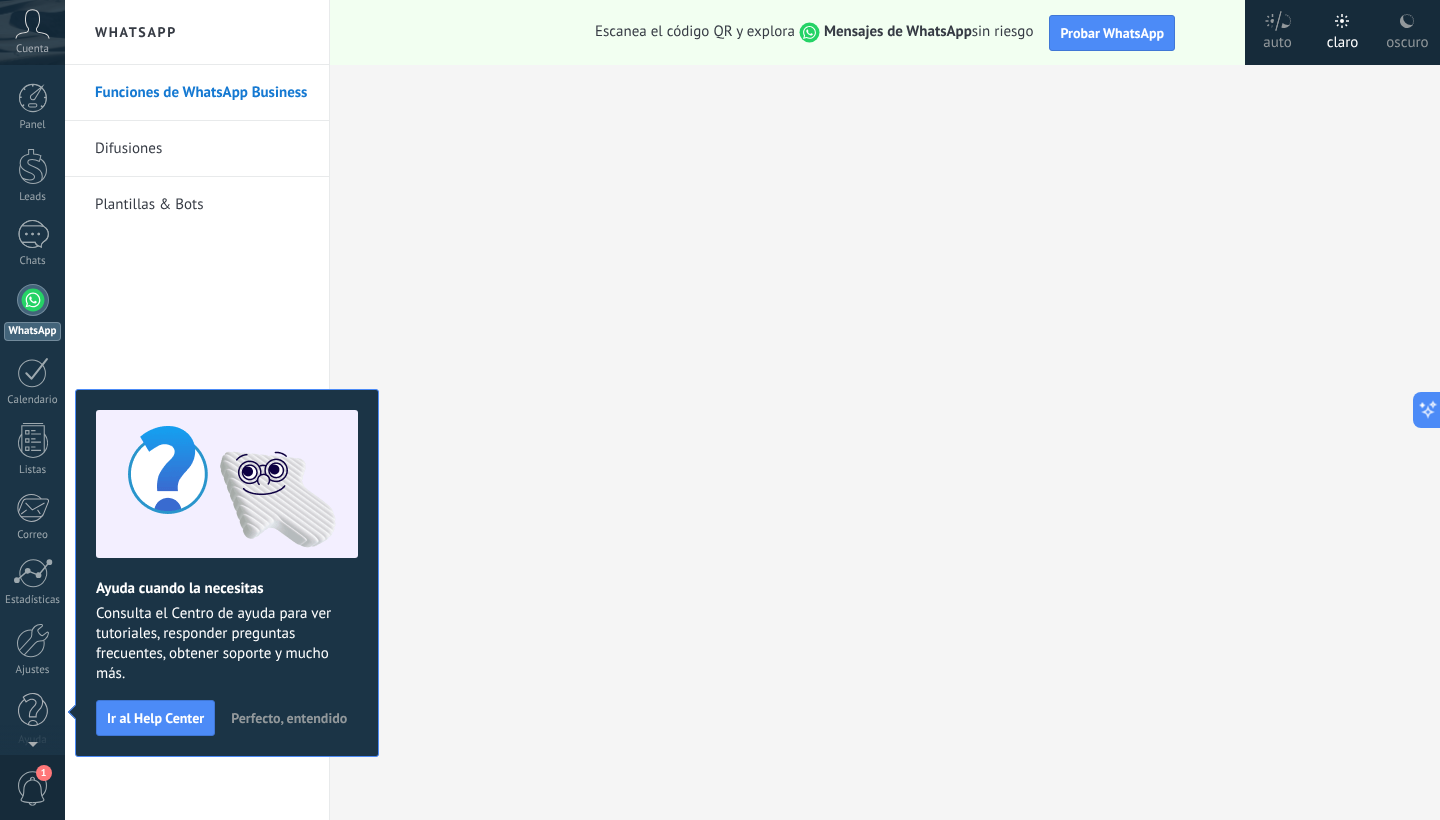 click on "WhatsApp" at bounding box center [197, 32] 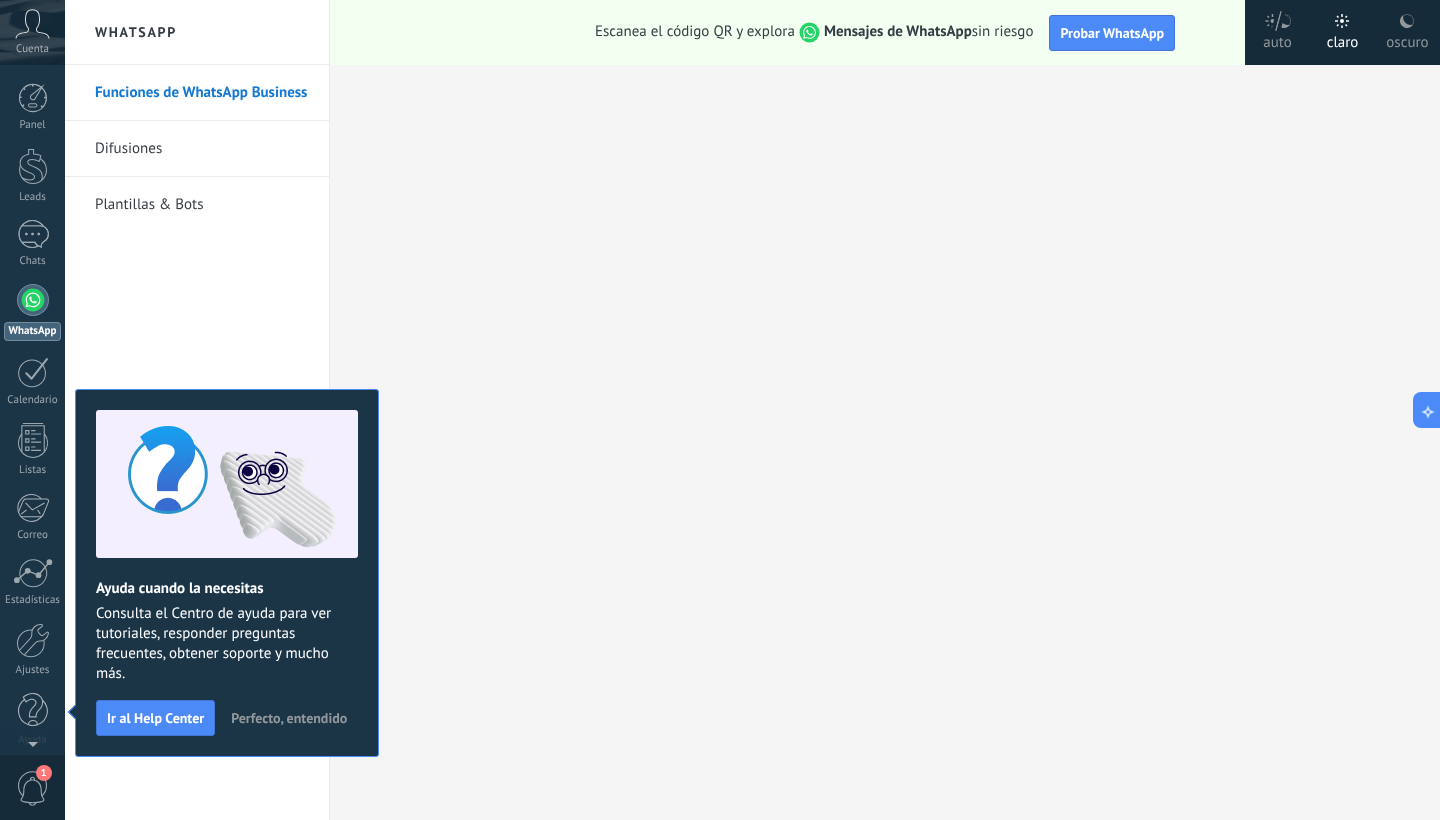 click at bounding box center [1342, 21] 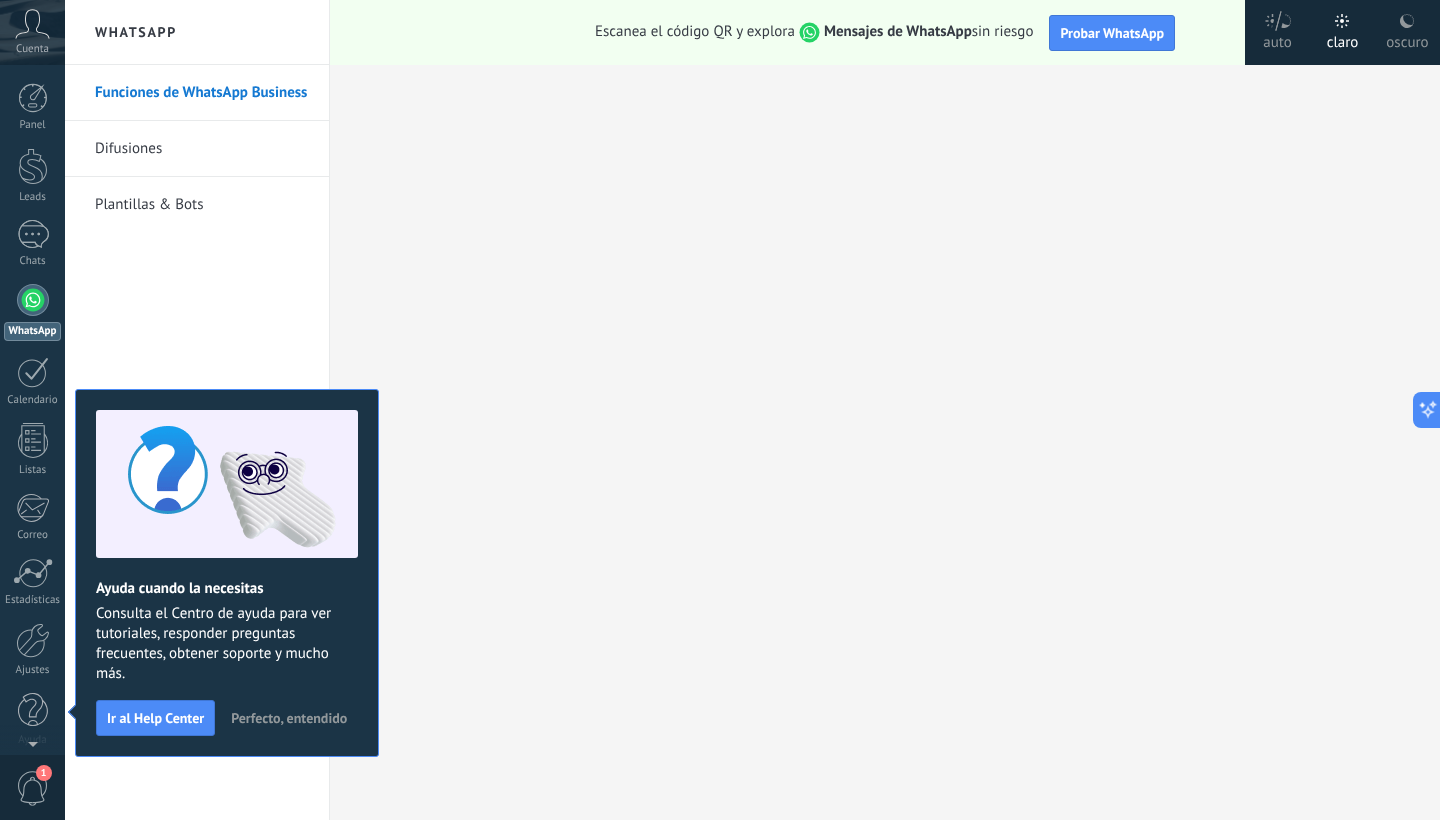 click at bounding box center (1342, 21) 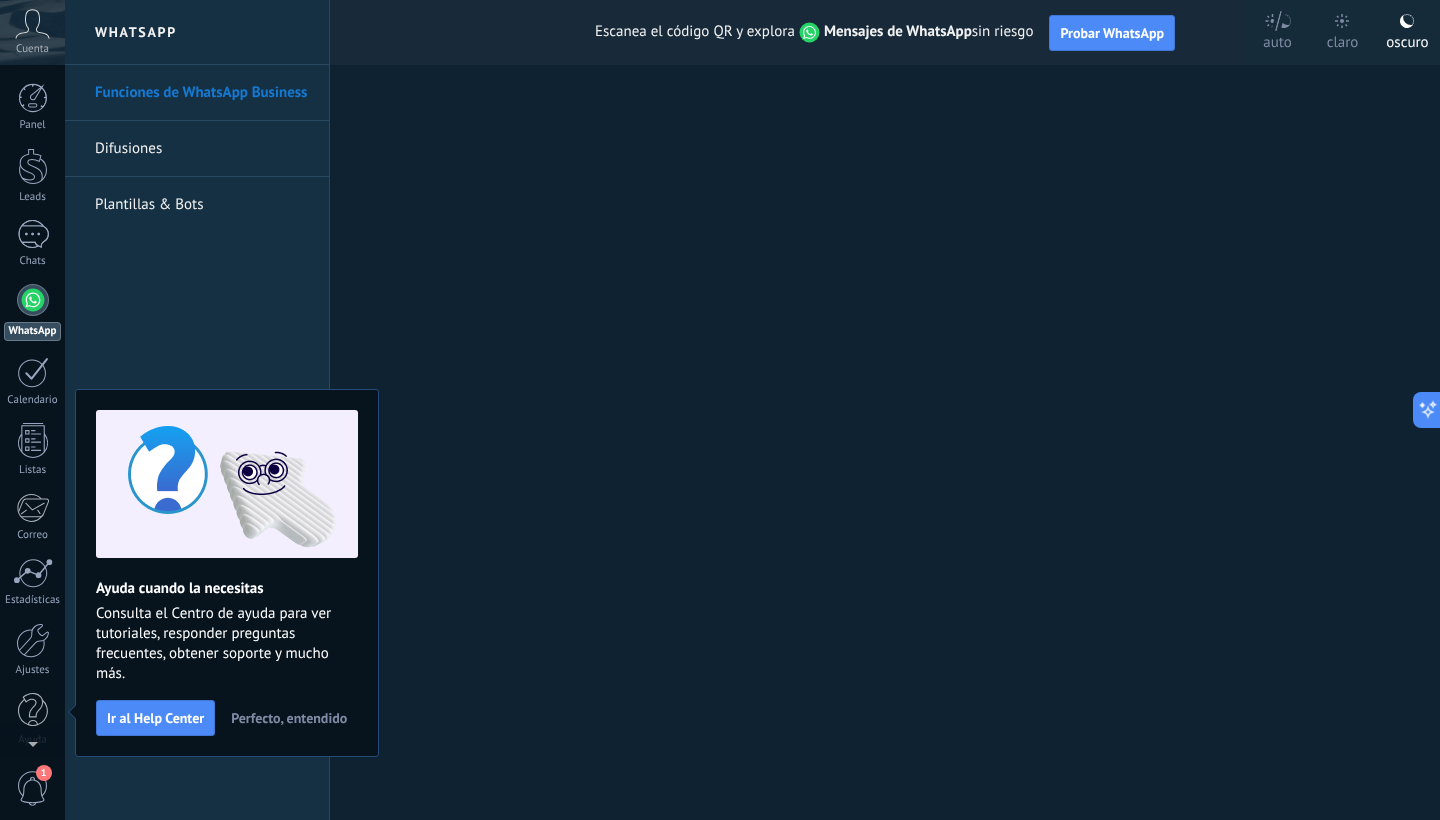 click on "claro" at bounding box center (1277, 39) 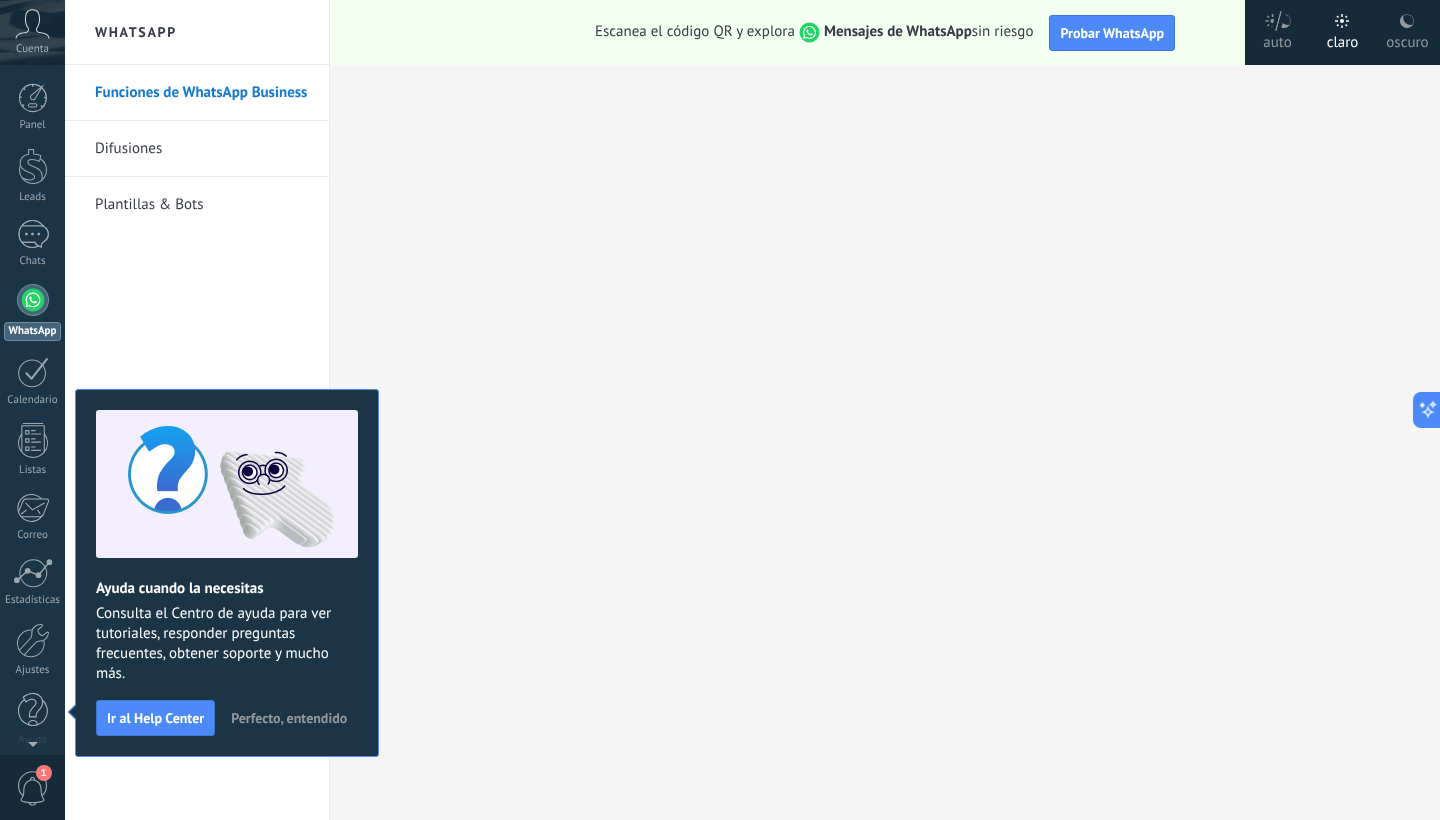 click on "claro" at bounding box center (1343, 39) 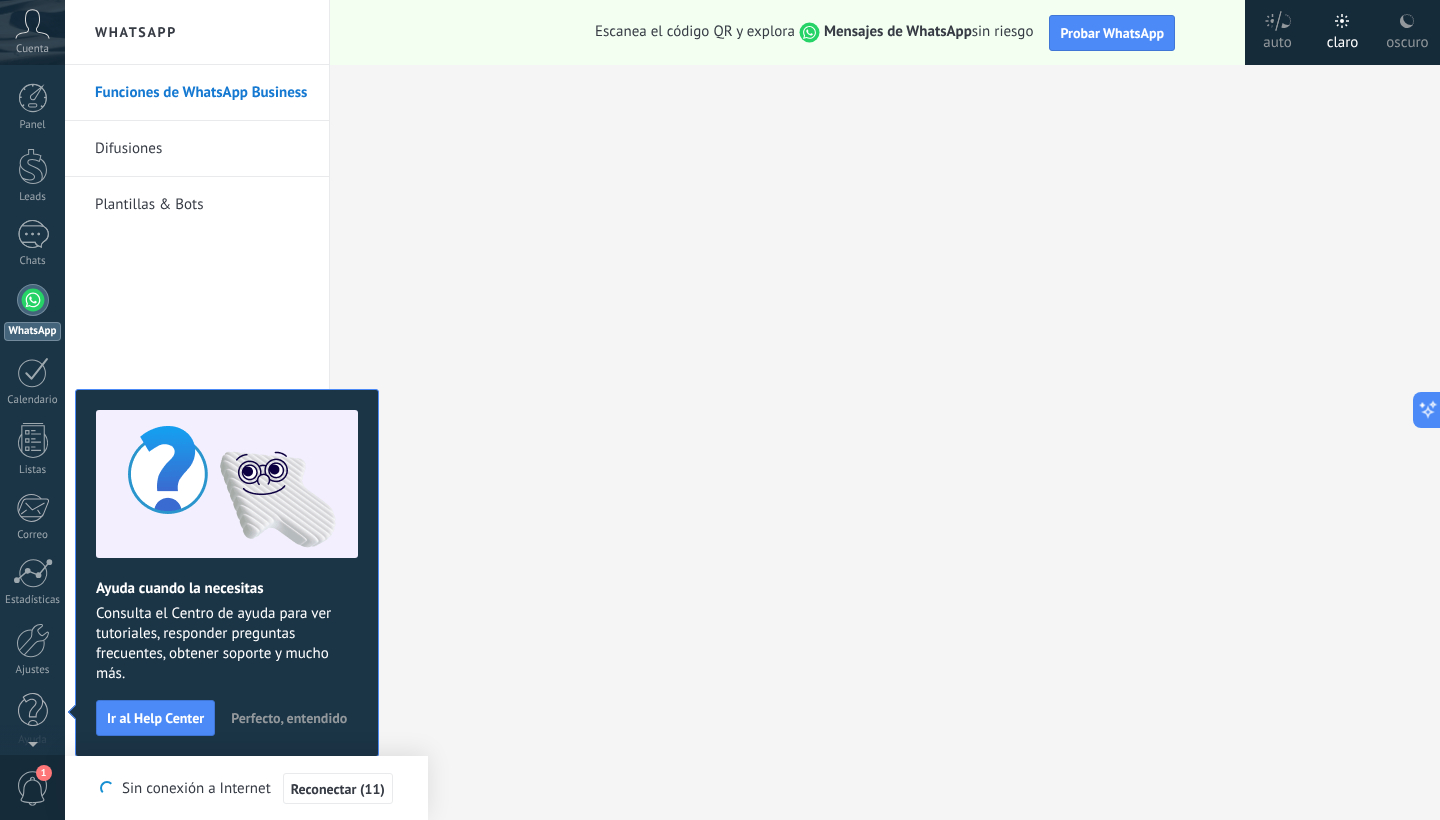 click on "¿Quieres probar antes de conectar? Escanea el código QR y explora Mensajes de WhatsApp  sin riesgo Probar WhatsApp" at bounding box center (885, 32) 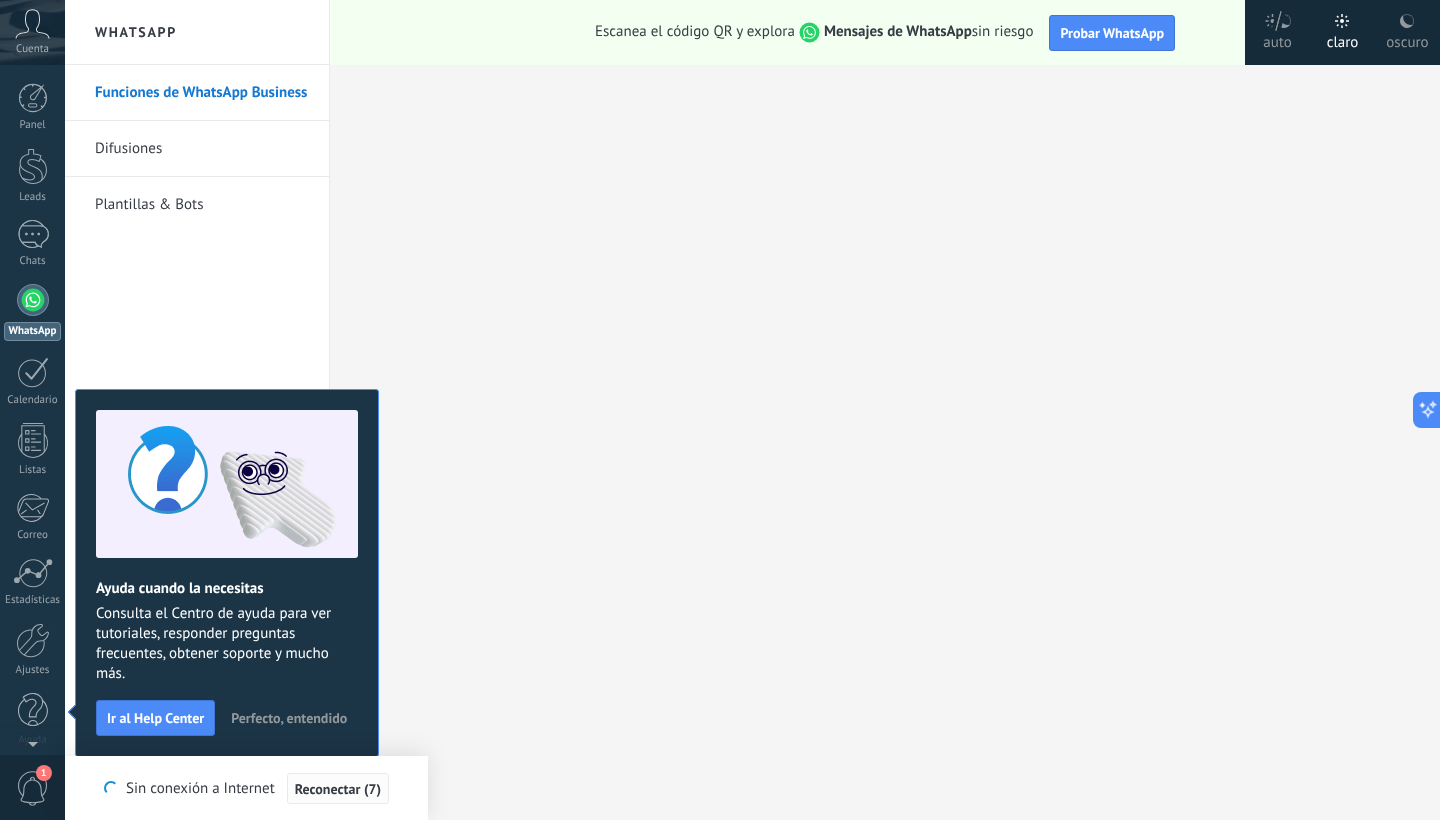 click on "Reconectar (7)" at bounding box center [338, 789] 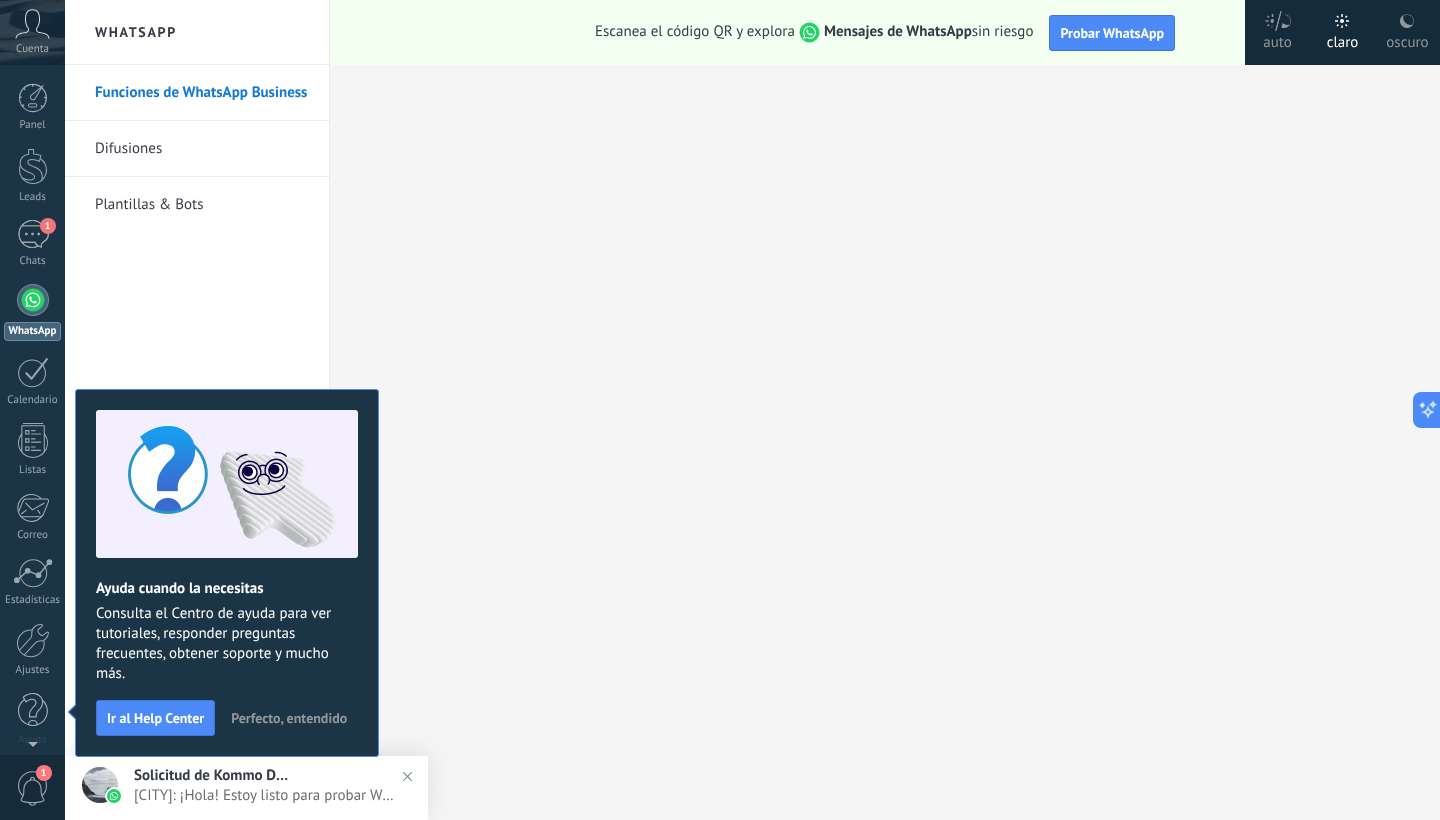 click at bounding box center [1342, 21] 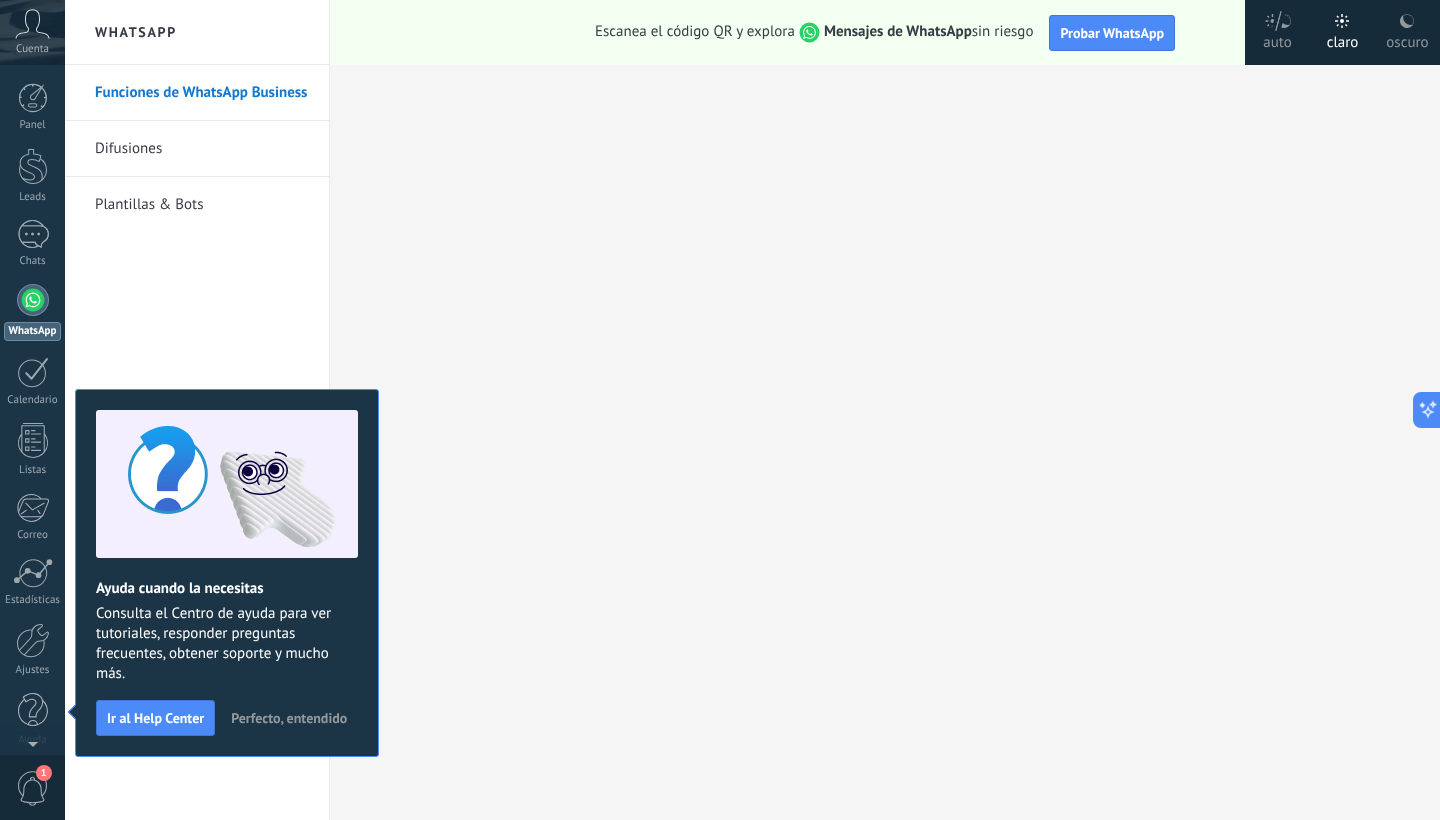 click at bounding box center (1342, 21) 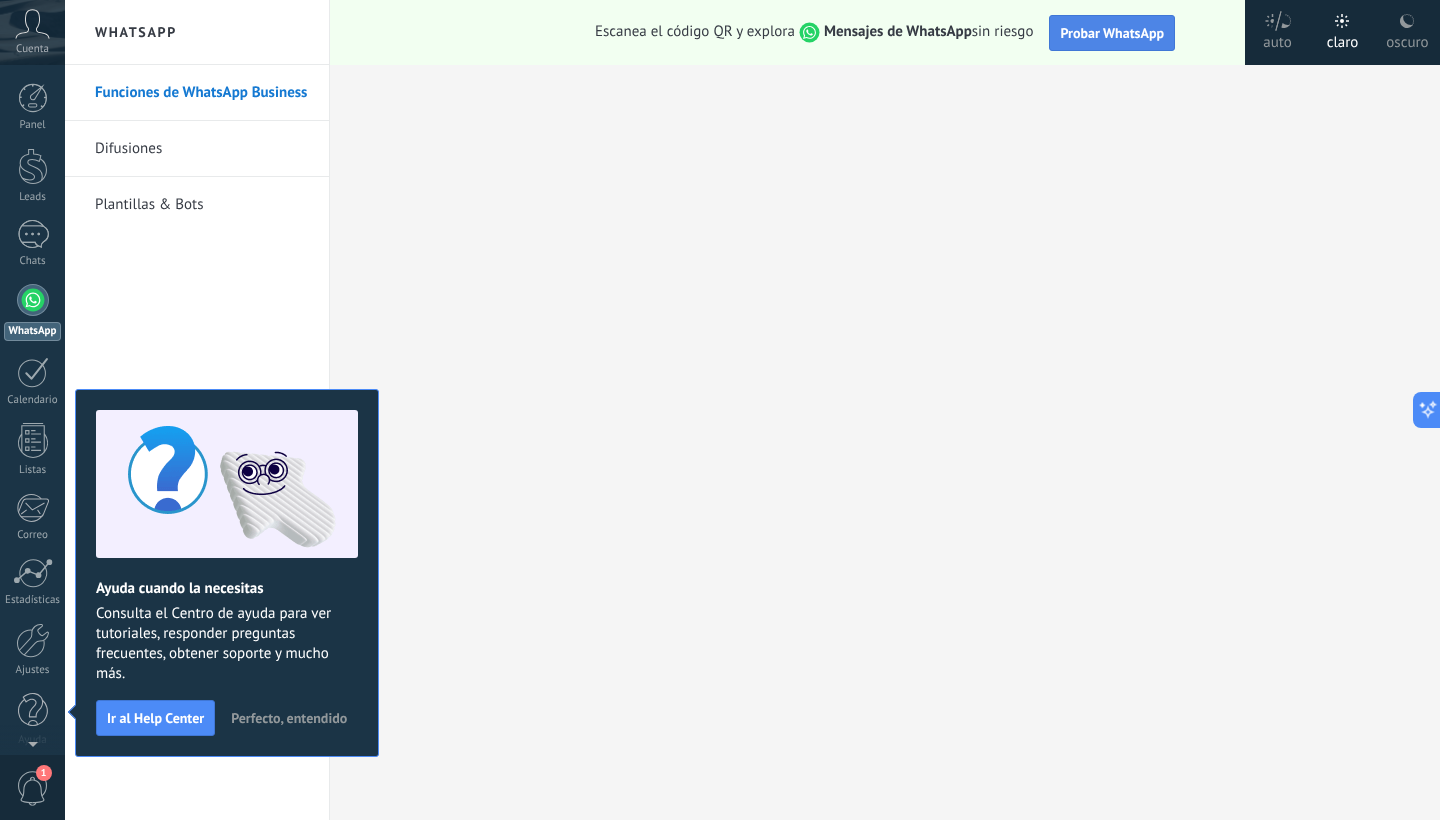 click on "Probar WhatsApp" at bounding box center (1112, 33) 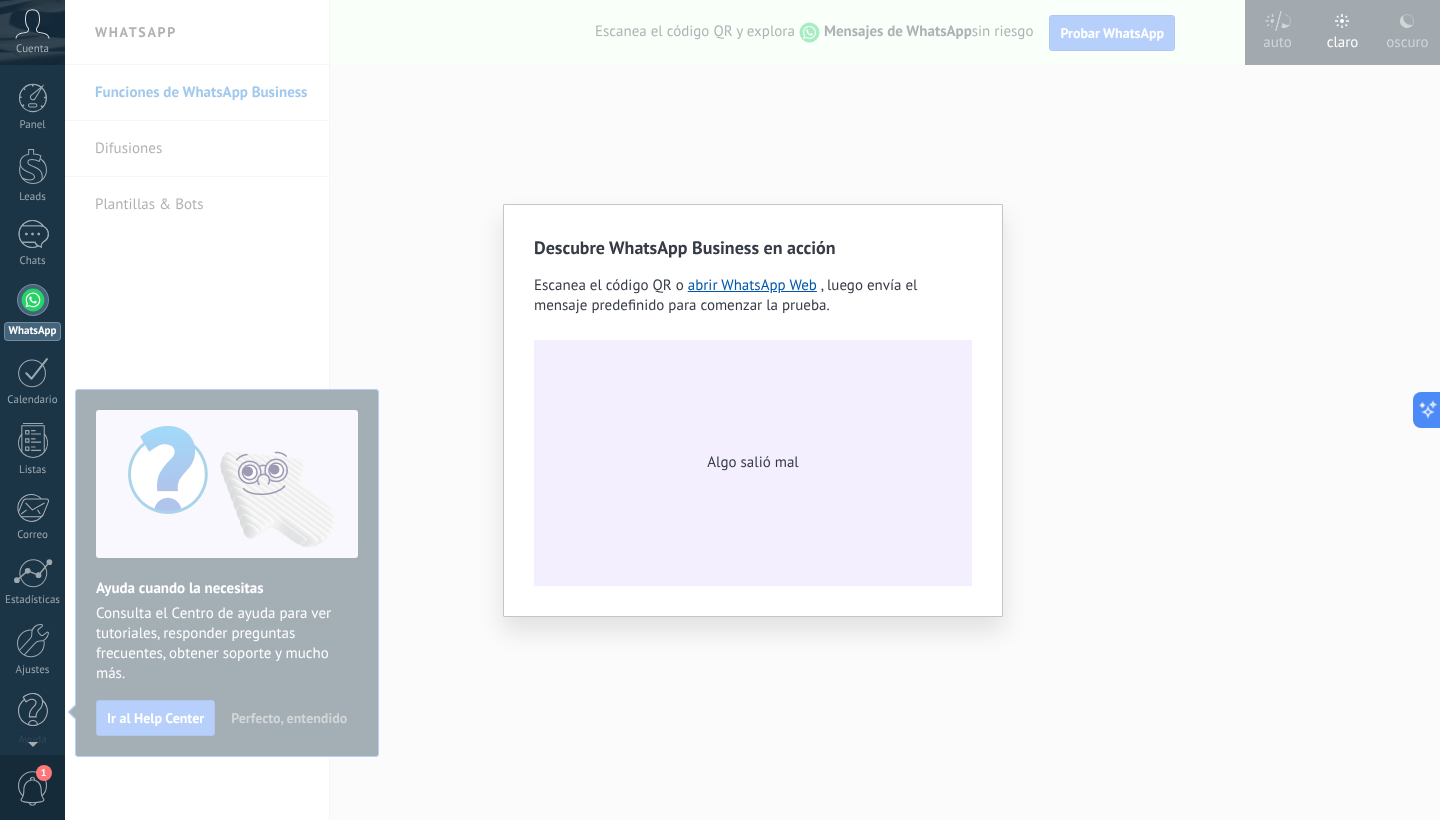 click on "Escanea el código QR o   abrir WhatsApp Web   , luego envía el mensaje predefinido para comenzar la prueba. Algo salió mal" at bounding box center [752, 410] 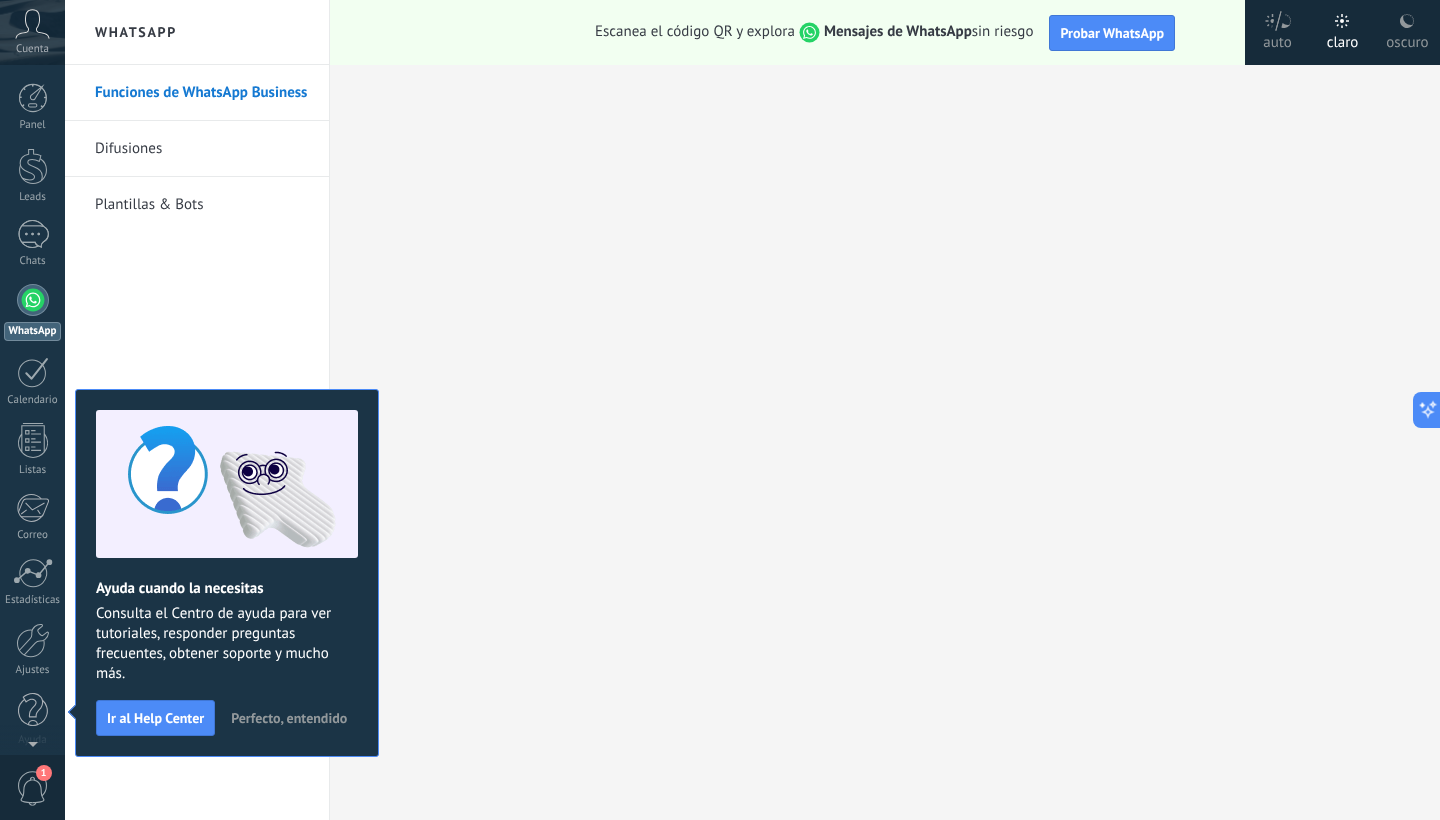 scroll, scrollTop: 0, scrollLeft: 0, axis: both 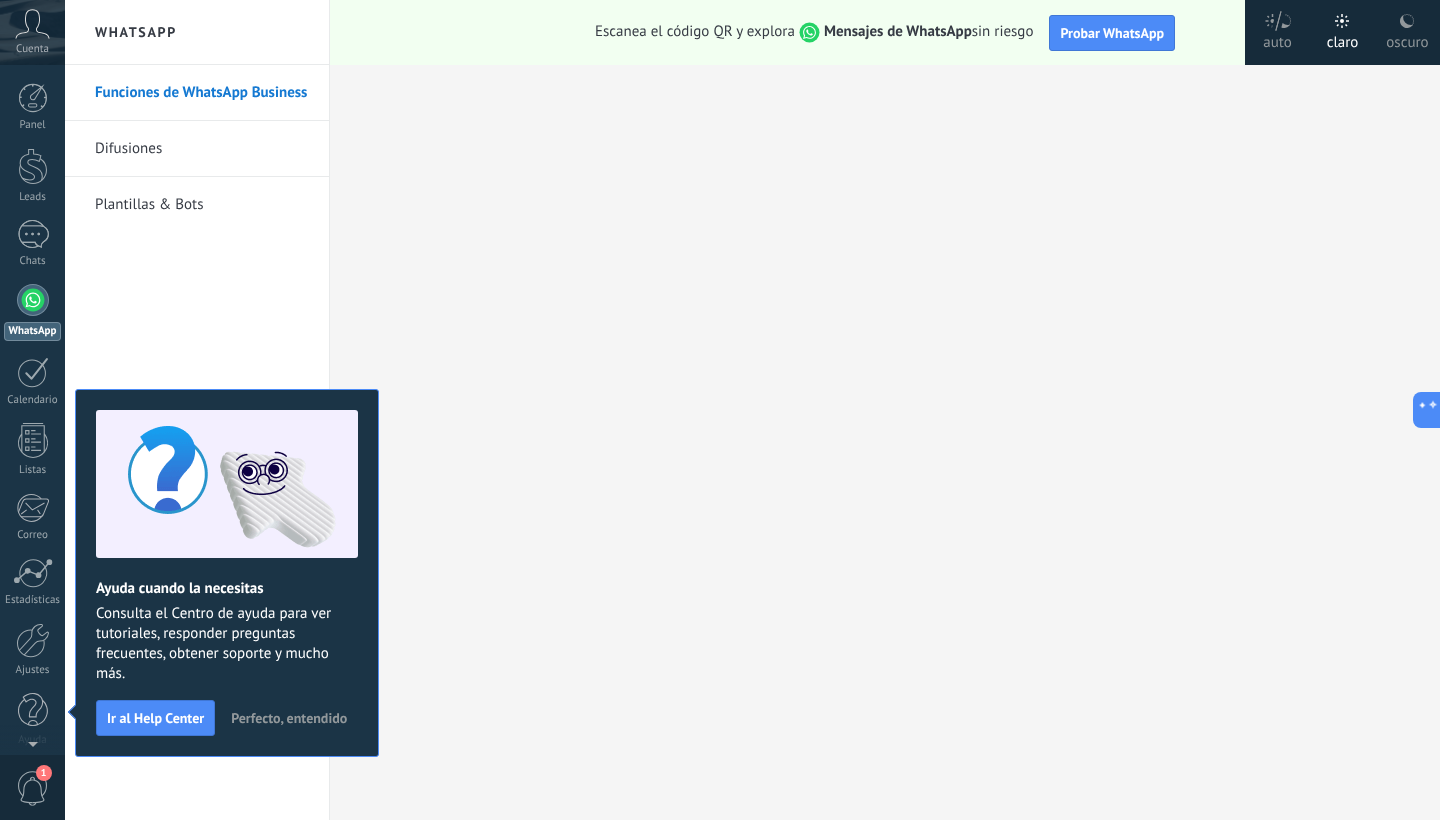 click at bounding box center (32, 24) 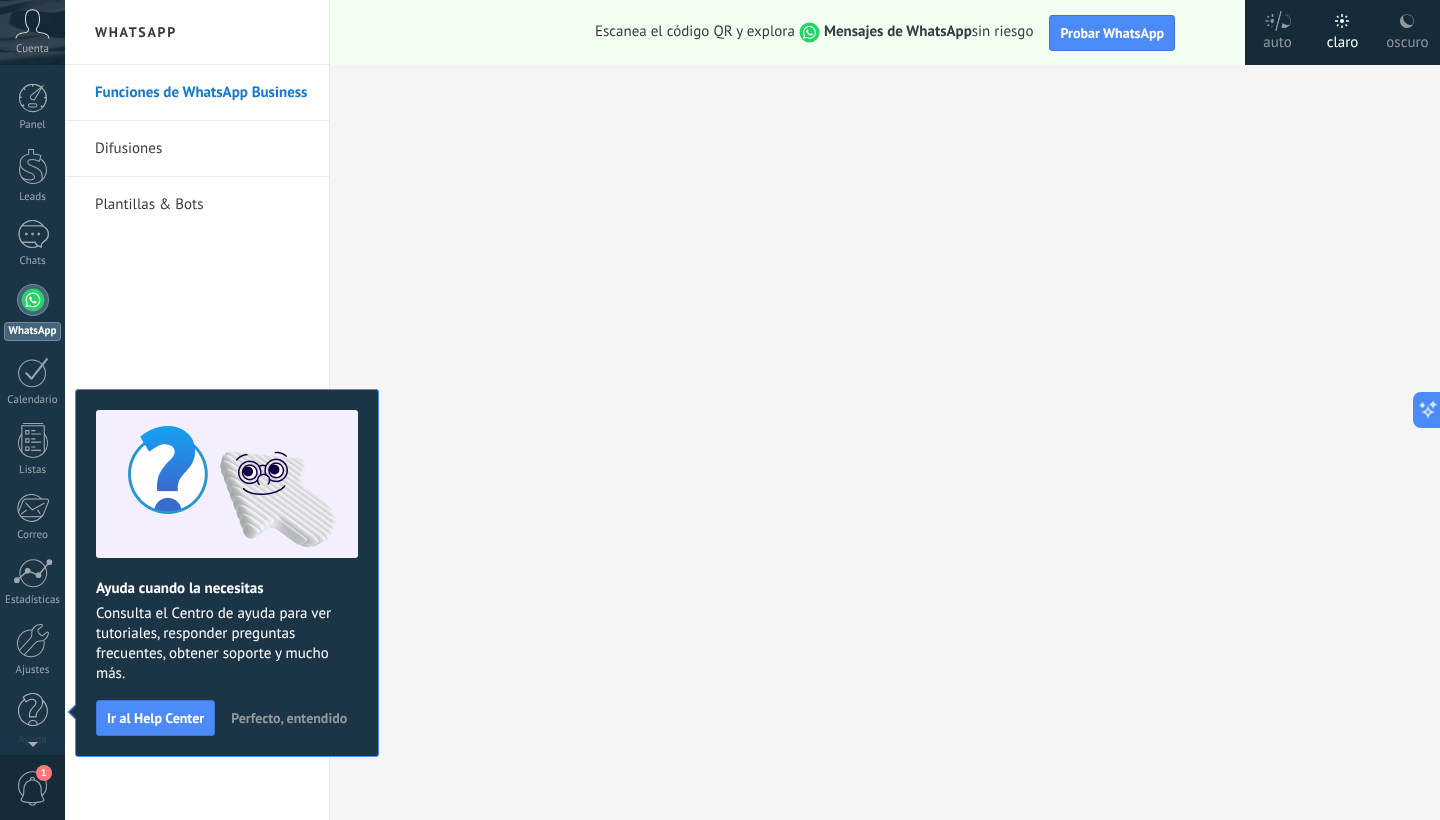 click on "Funciones de WhatsApp Business" at bounding box center [202, 93] 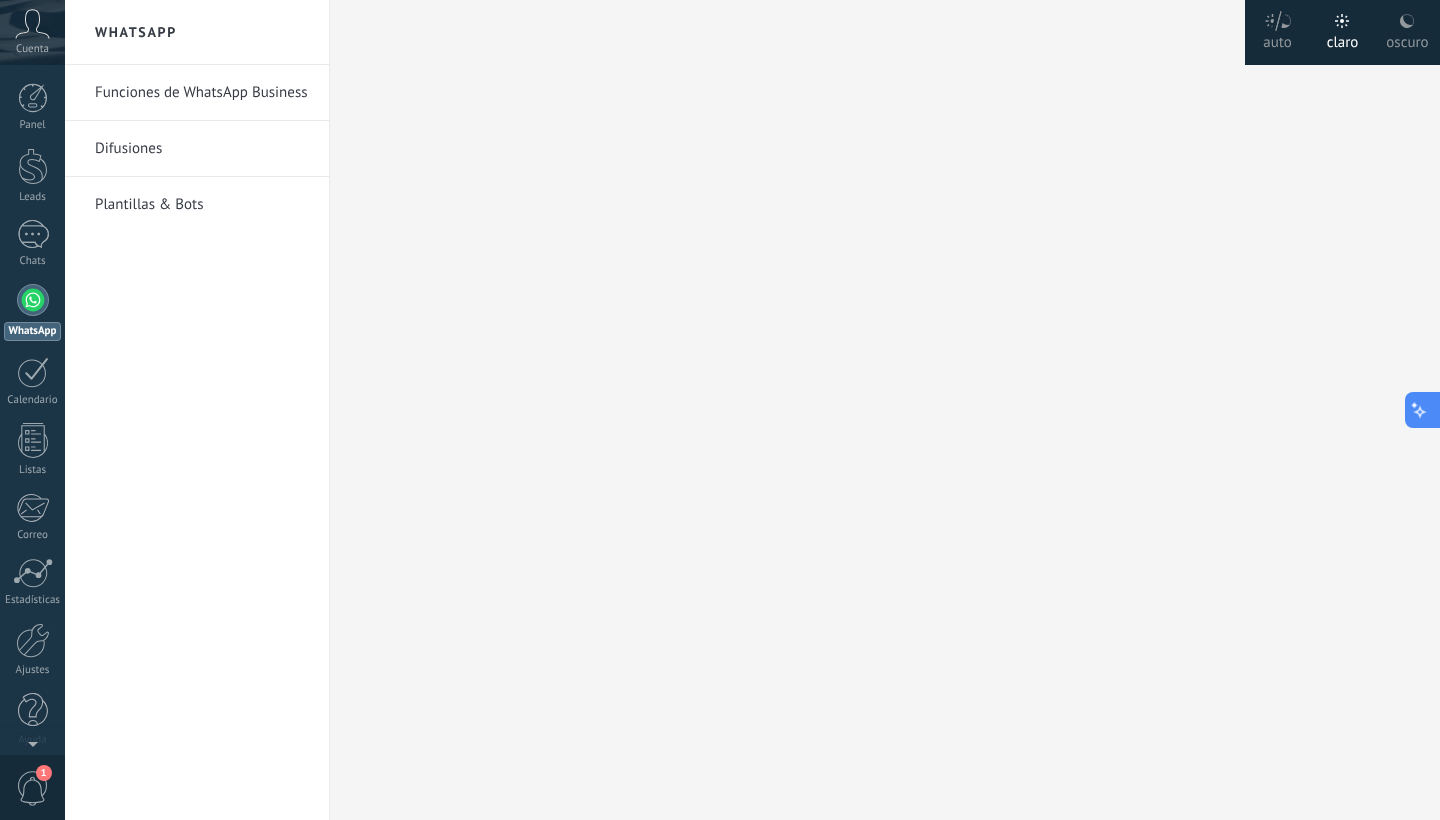 click at bounding box center (1420, 410) 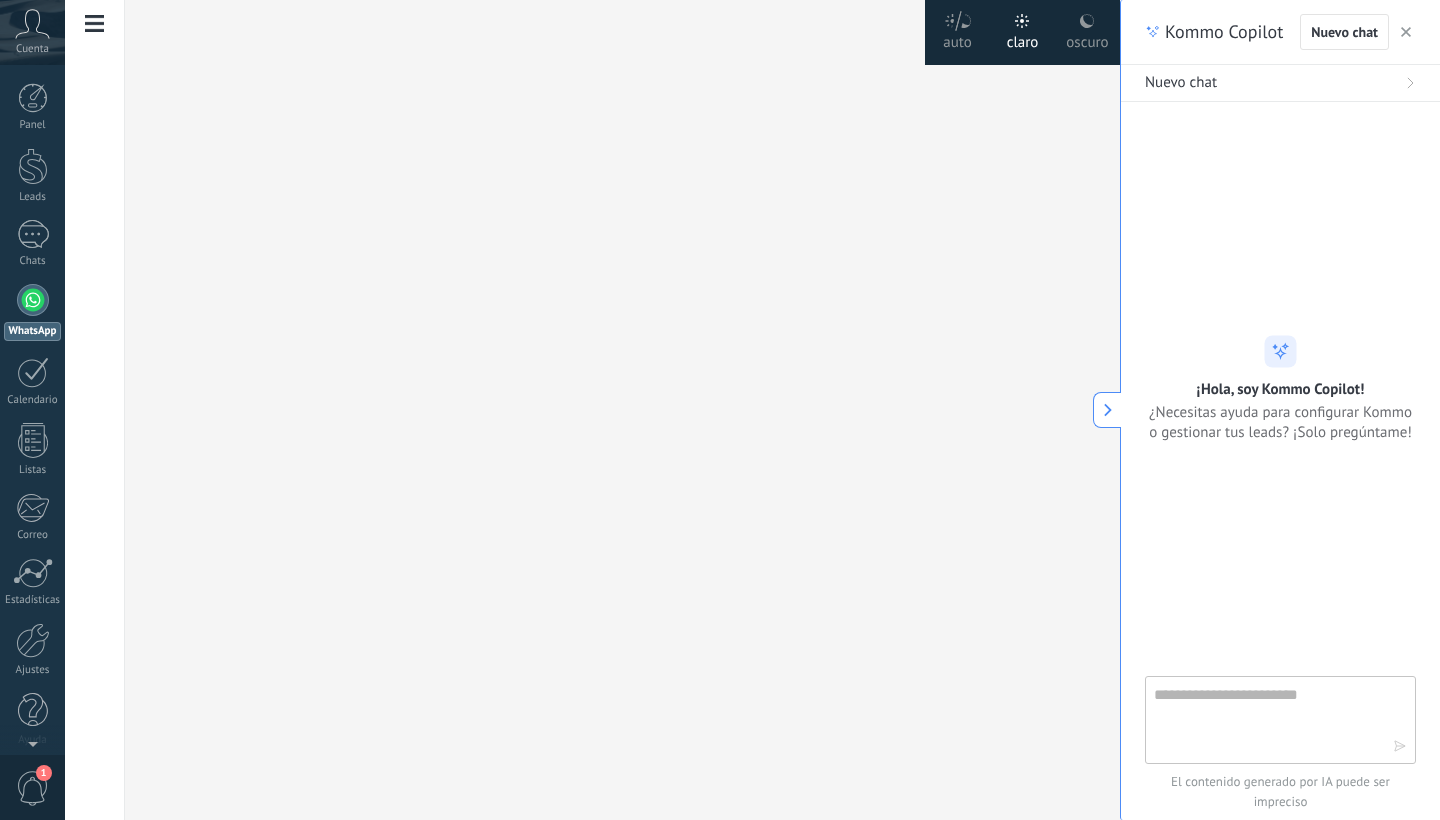 click at bounding box center (1087, 21) 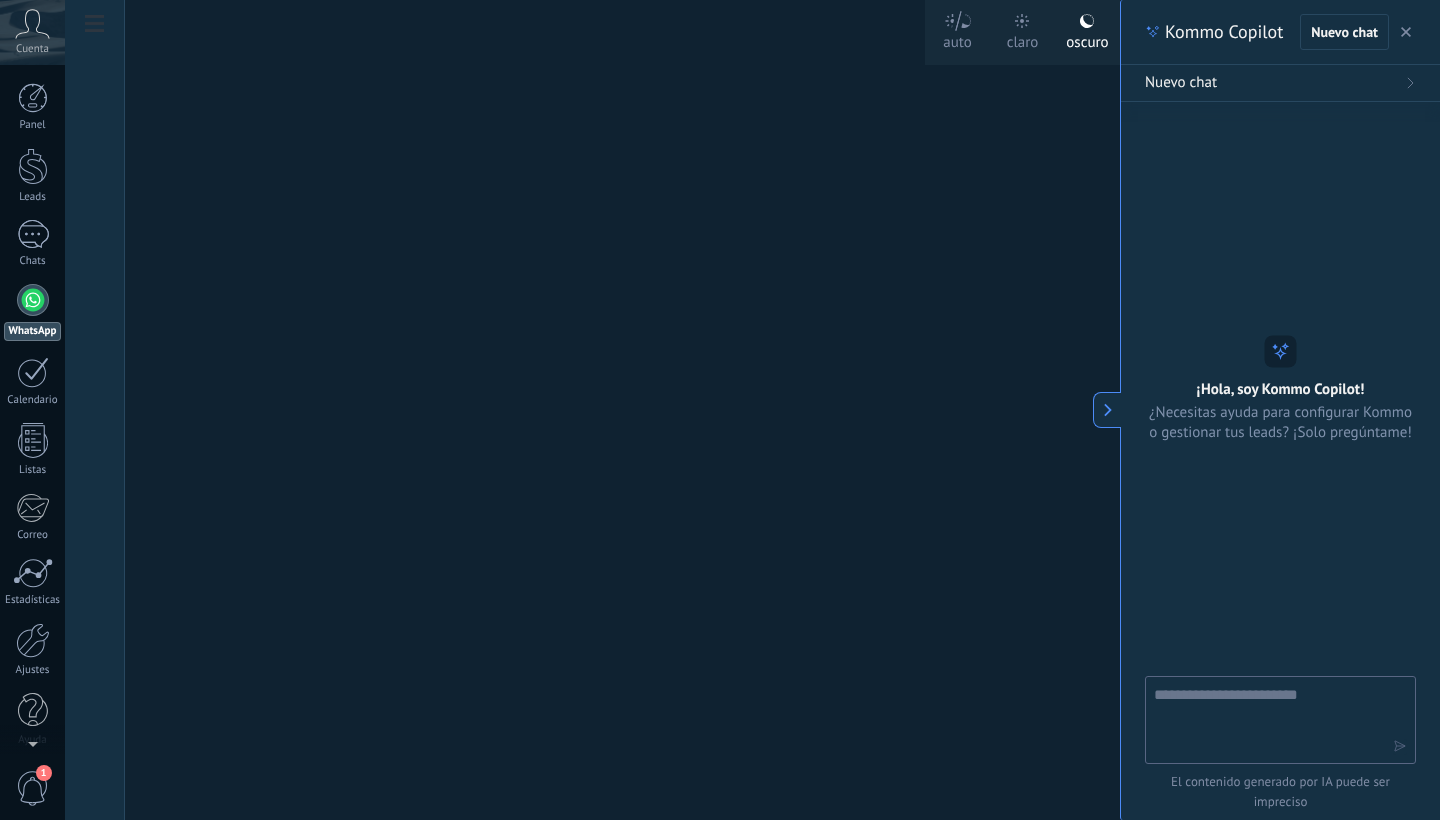 click at bounding box center [958, 21] 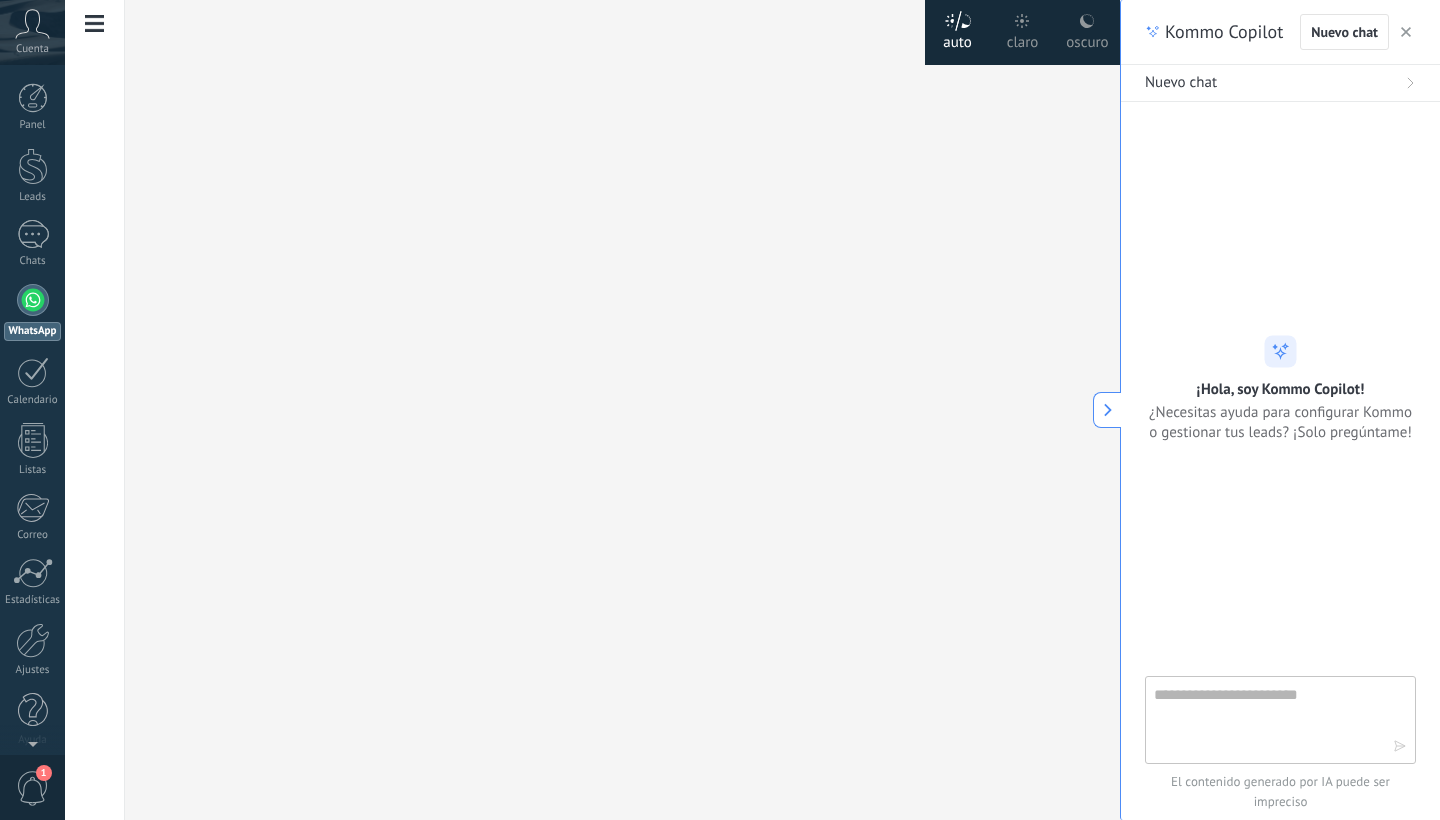 click at bounding box center (1406, 32) 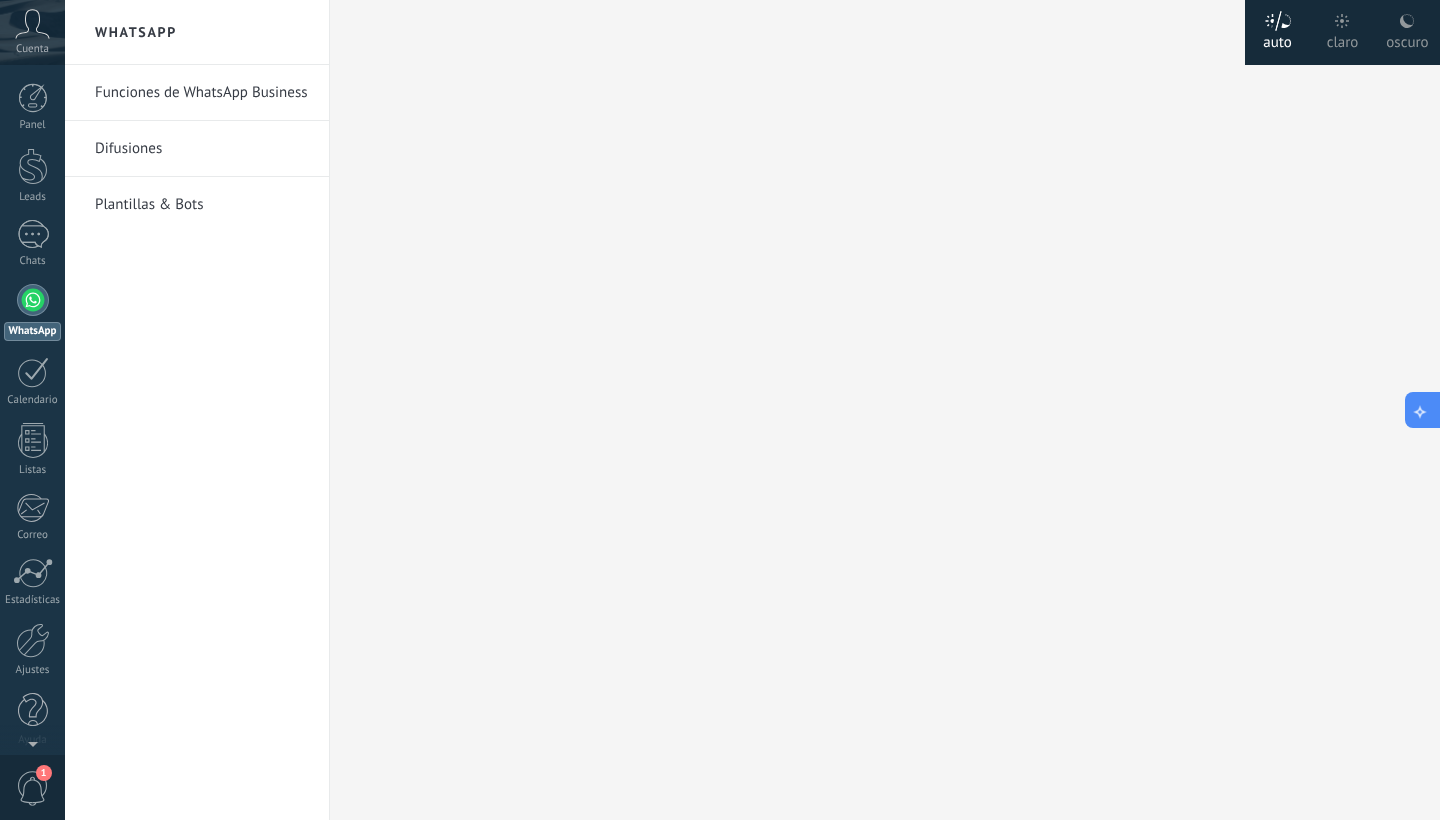 click at bounding box center [1423, 410] 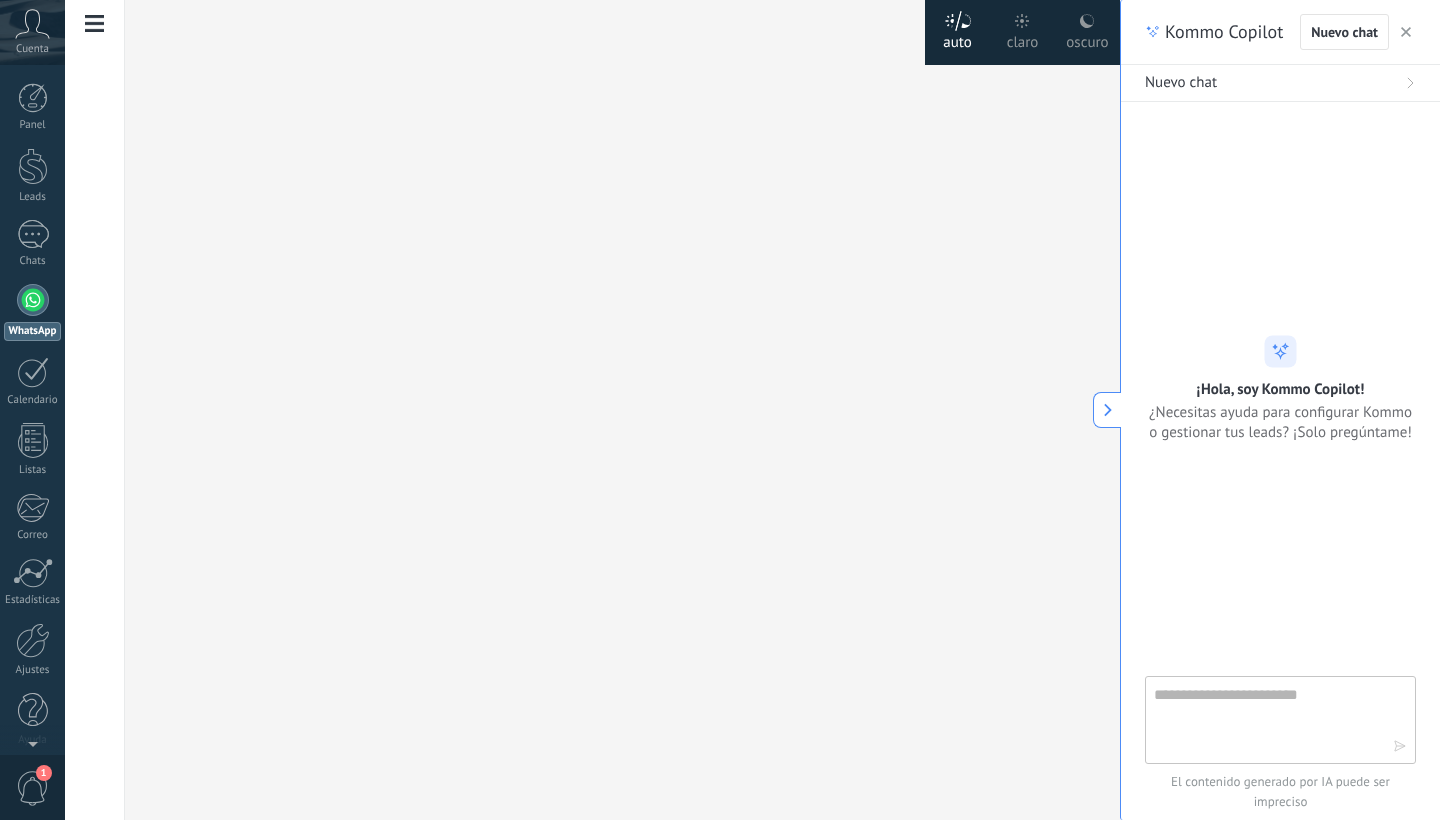 click at bounding box center (622, 409) 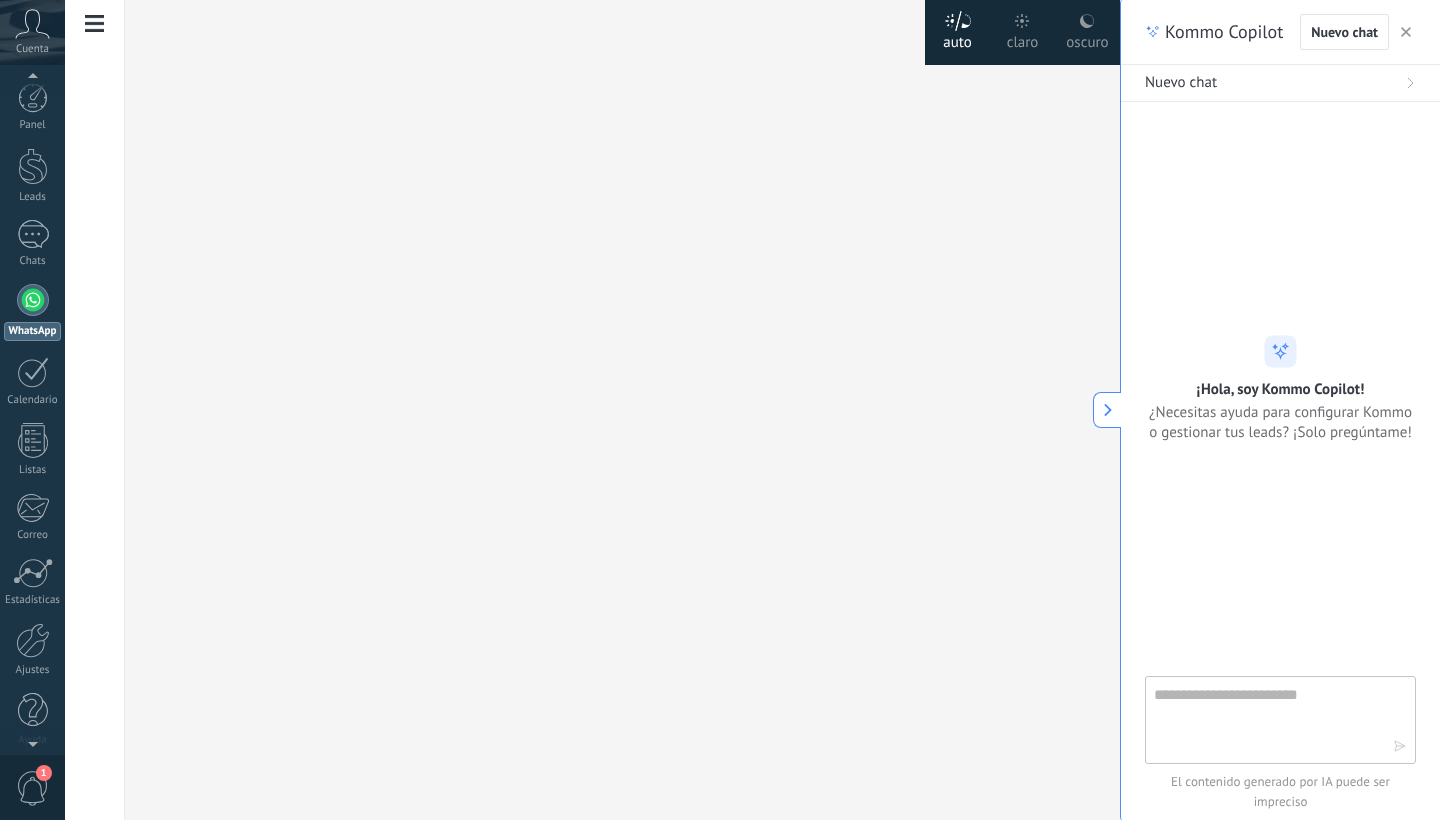 scroll, scrollTop: 12, scrollLeft: 0, axis: vertical 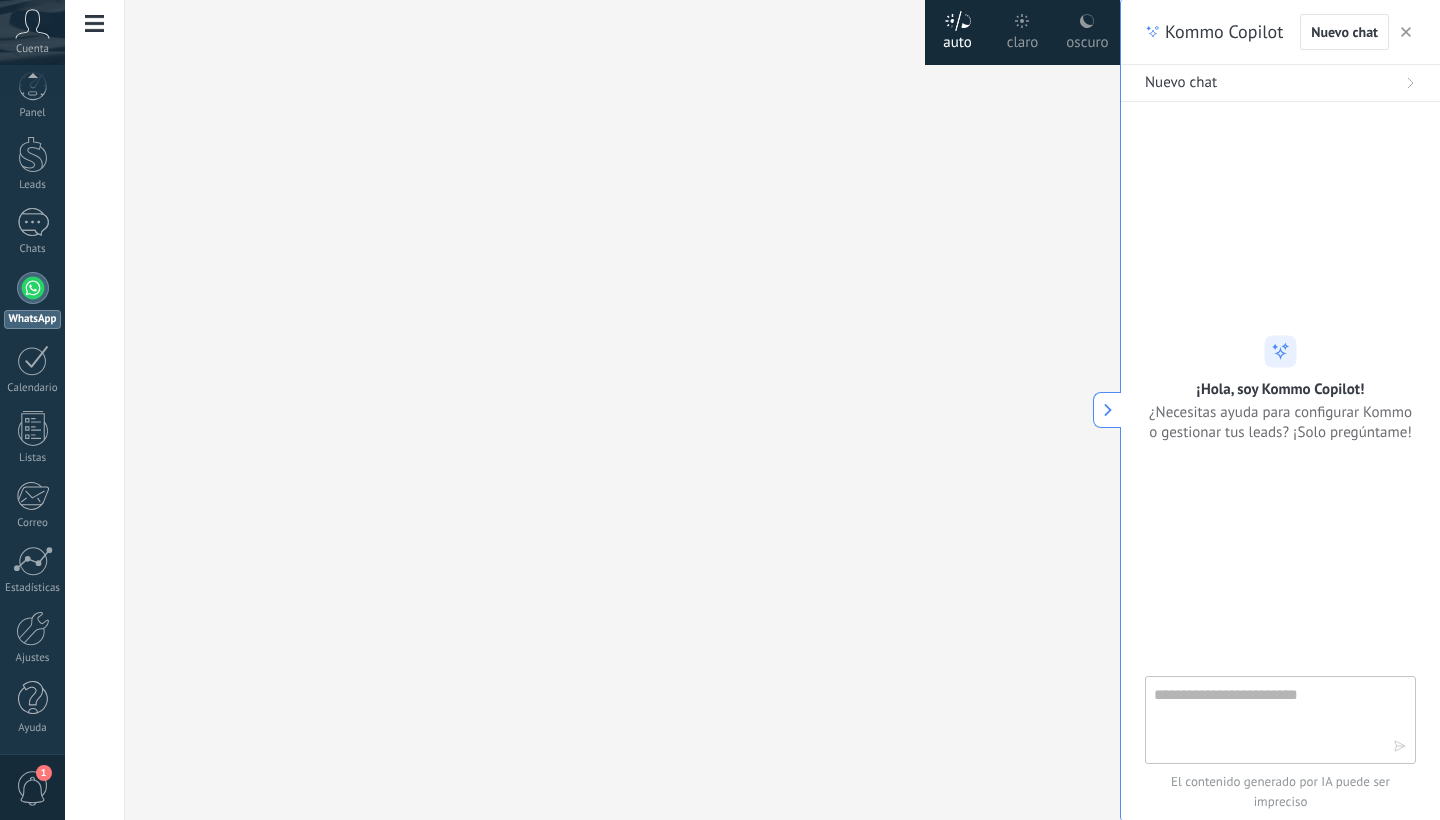 click on "1" at bounding box center [33, 788] 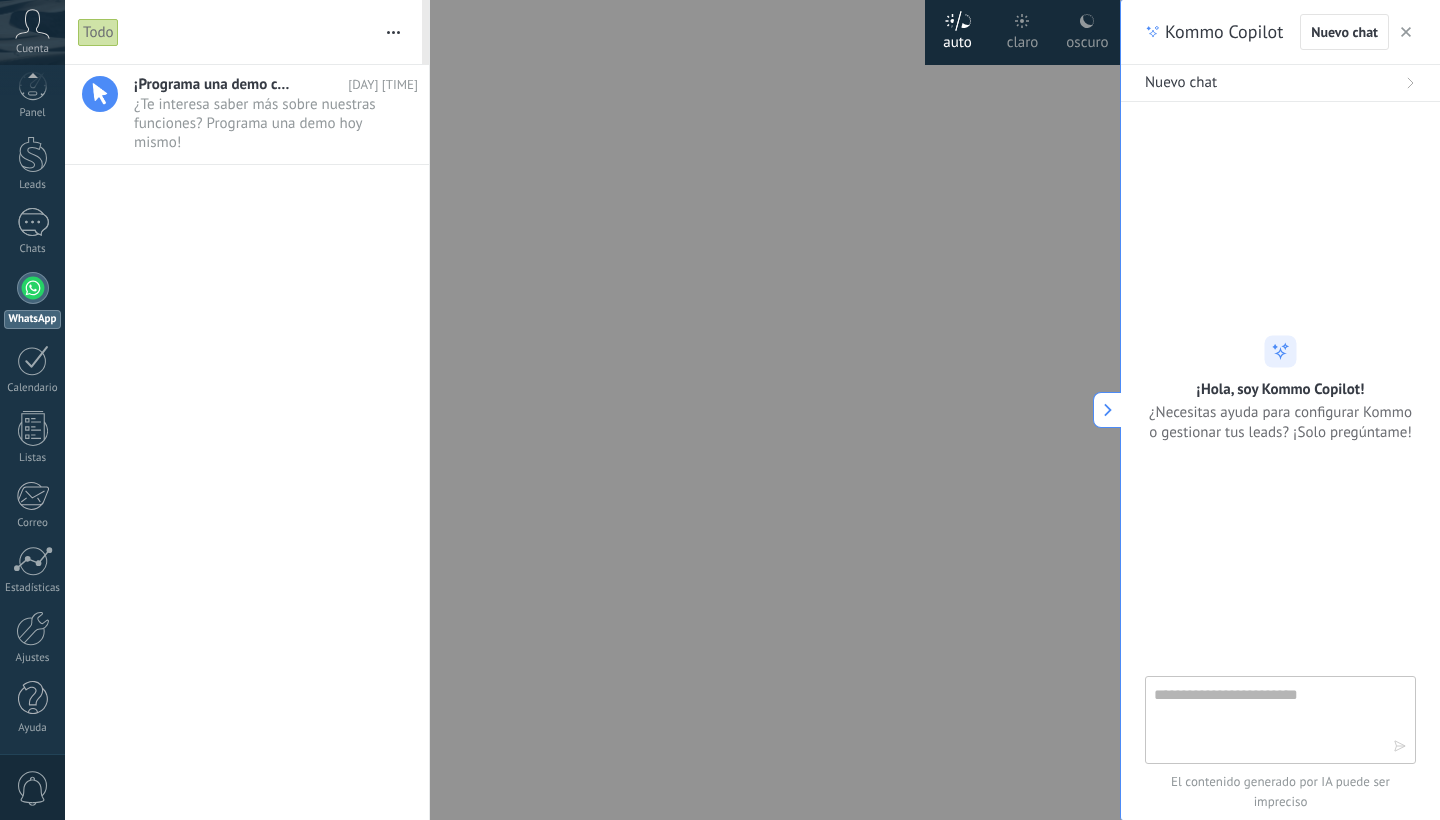 scroll, scrollTop: 0, scrollLeft: 0, axis: both 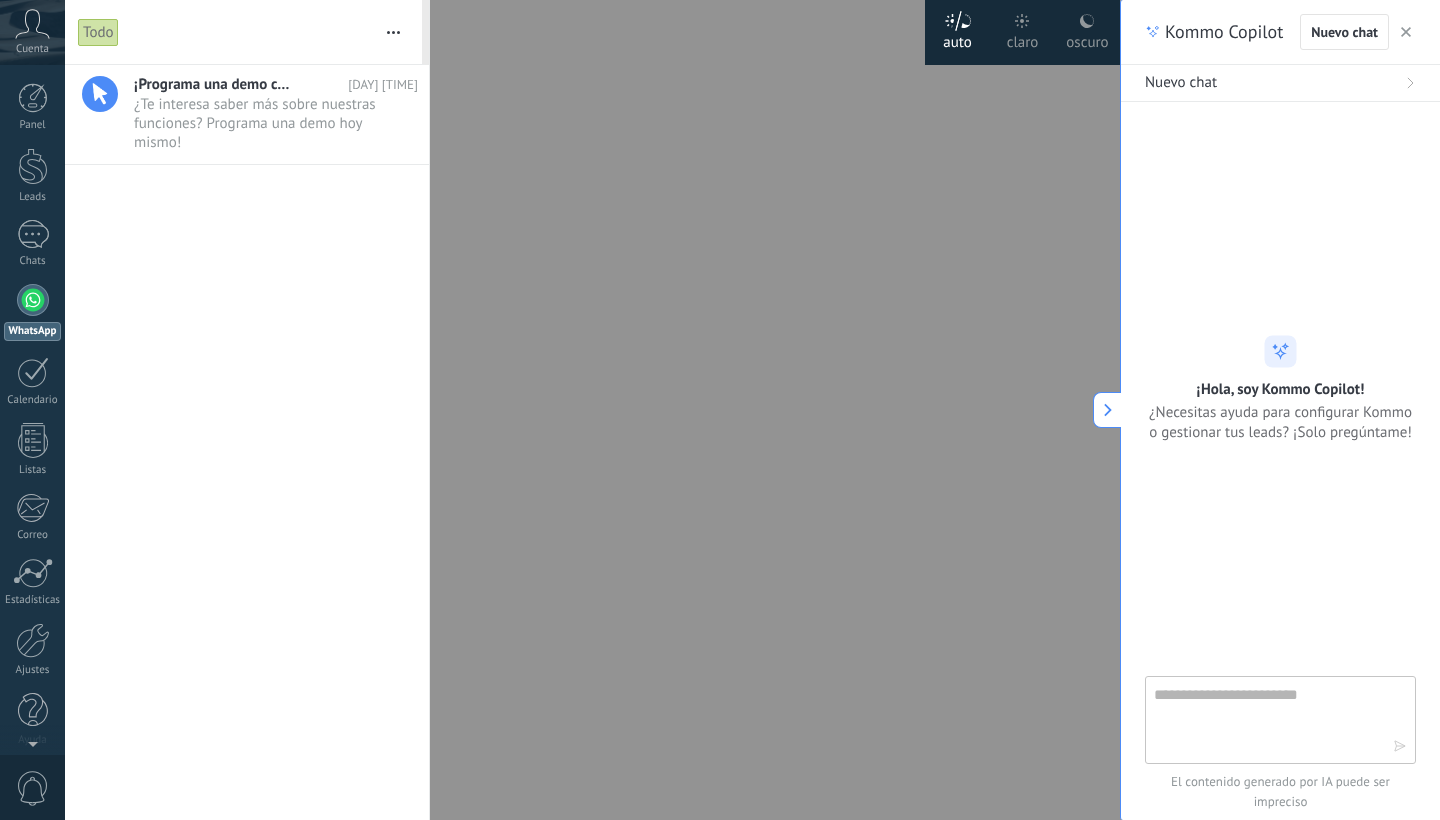 click at bounding box center (32, 24) 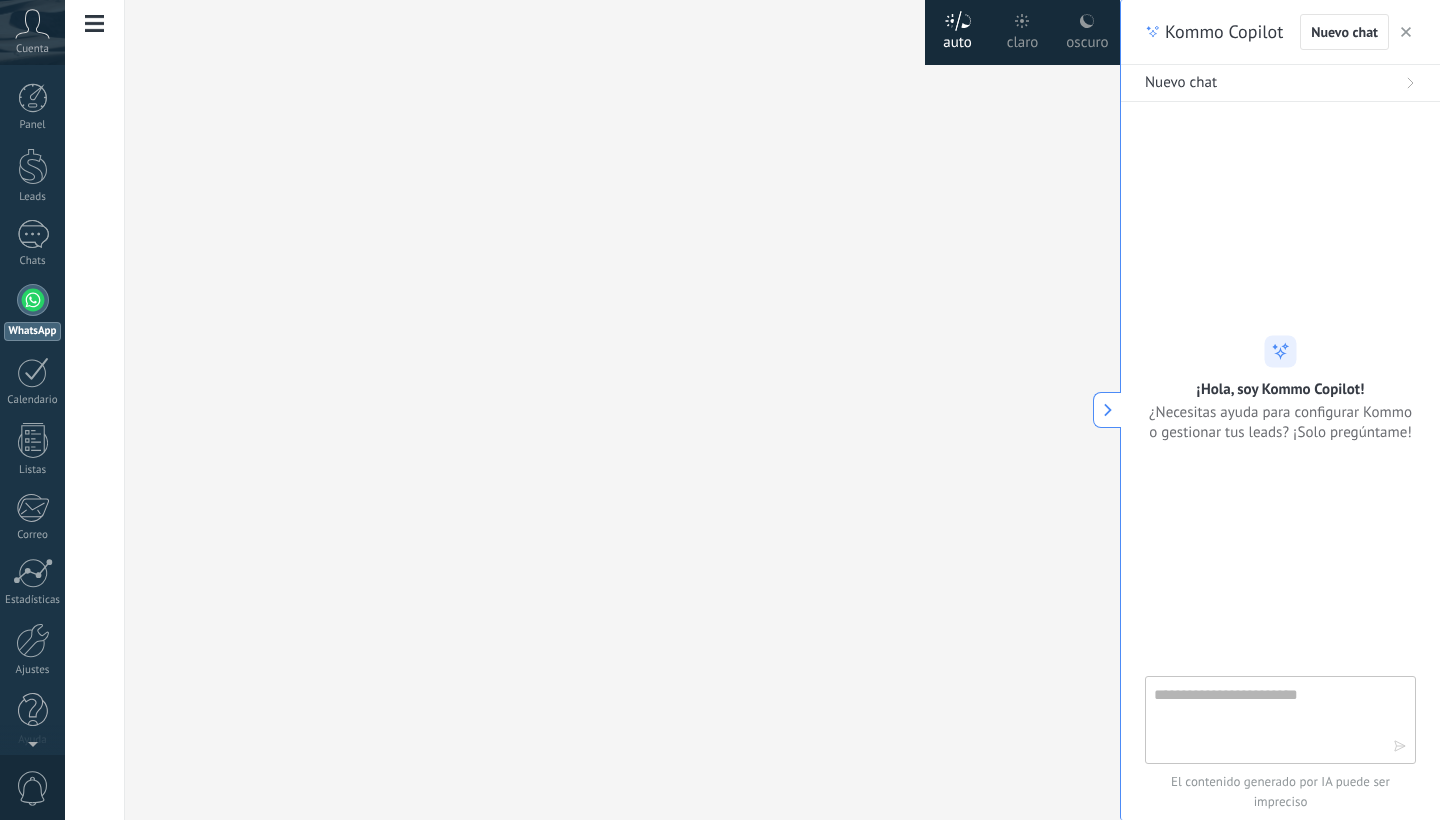 click at bounding box center [33, 300] 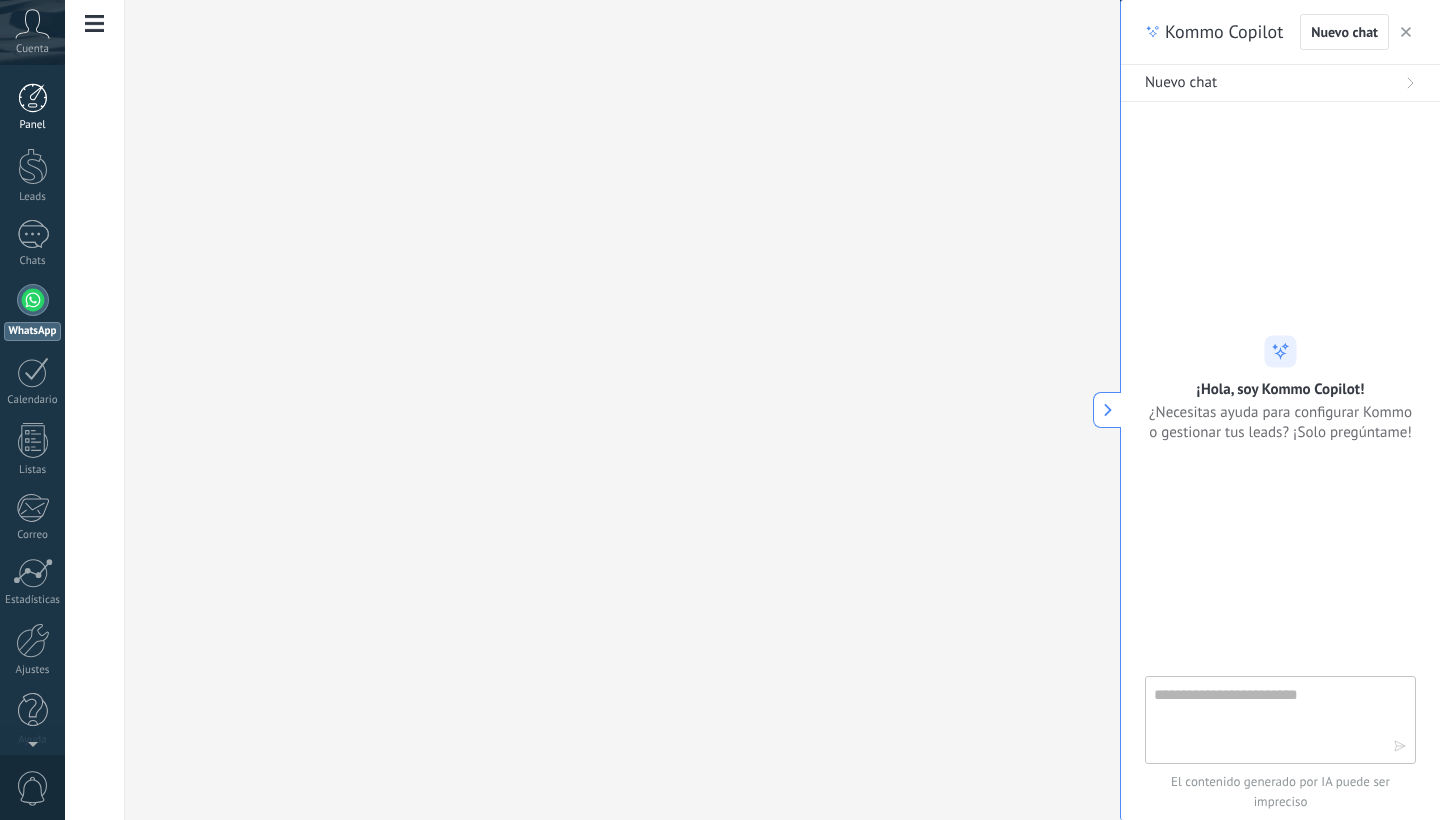 click at bounding box center [33, 98] 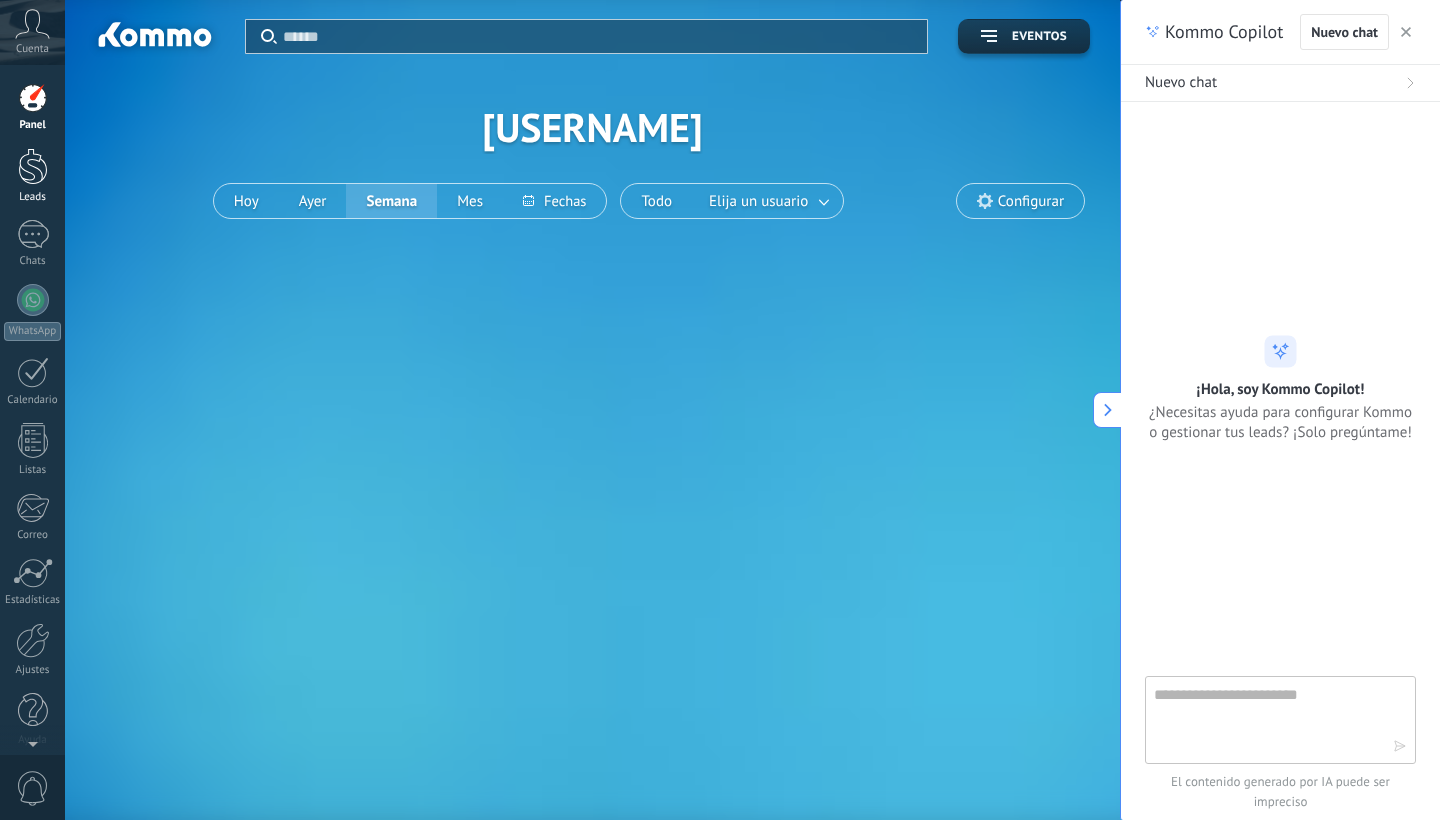 click at bounding box center [33, 166] 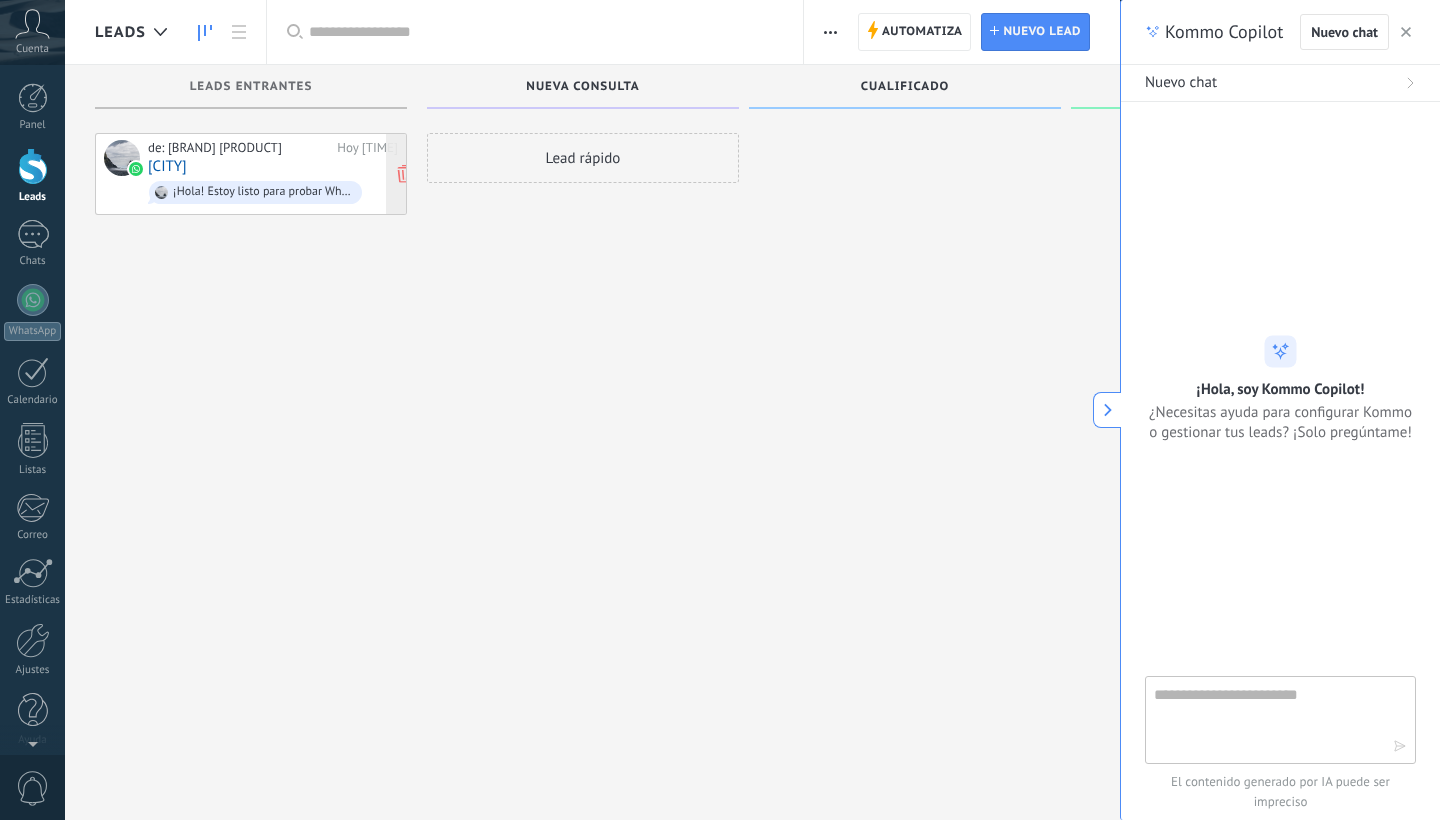 click on "de: Kommo Demo Hoy [TIME] [CITY] ¡Hola! Estoy listo para probar WhatsApp en Kommo. Mi código de verificación es [CODE]" at bounding box center (273, 174) 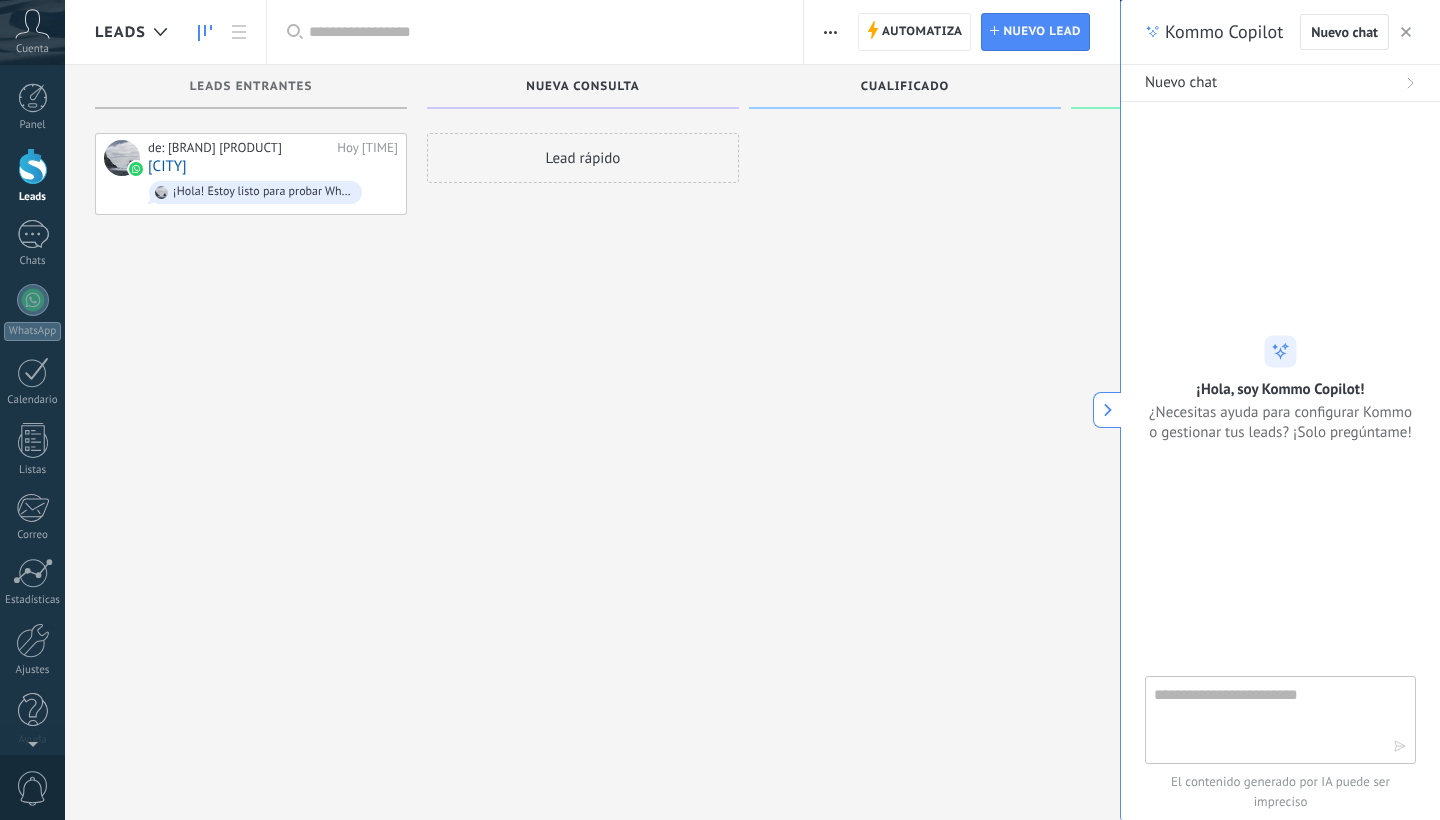click on "de: Kommo Demo Hoy [TIME] [CITY] ¡Hola! Estoy listo para probar WhatsApp en Kommo. Mi código de verificación es [CODE]" at bounding box center (251, 412) 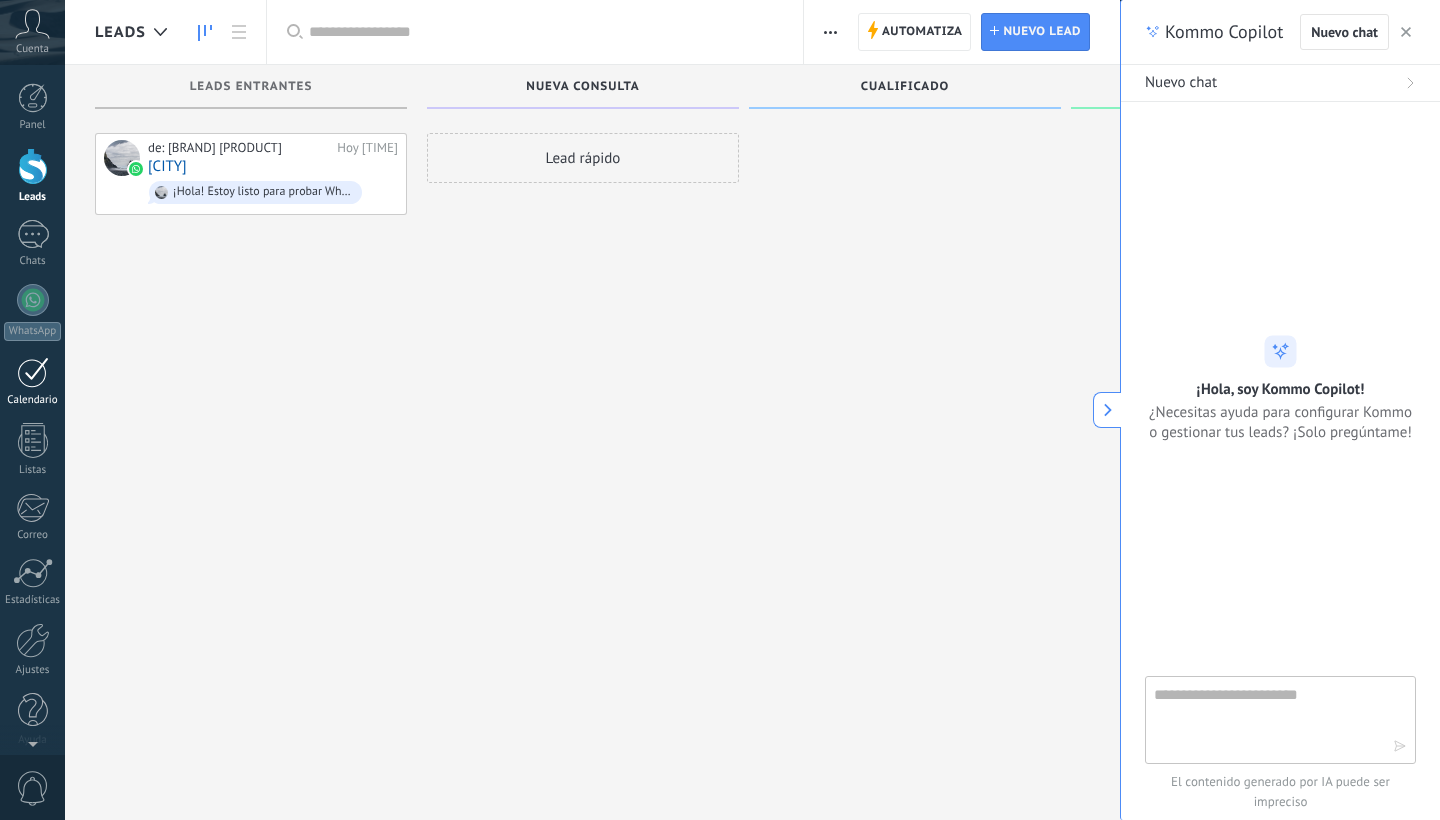 click at bounding box center [33, 372] 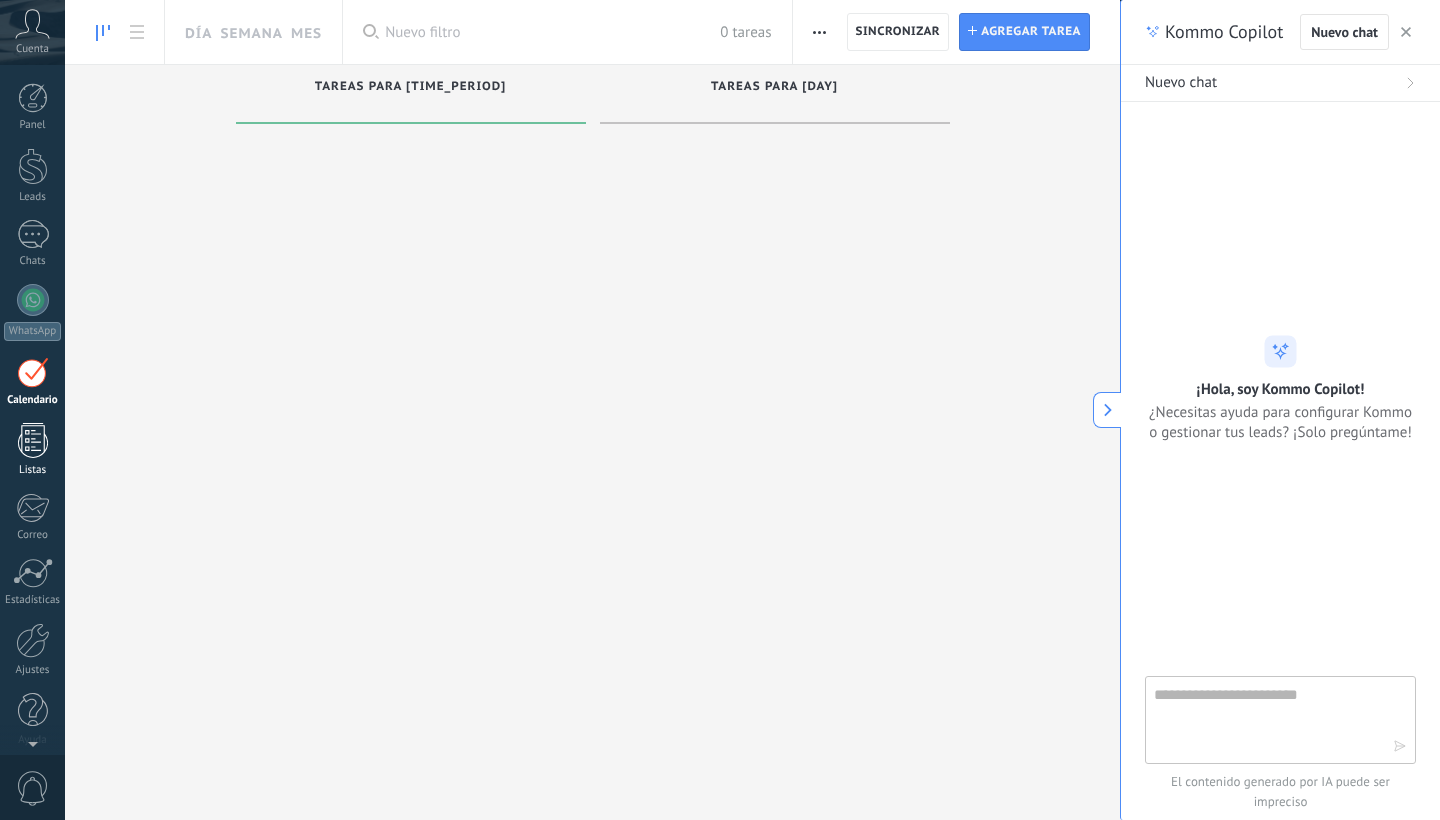 click at bounding box center (33, 440) 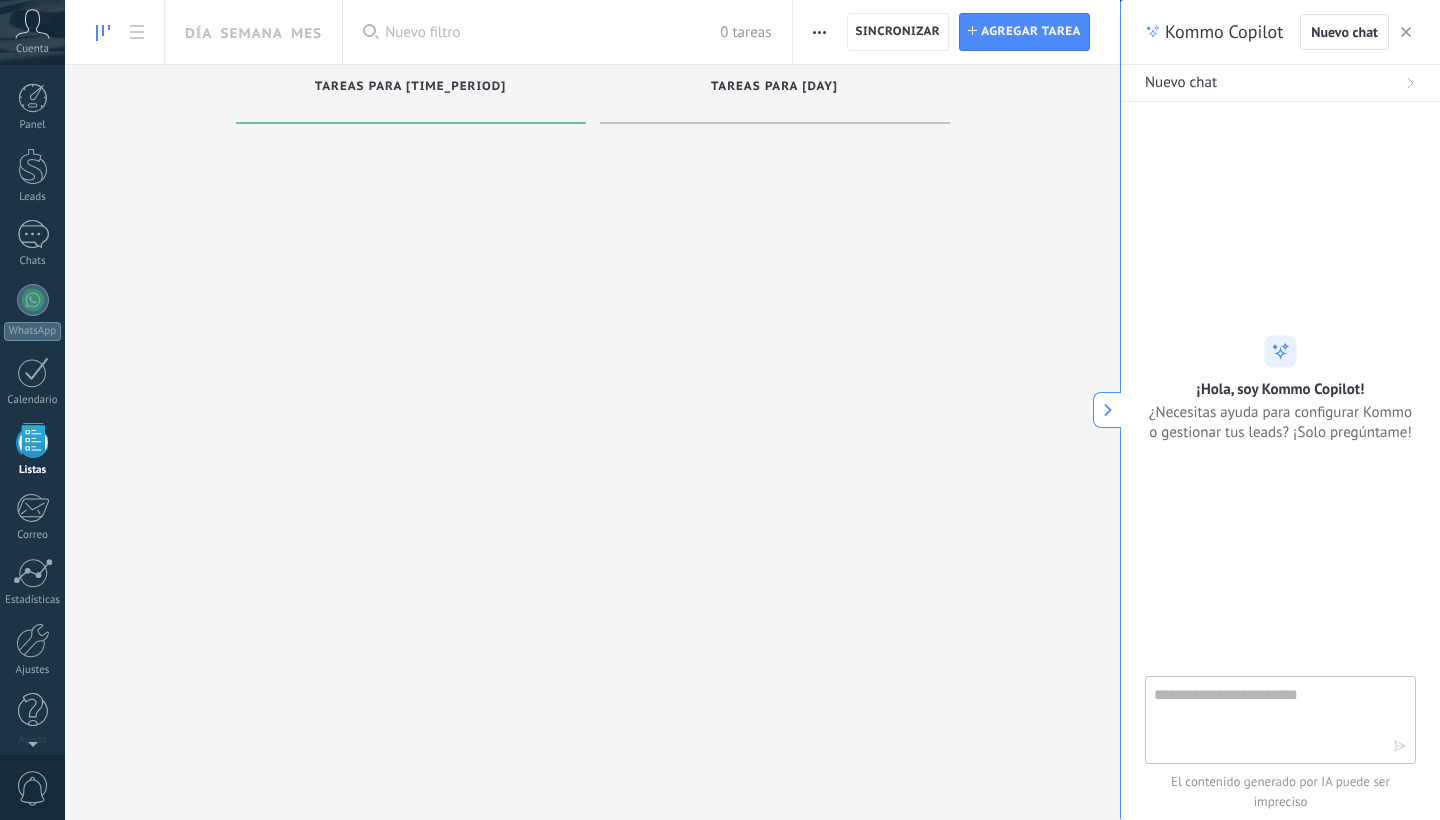 scroll, scrollTop: 12, scrollLeft: 0, axis: vertical 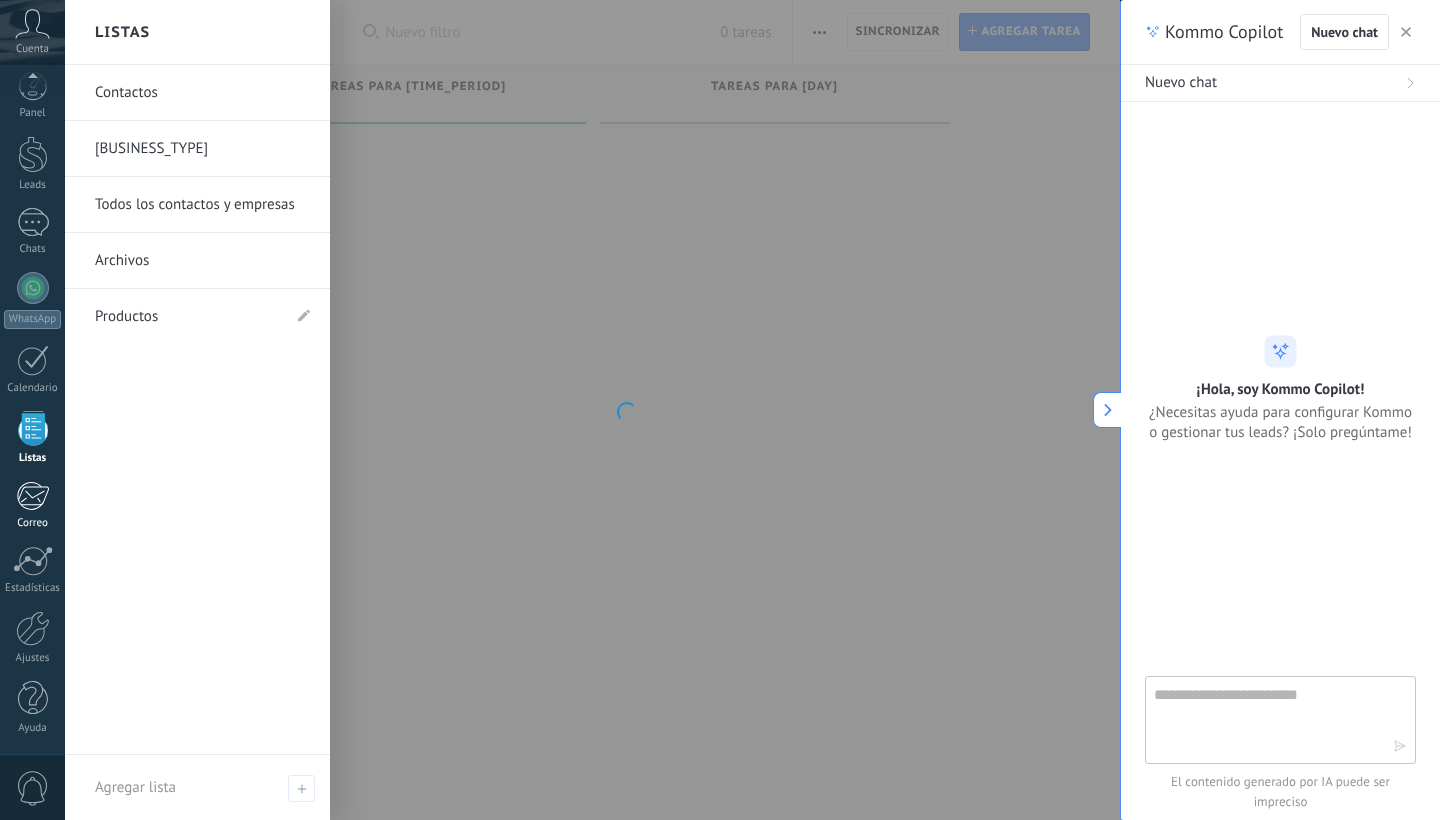 click on "Correo" at bounding box center [33, 523] 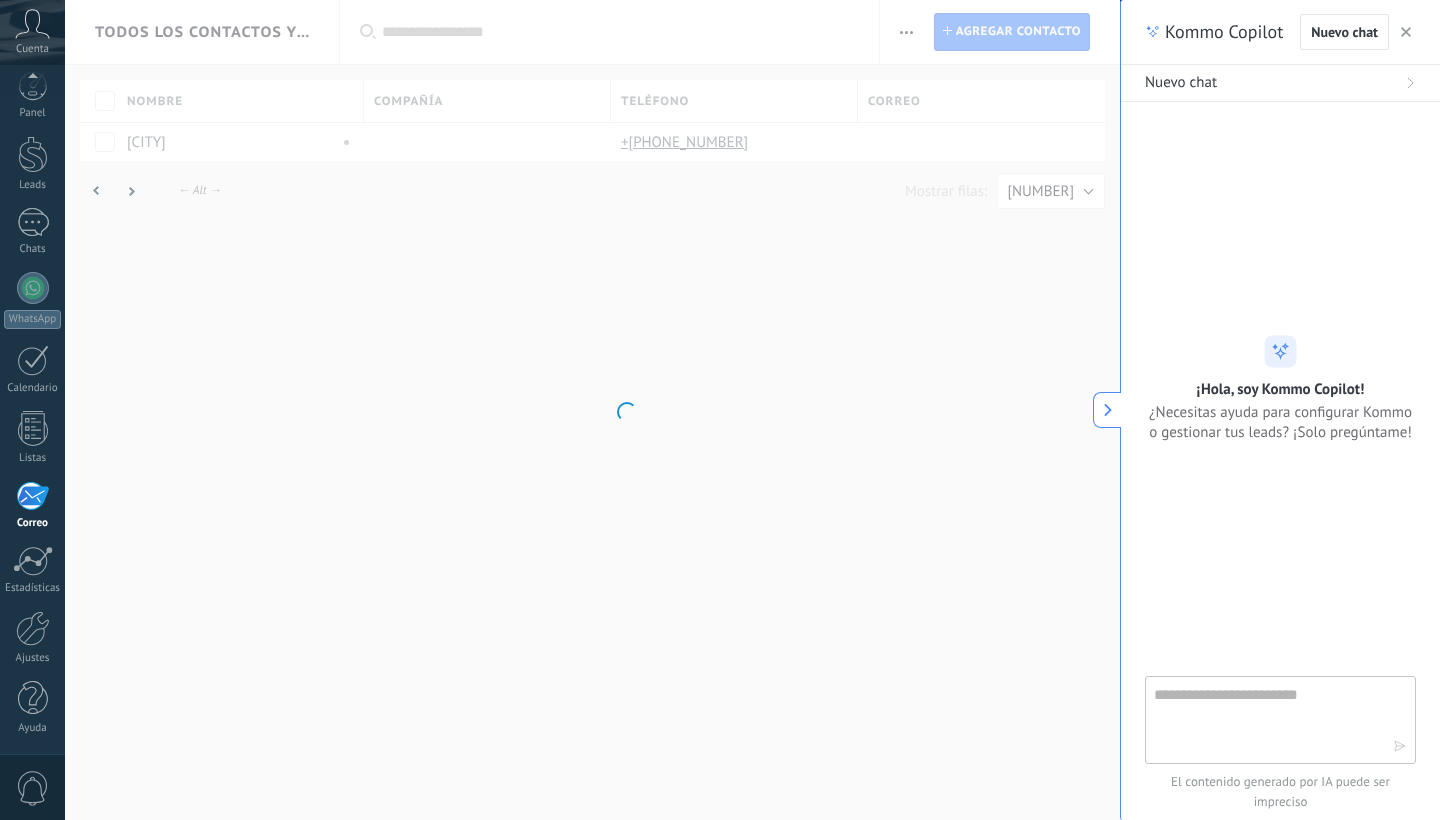 click on "Panel
Leads
1
Chats
WhatsApp
Clientes" at bounding box center [32, 413] 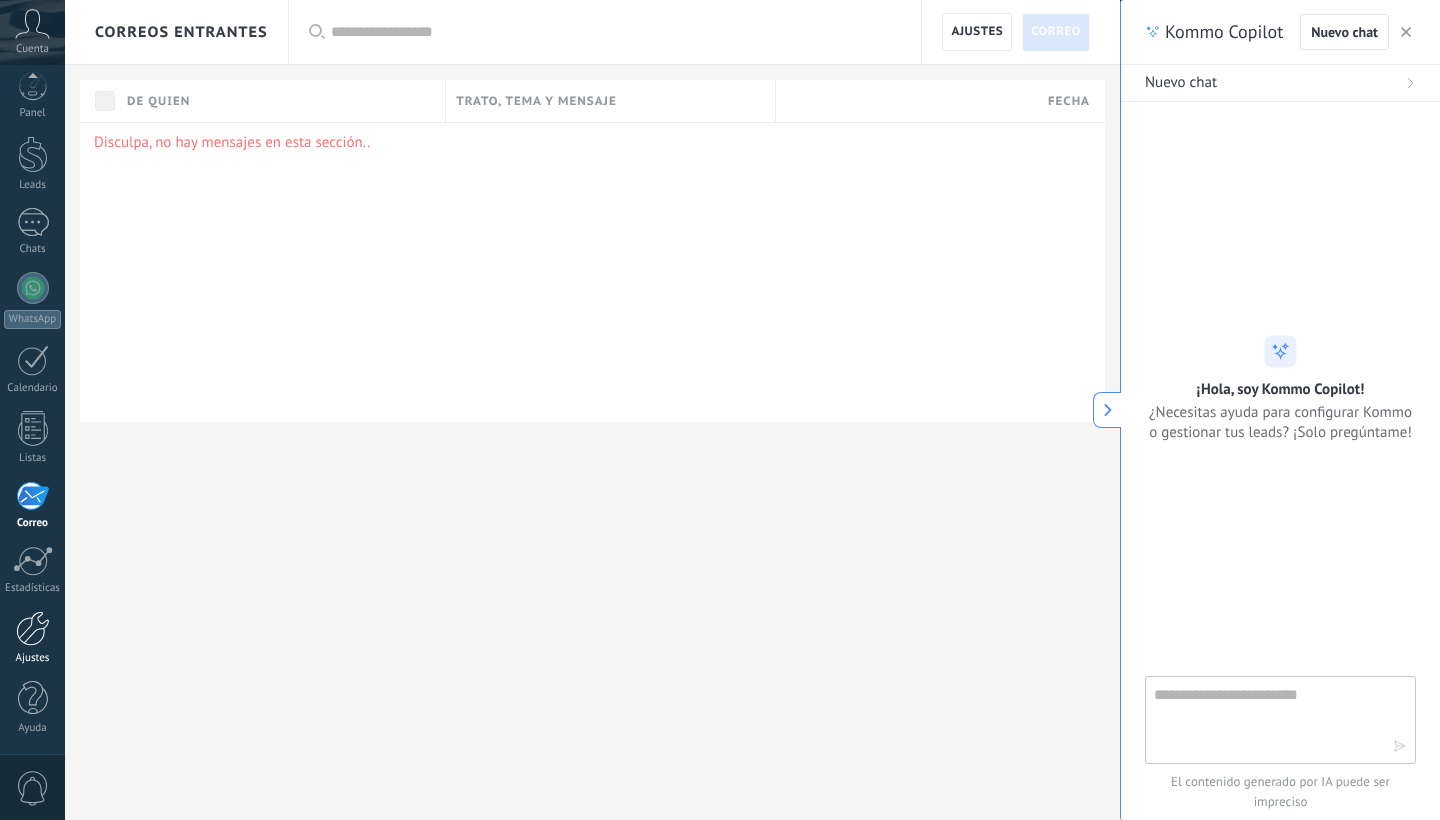 click at bounding box center [33, 628] 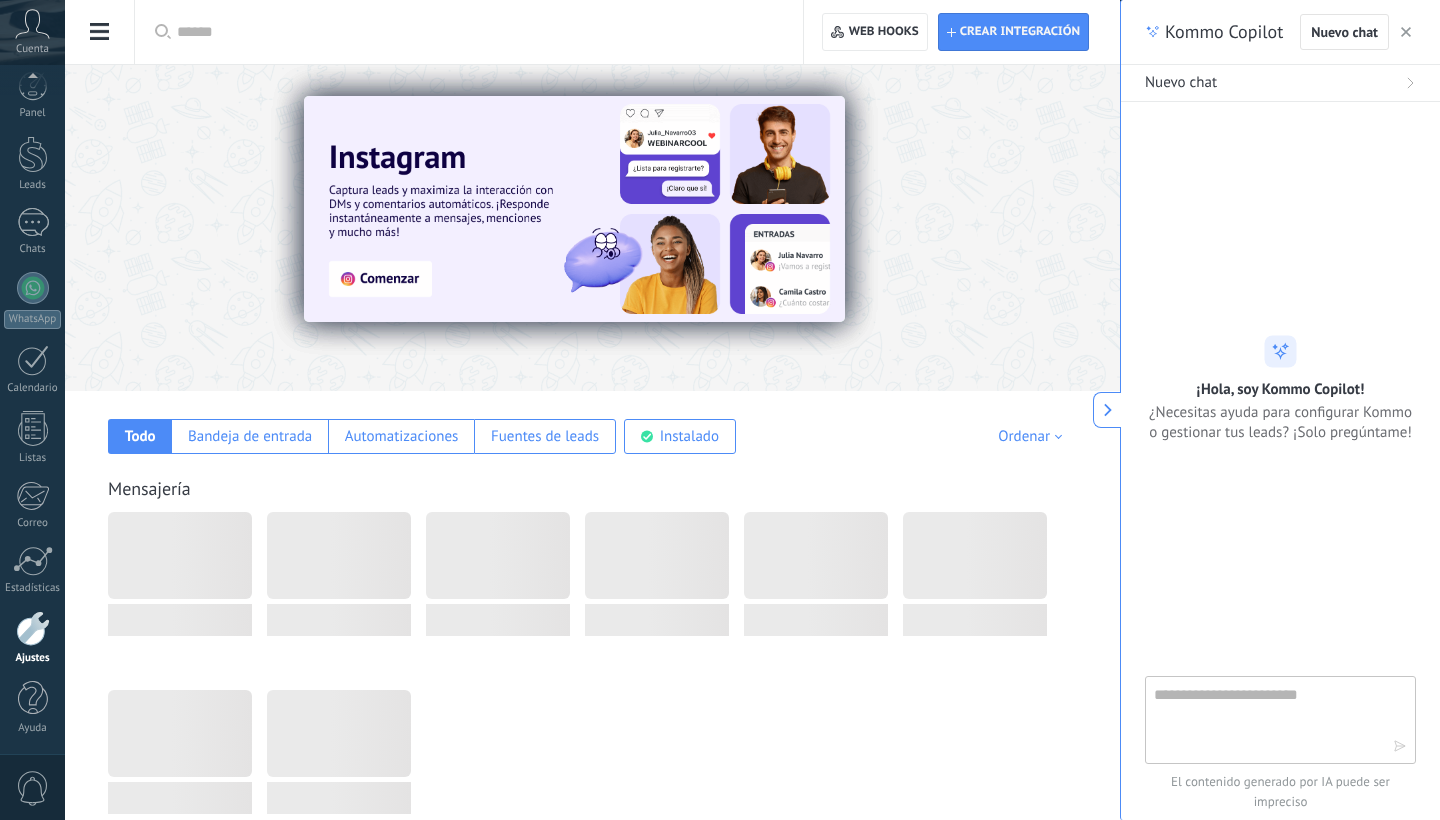 click at bounding box center (100, 32) 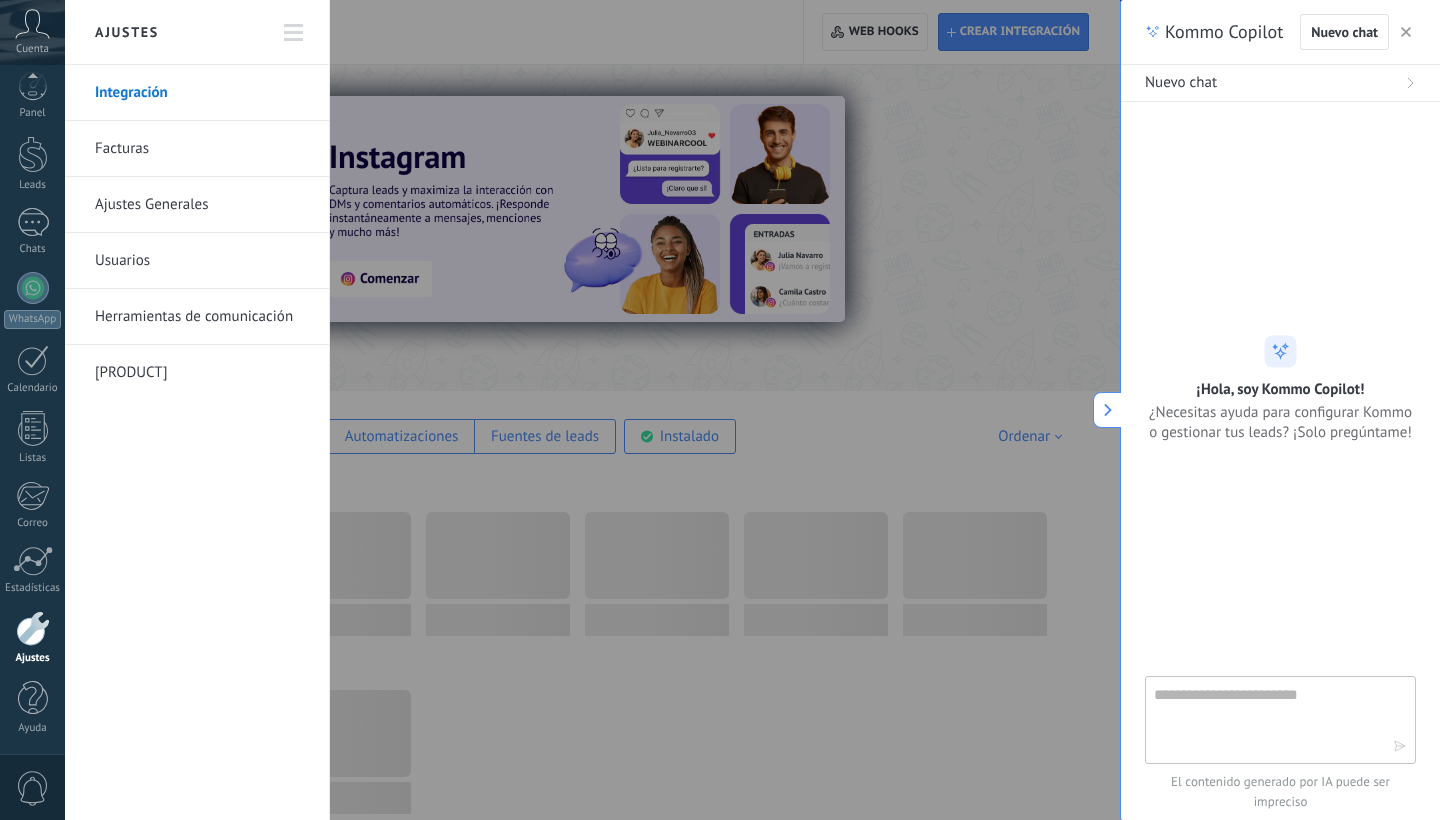 click at bounding box center [32, 24] 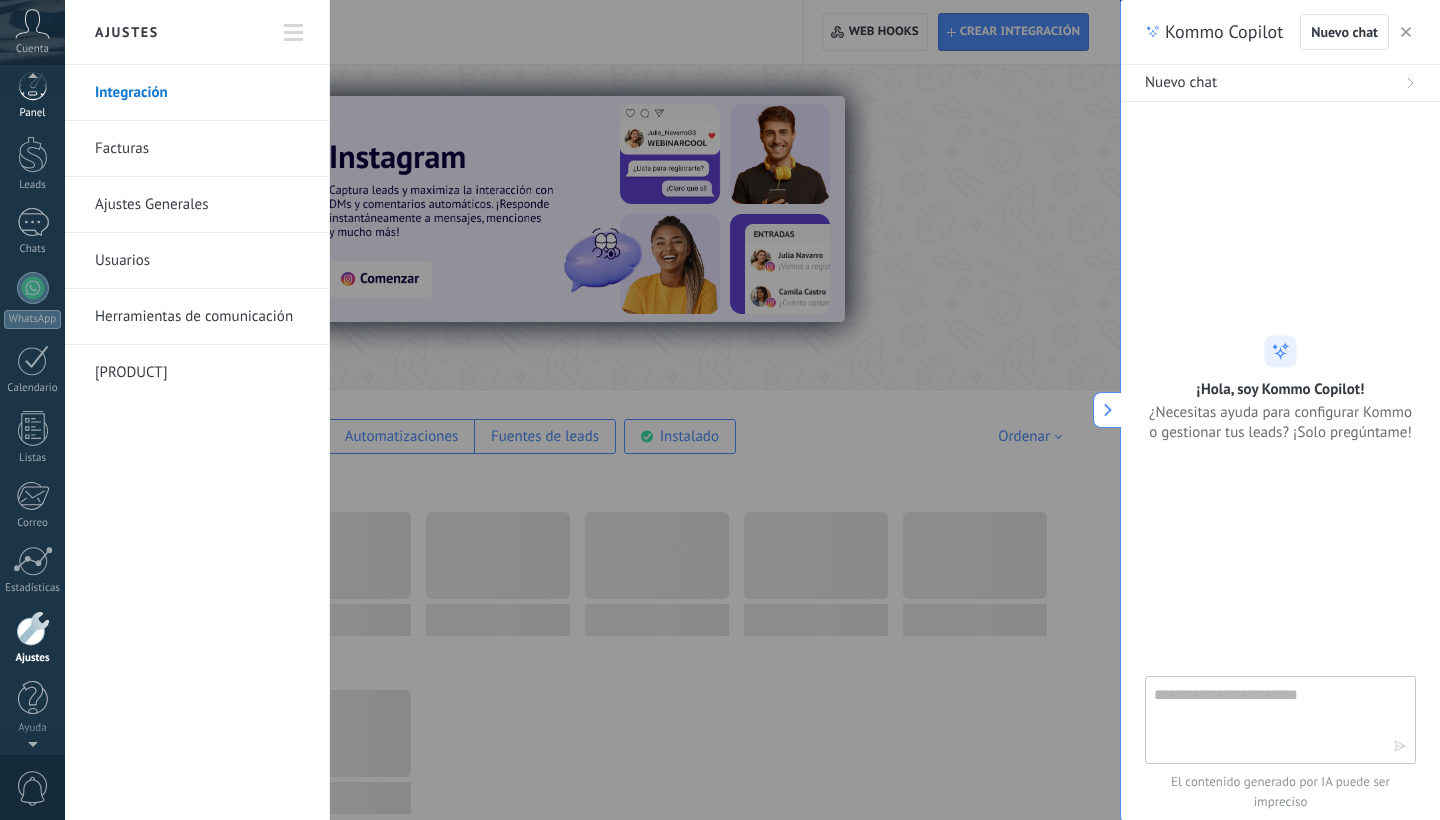 scroll, scrollTop: 0, scrollLeft: 0, axis: both 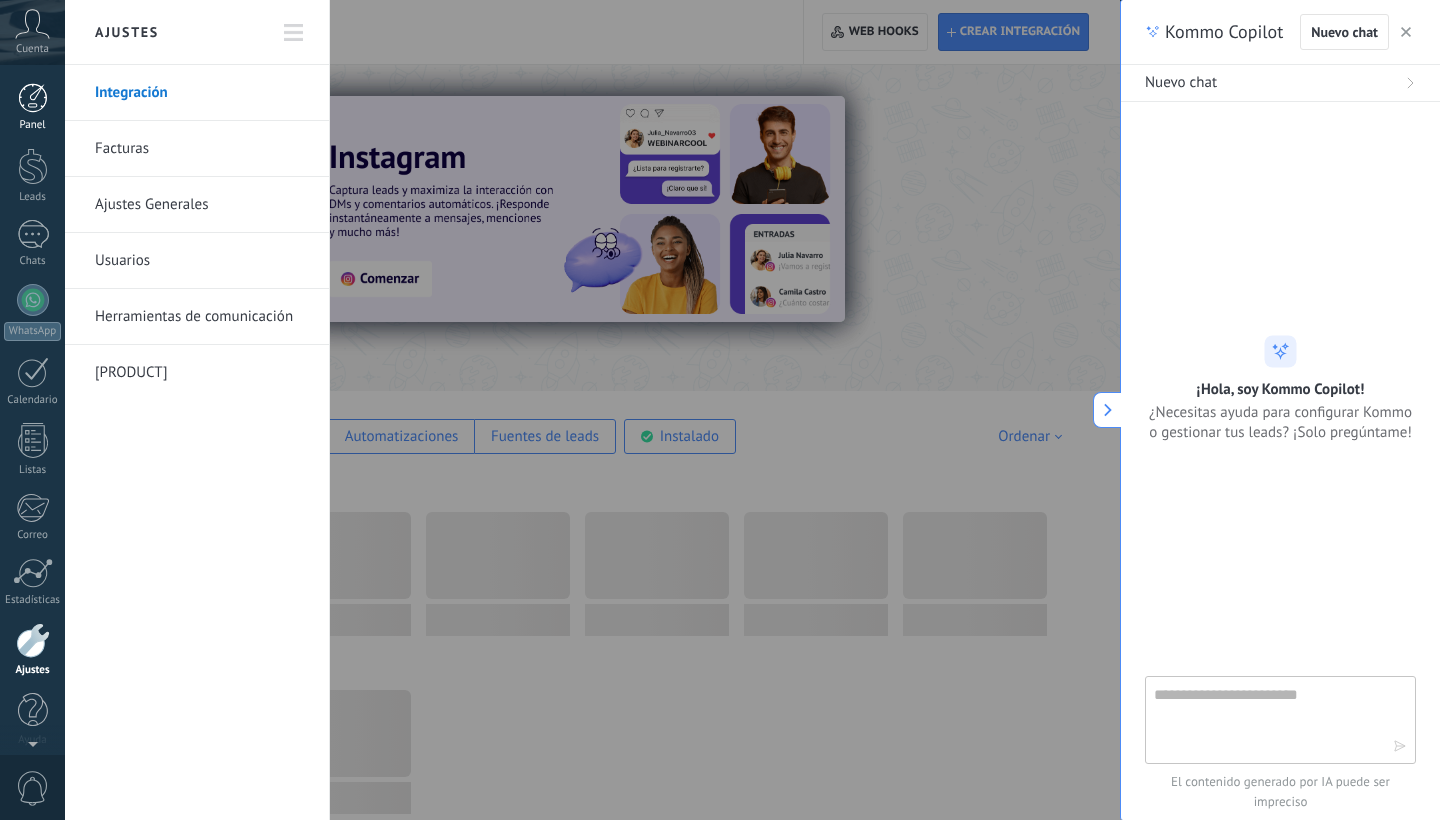 click at bounding box center [33, 98] 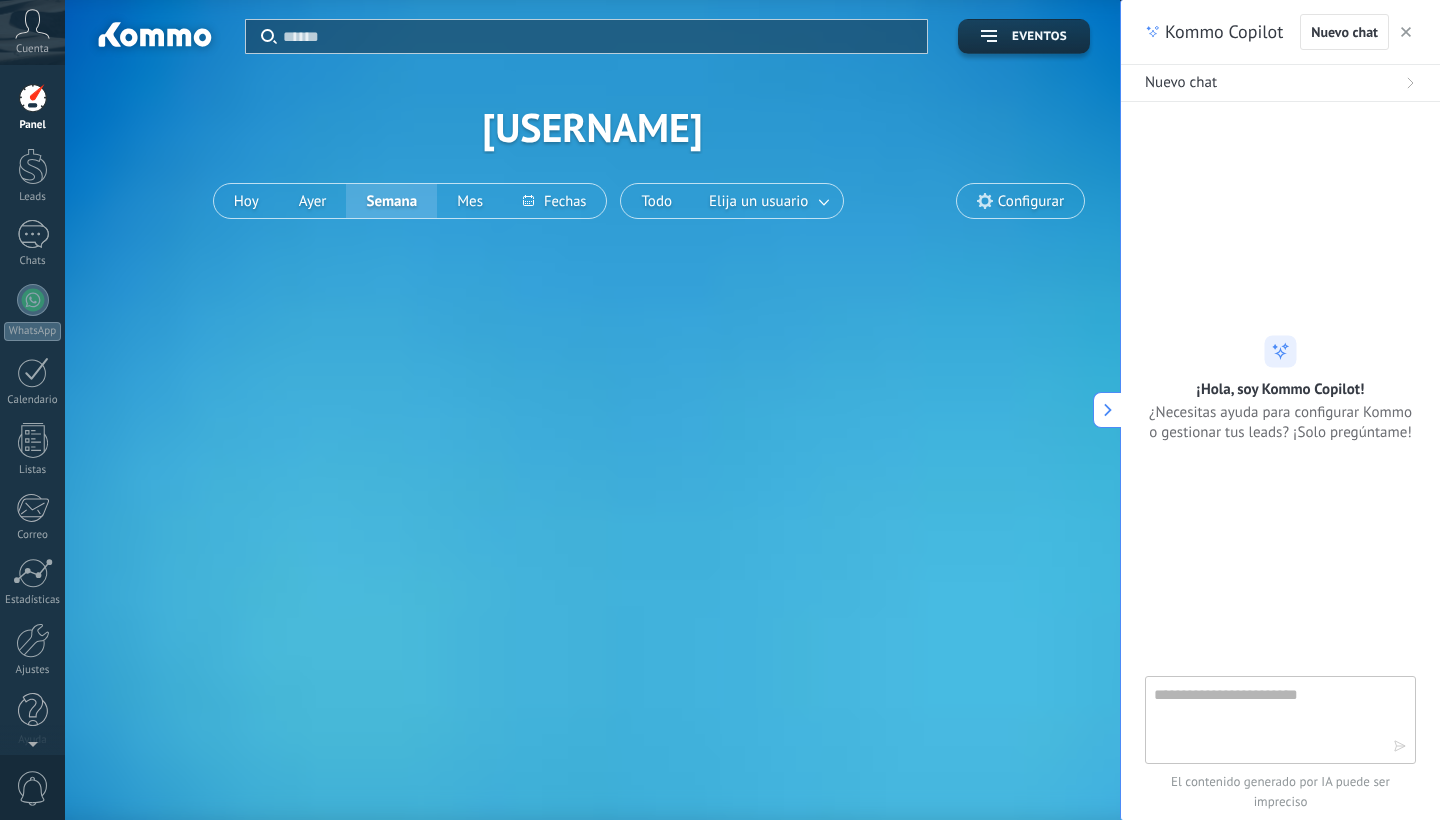click on "Cuenta" at bounding box center [32, 32] 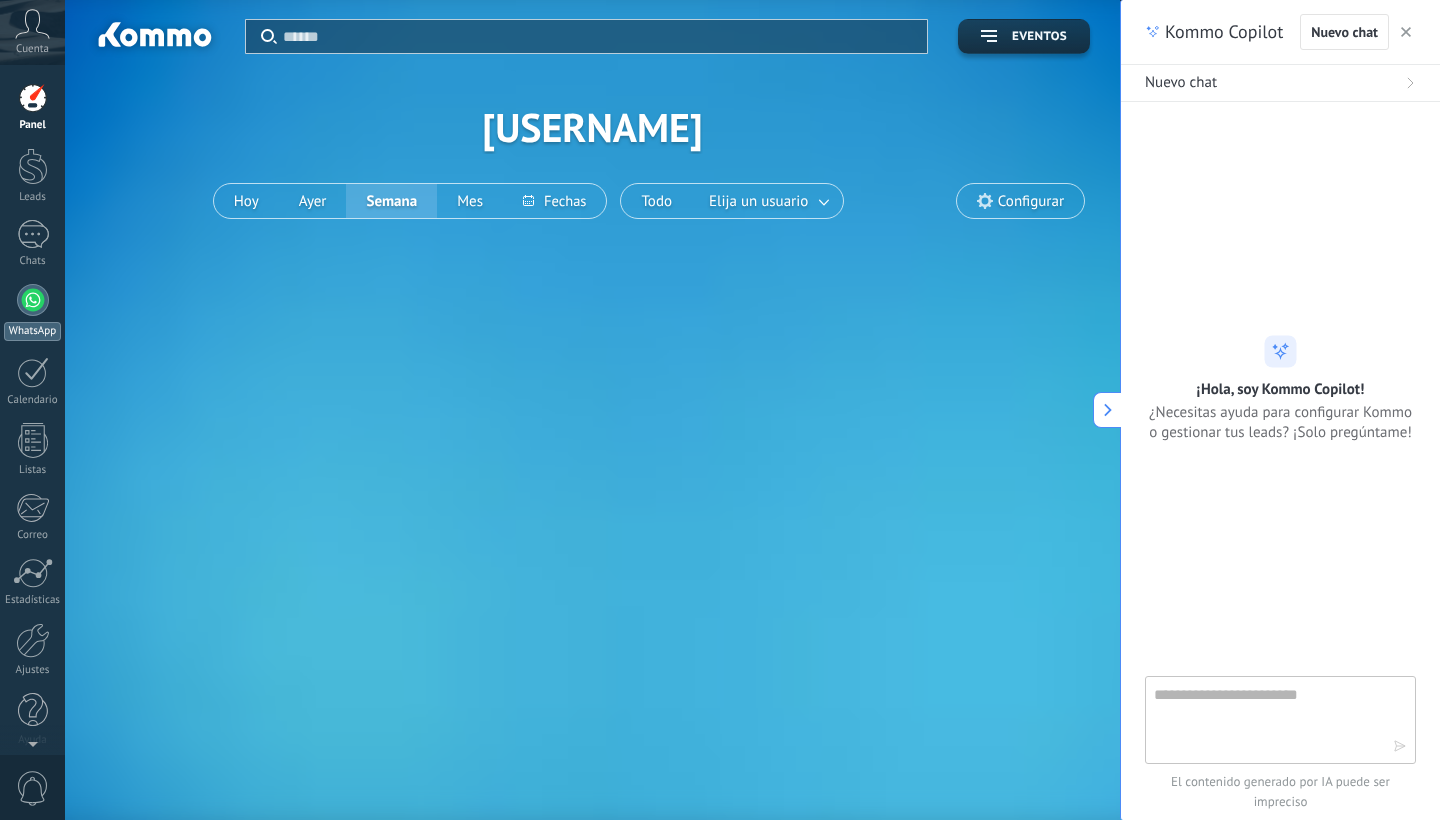 click on "WhatsApp" at bounding box center (32, 312) 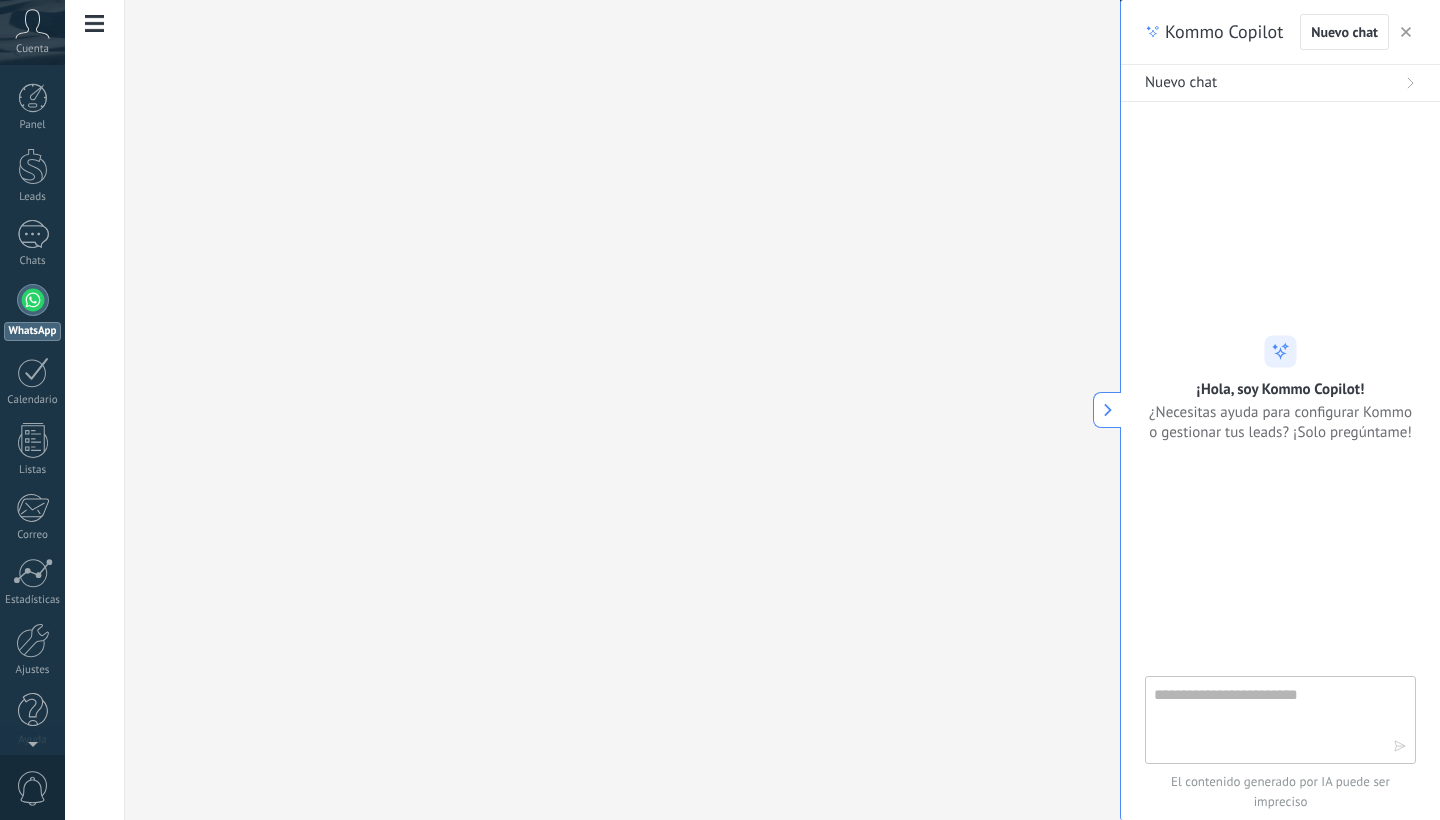 click at bounding box center (33, 300) 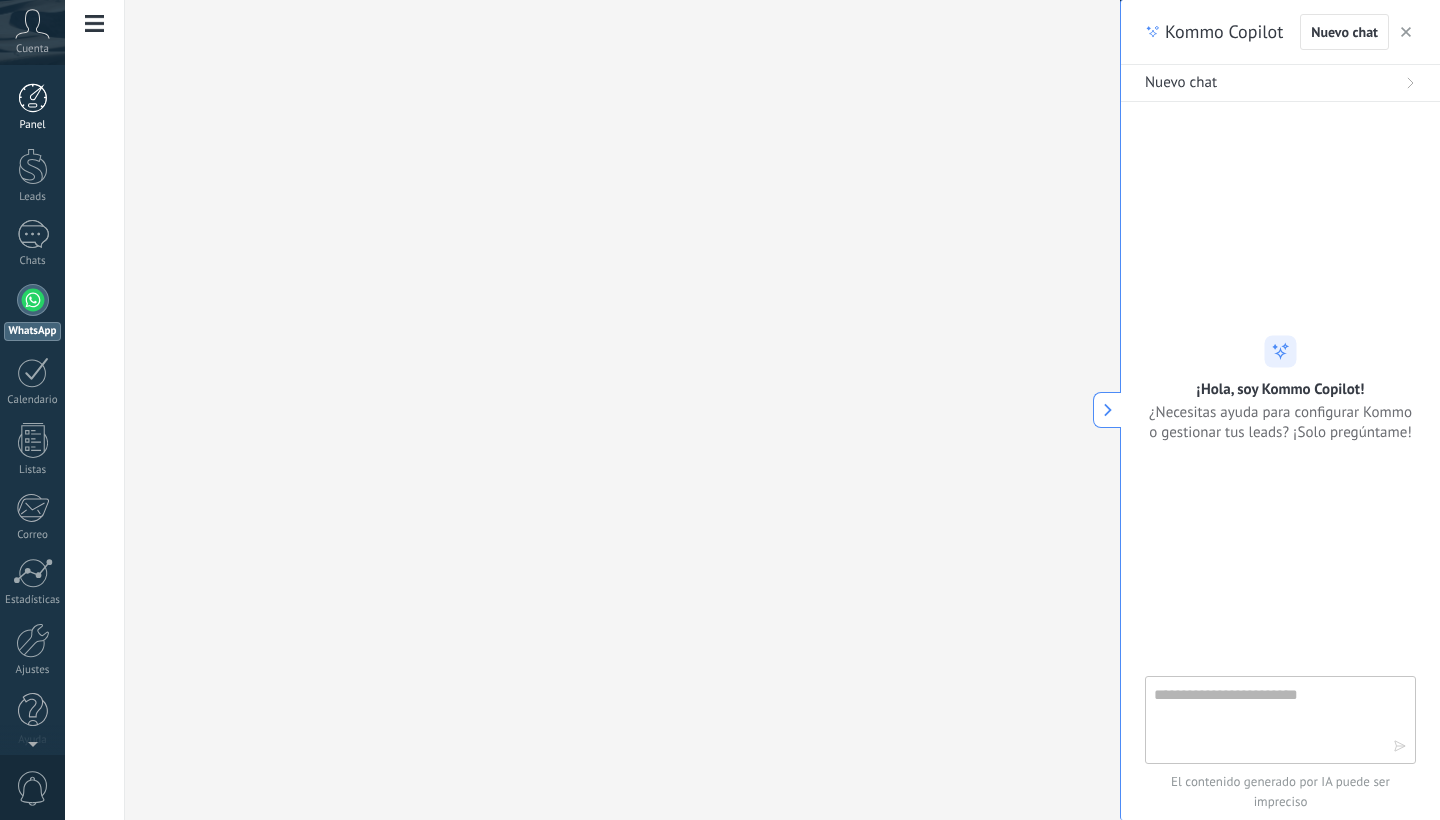 click at bounding box center [33, 98] 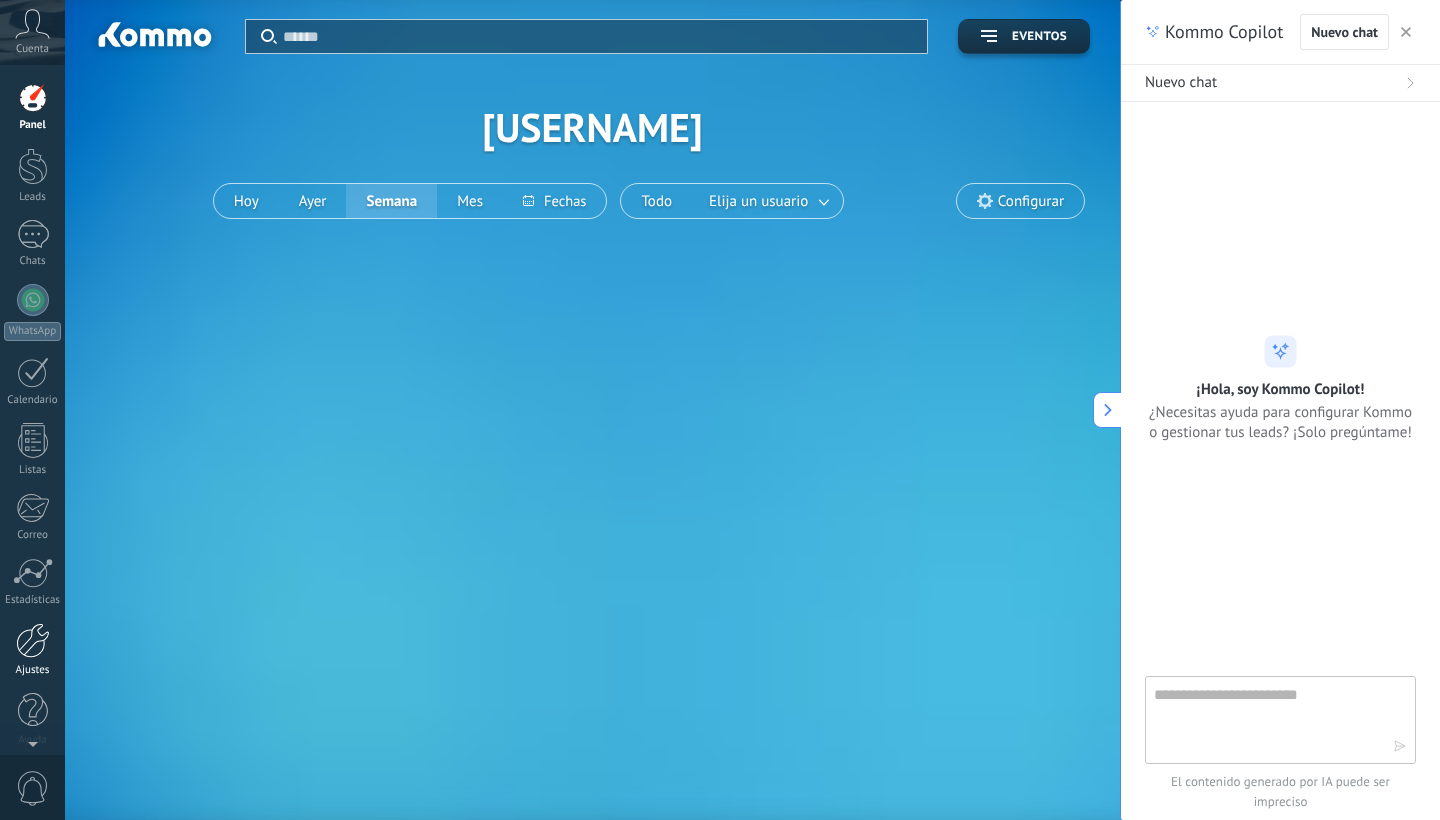 click at bounding box center (33, 640) 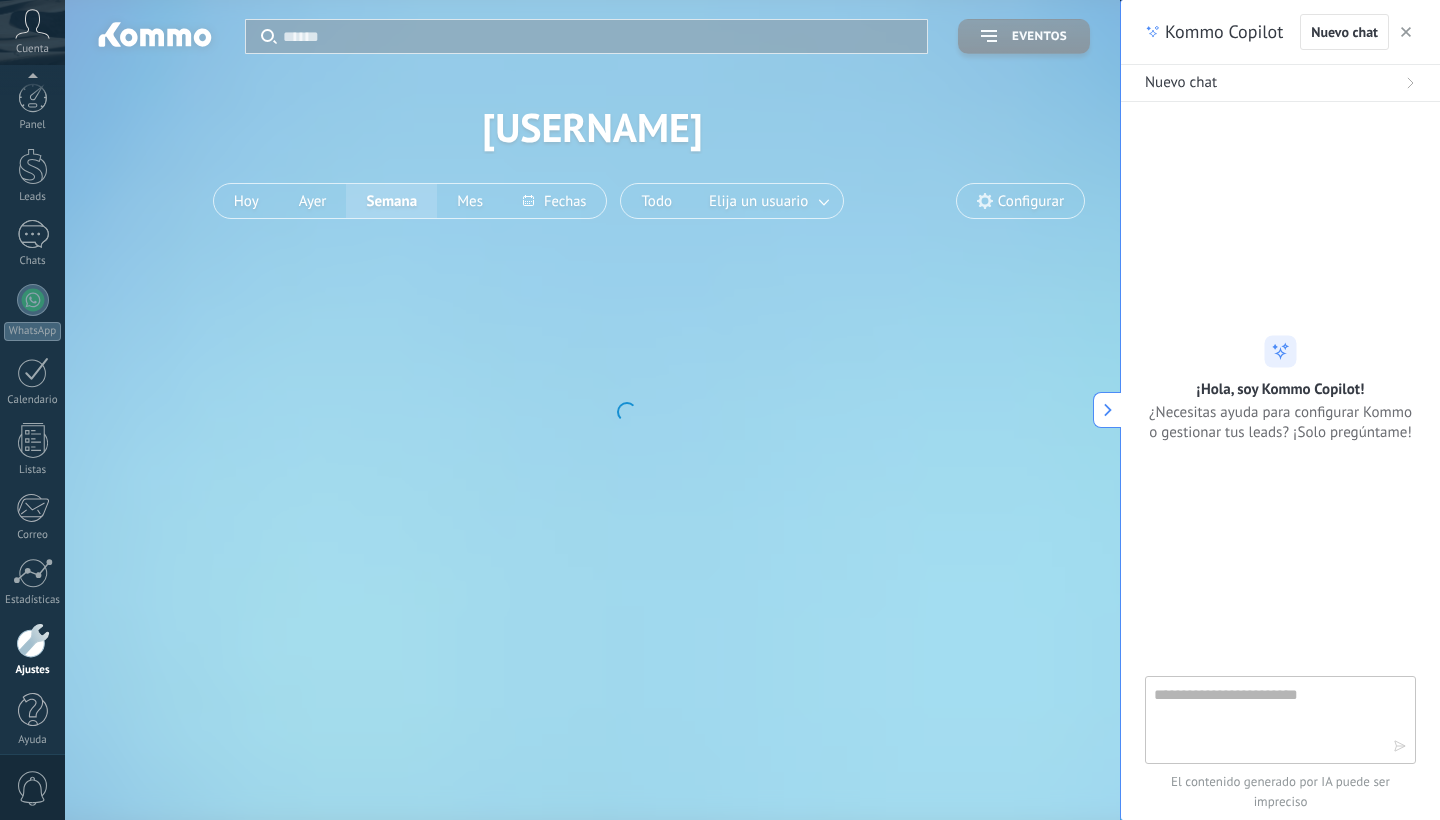 scroll, scrollTop: 12, scrollLeft: 0, axis: vertical 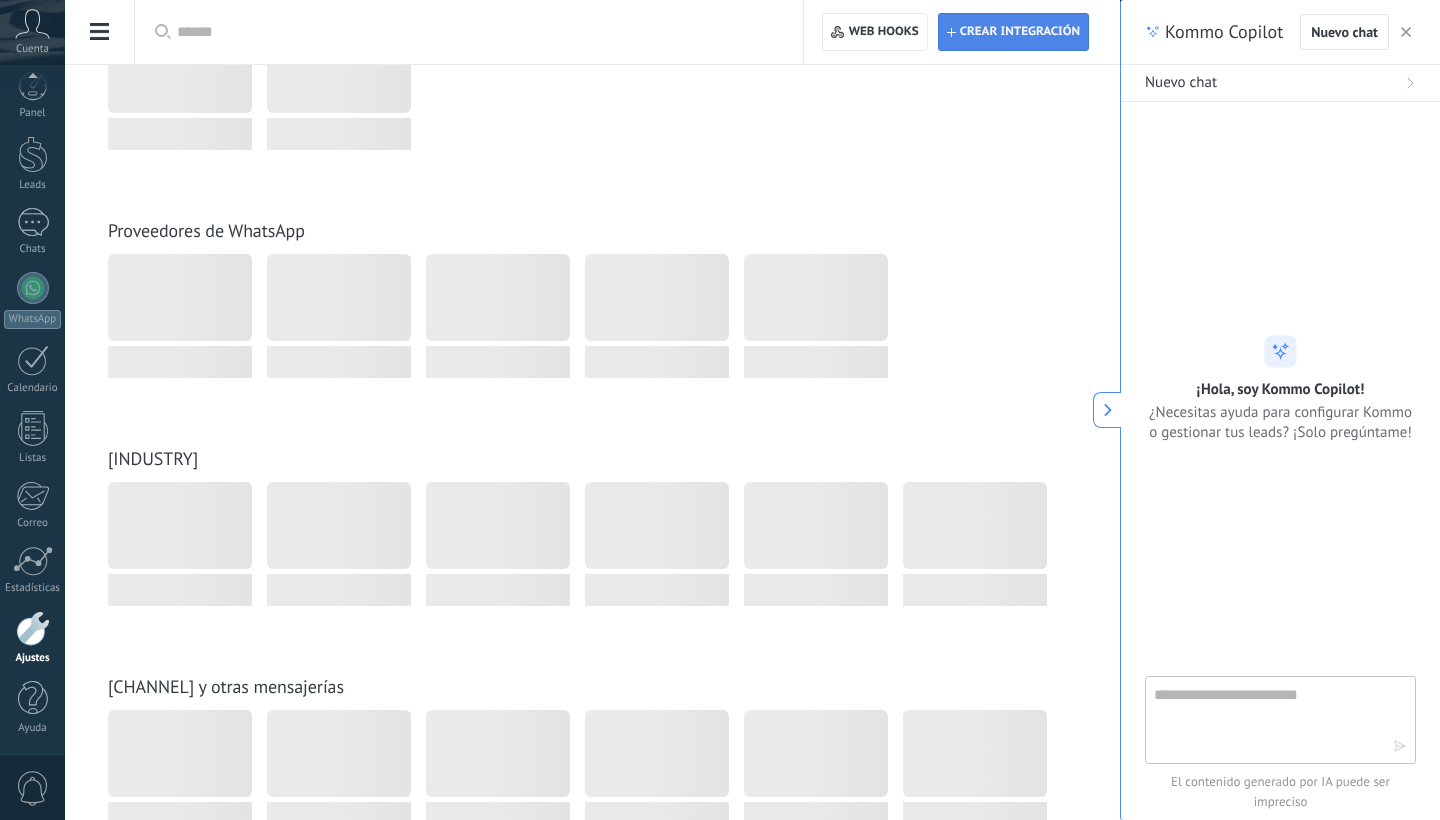 click on "Crear integración" at bounding box center (1020, 32) 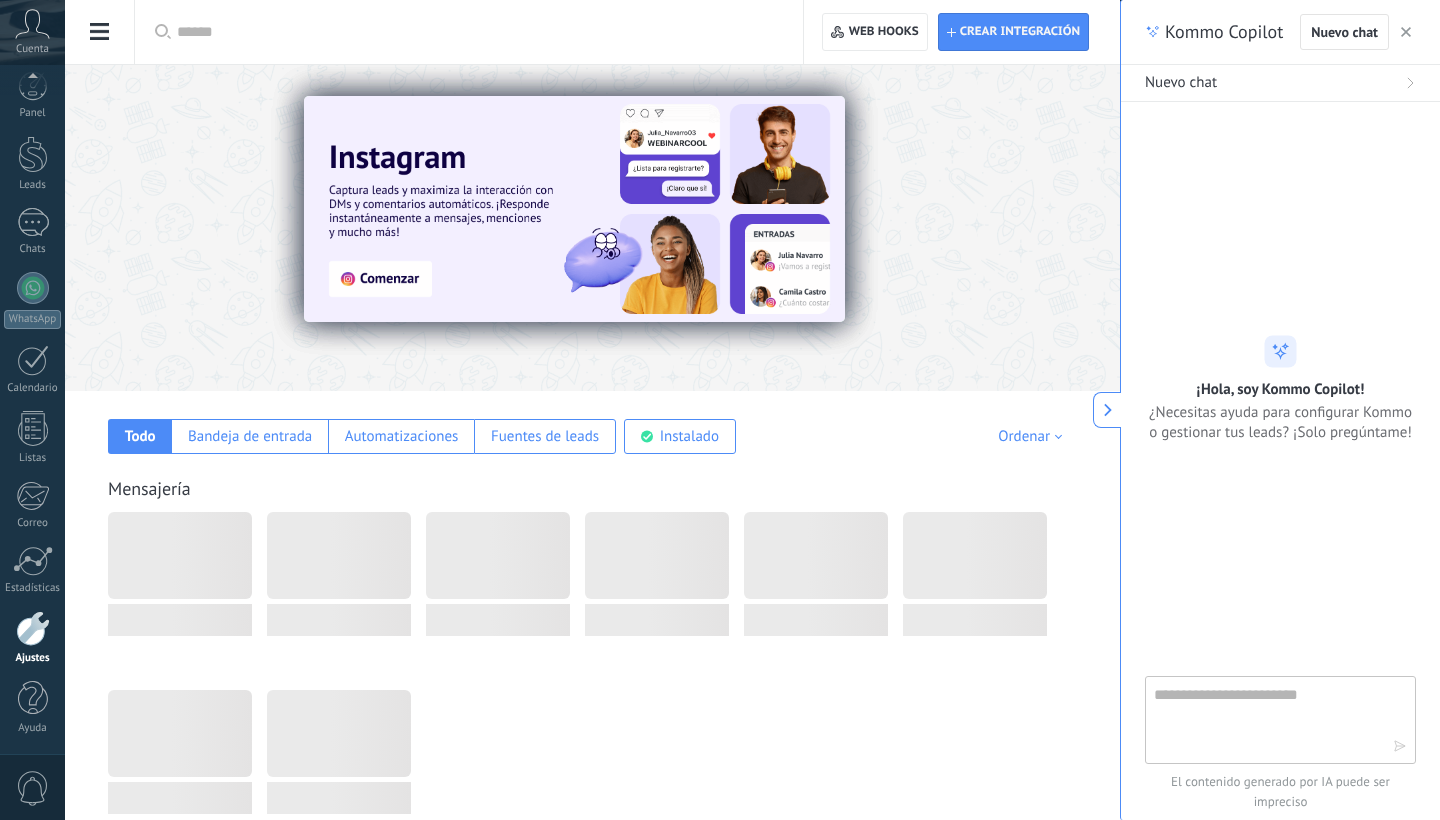 scroll, scrollTop: 0, scrollLeft: 0, axis: both 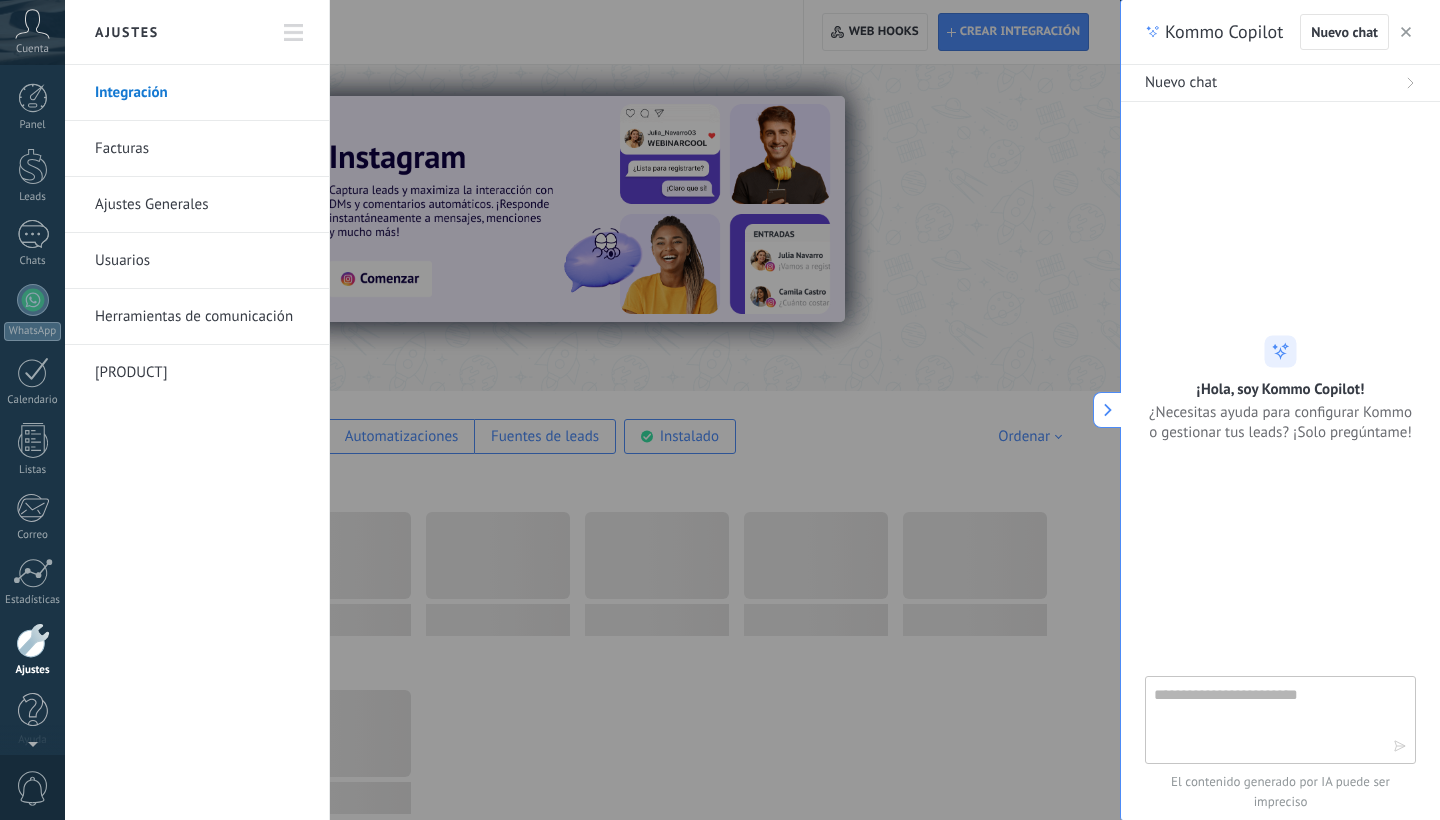 click on "Cuenta" at bounding box center [32, 49] 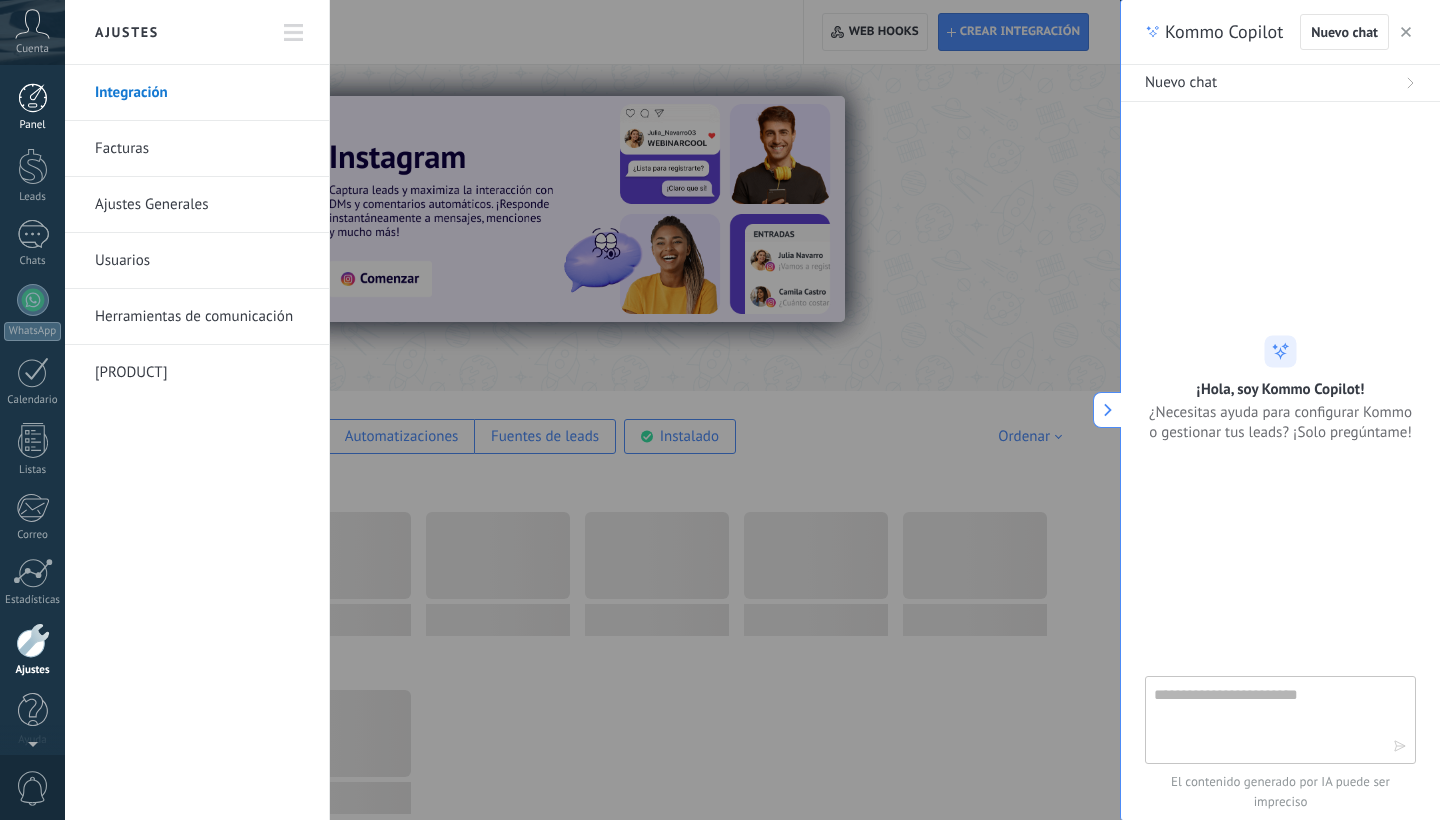click at bounding box center [33, 98] 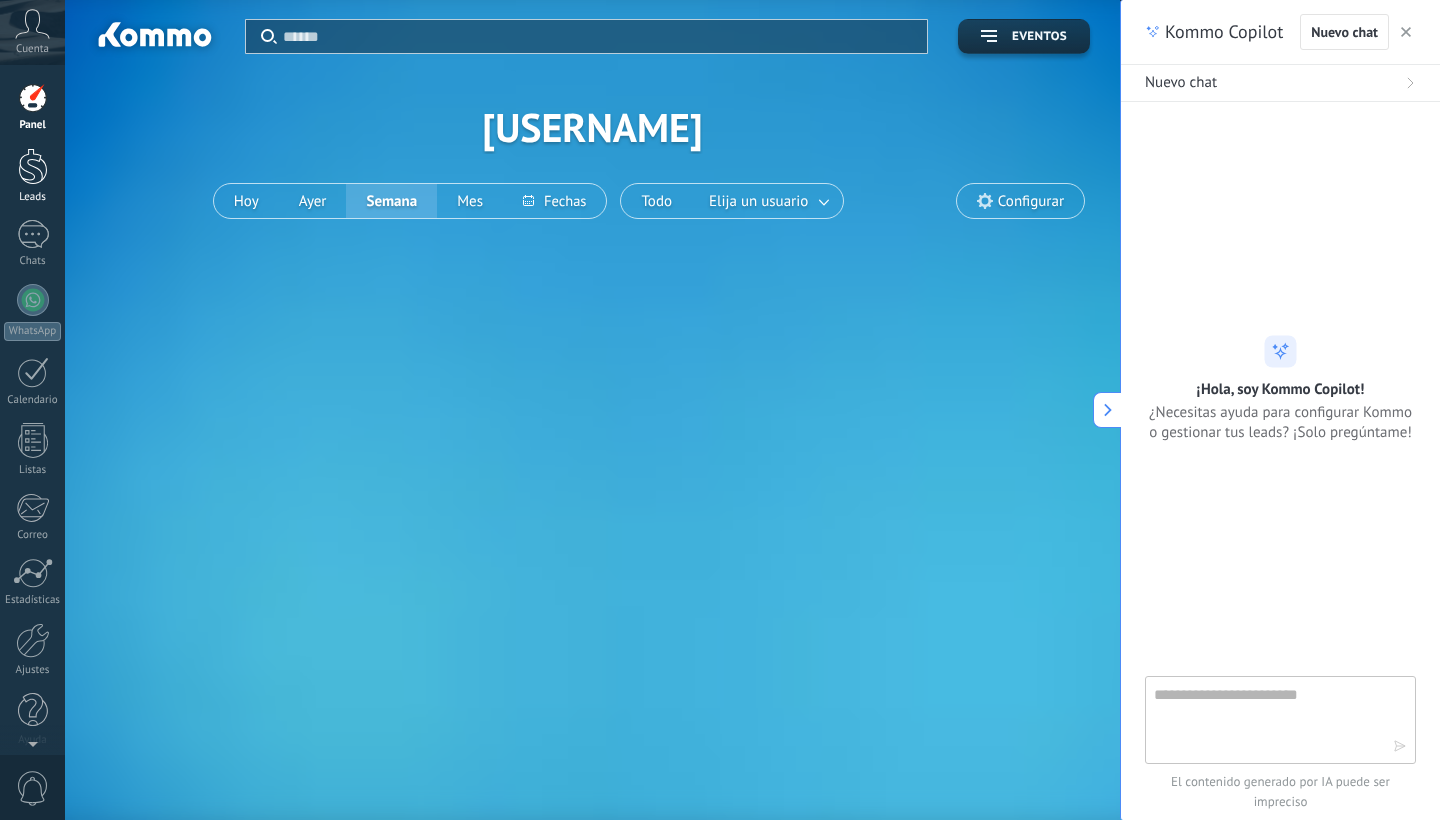 click at bounding box center [33, 166] 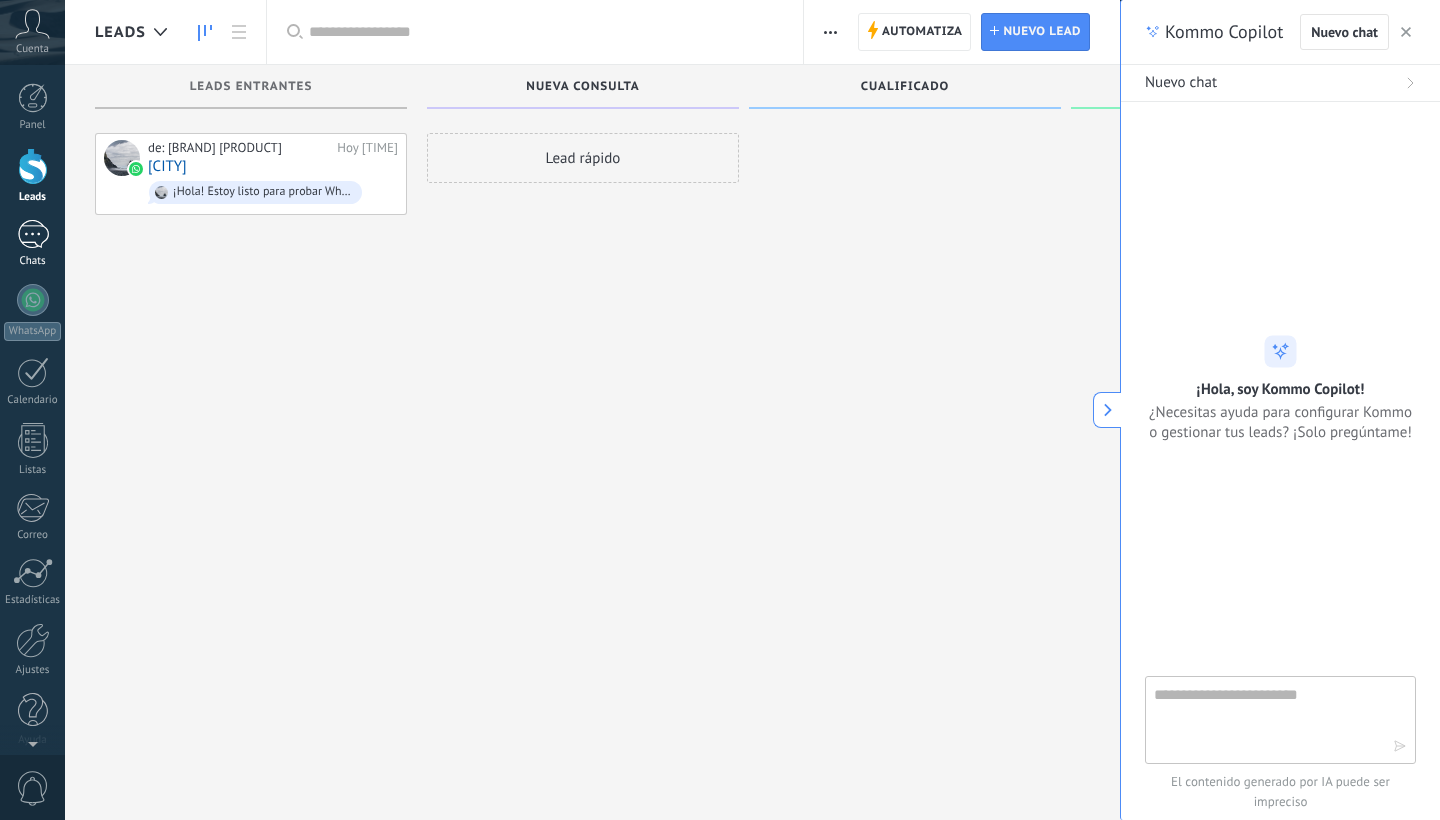 click on "1" at bounding box center (33, 234) 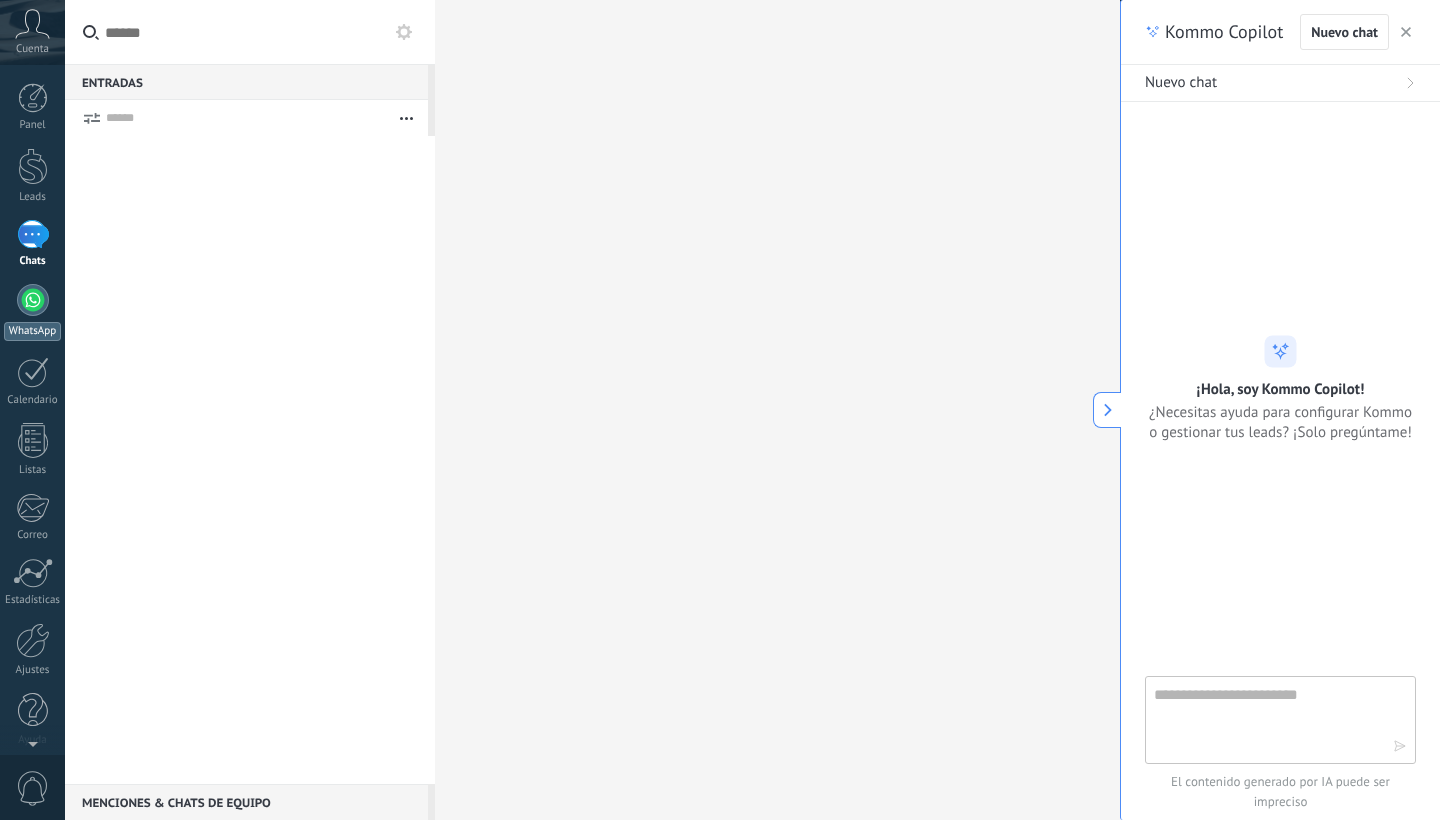 click at bounding box center [33, 300] 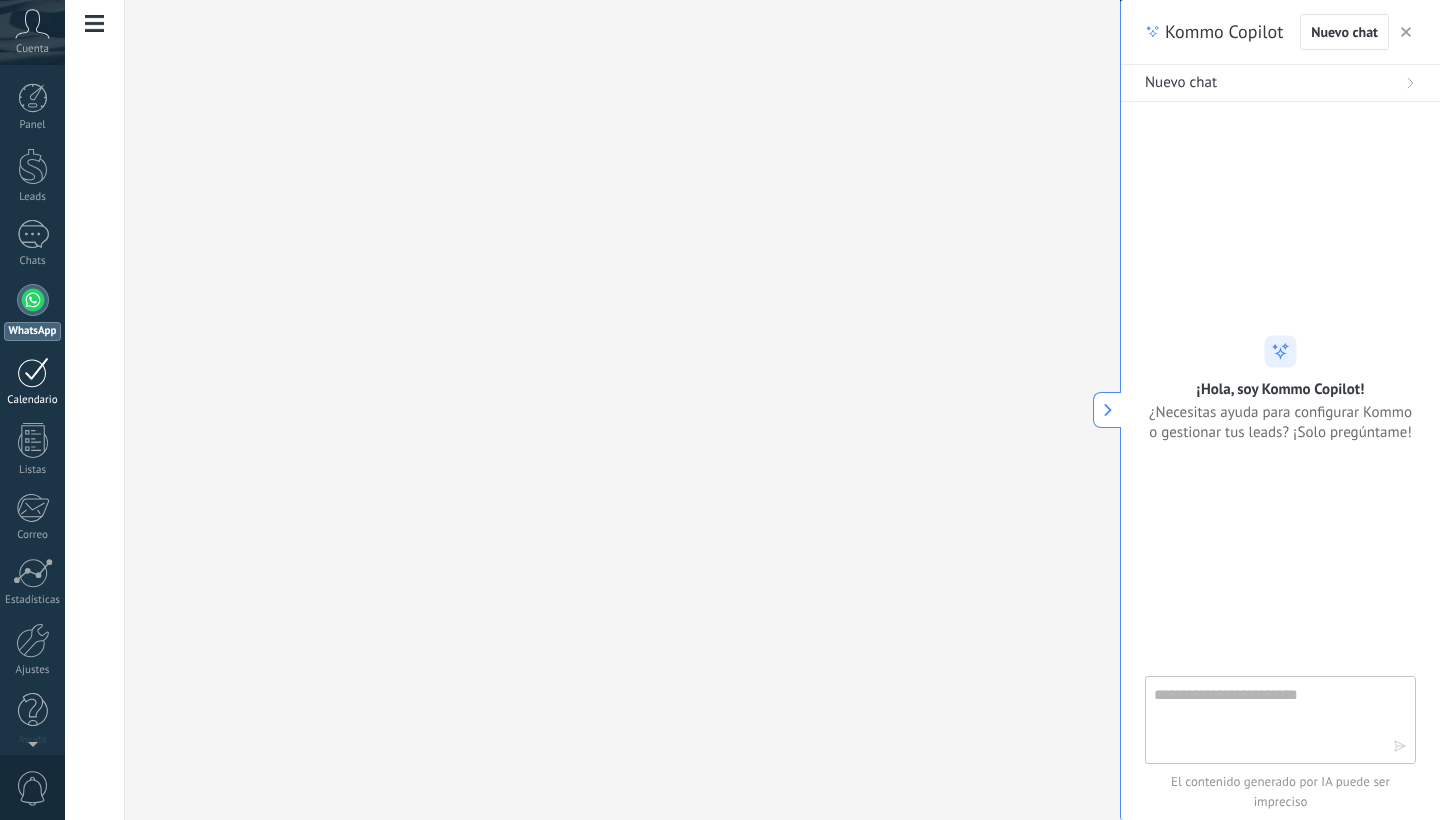 click at bounding box center (33, 372) 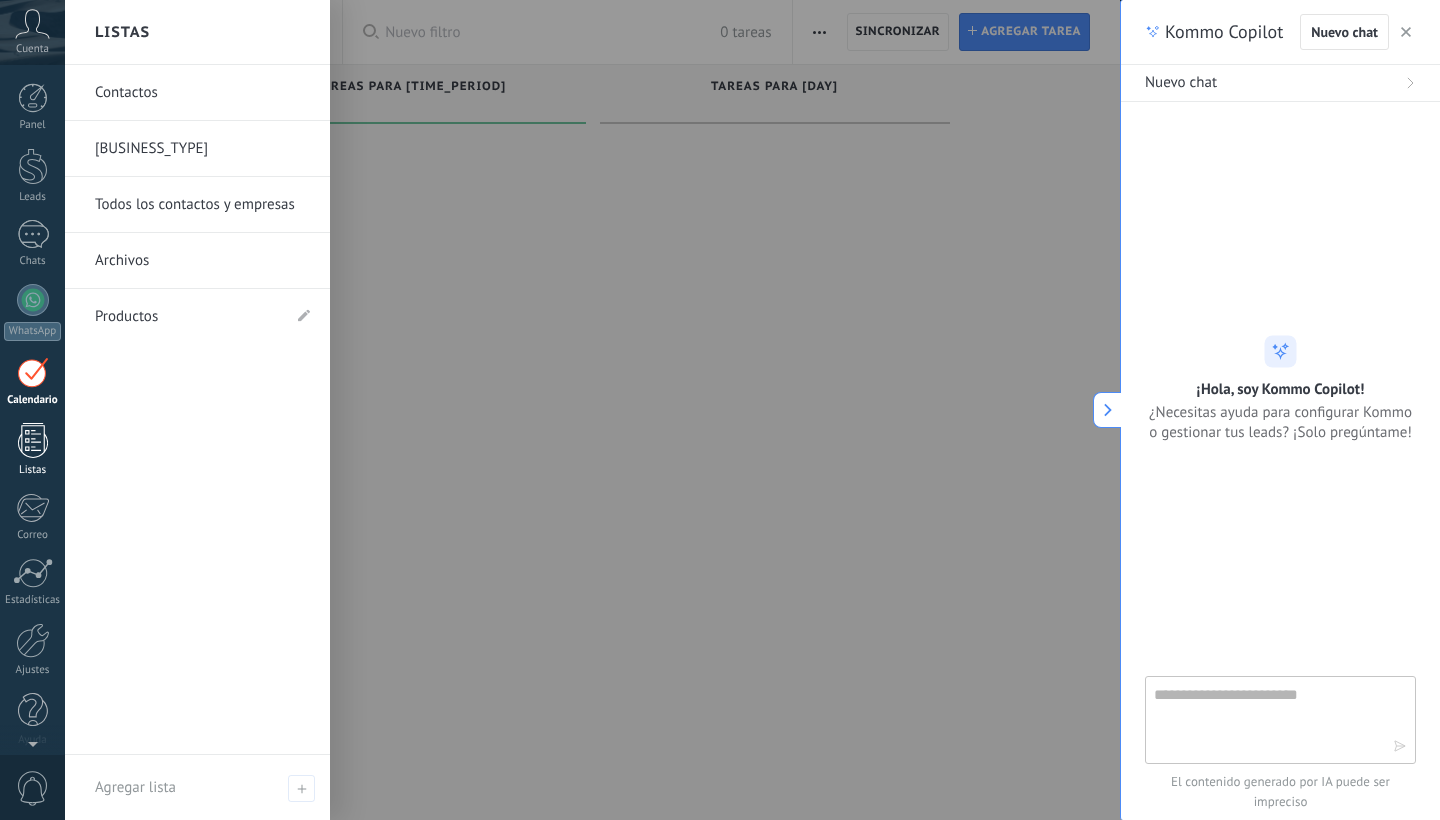 click at bounding box center [33, 440] 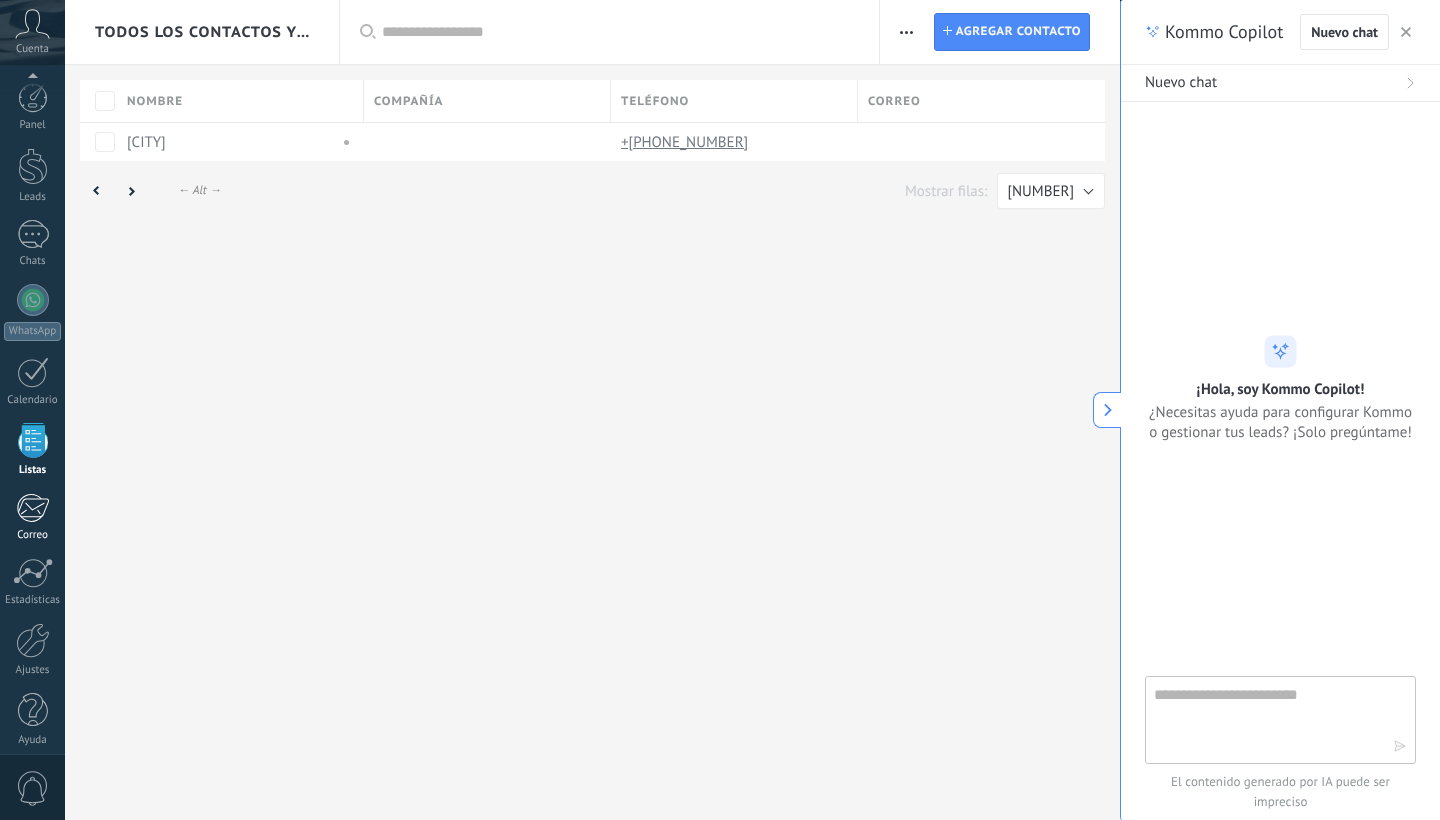 scroll, scrollTop: 12, scrollLeft: 0, axis: vertical 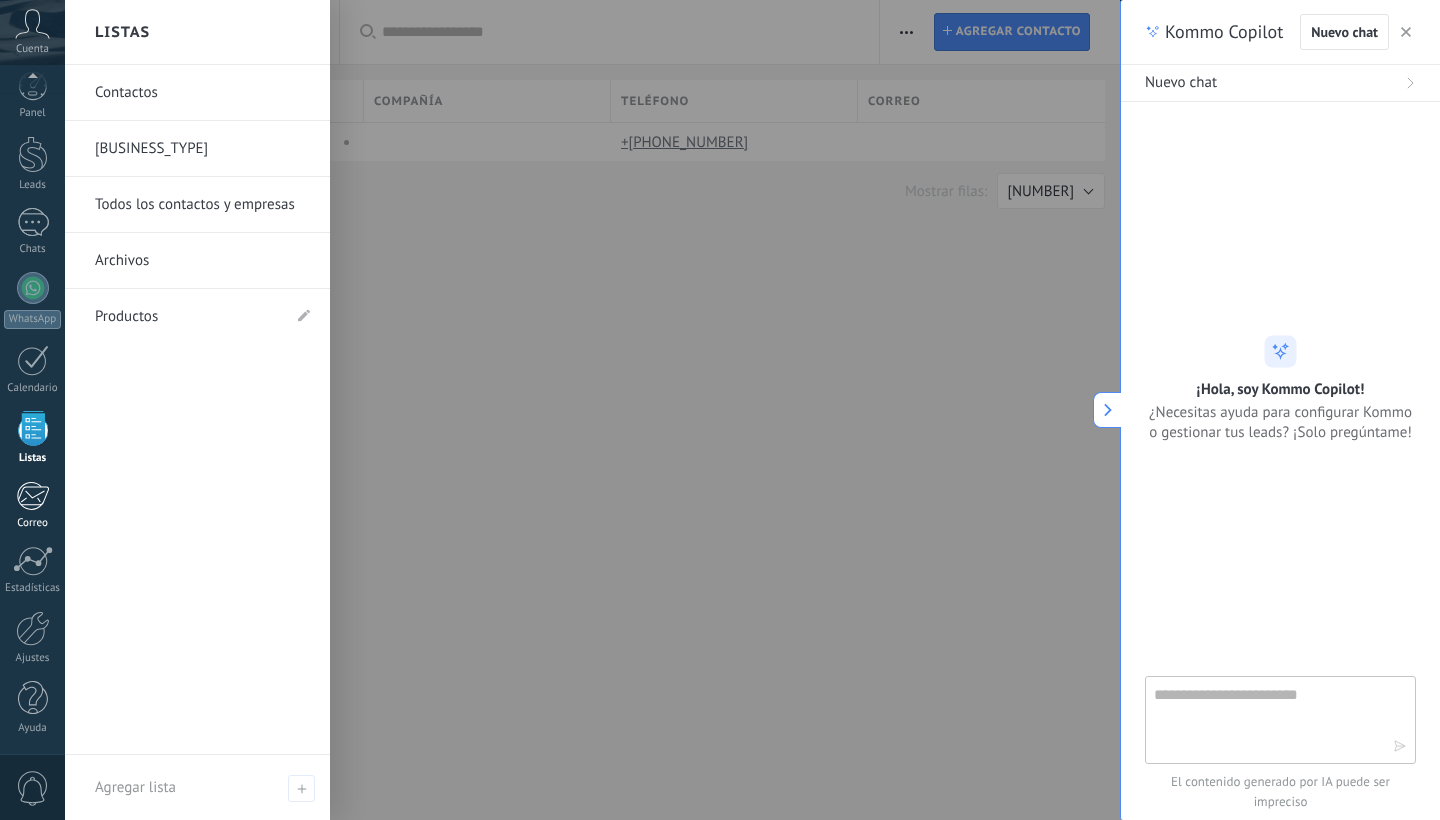 click on "Correo" at bounding box center [32, 505] 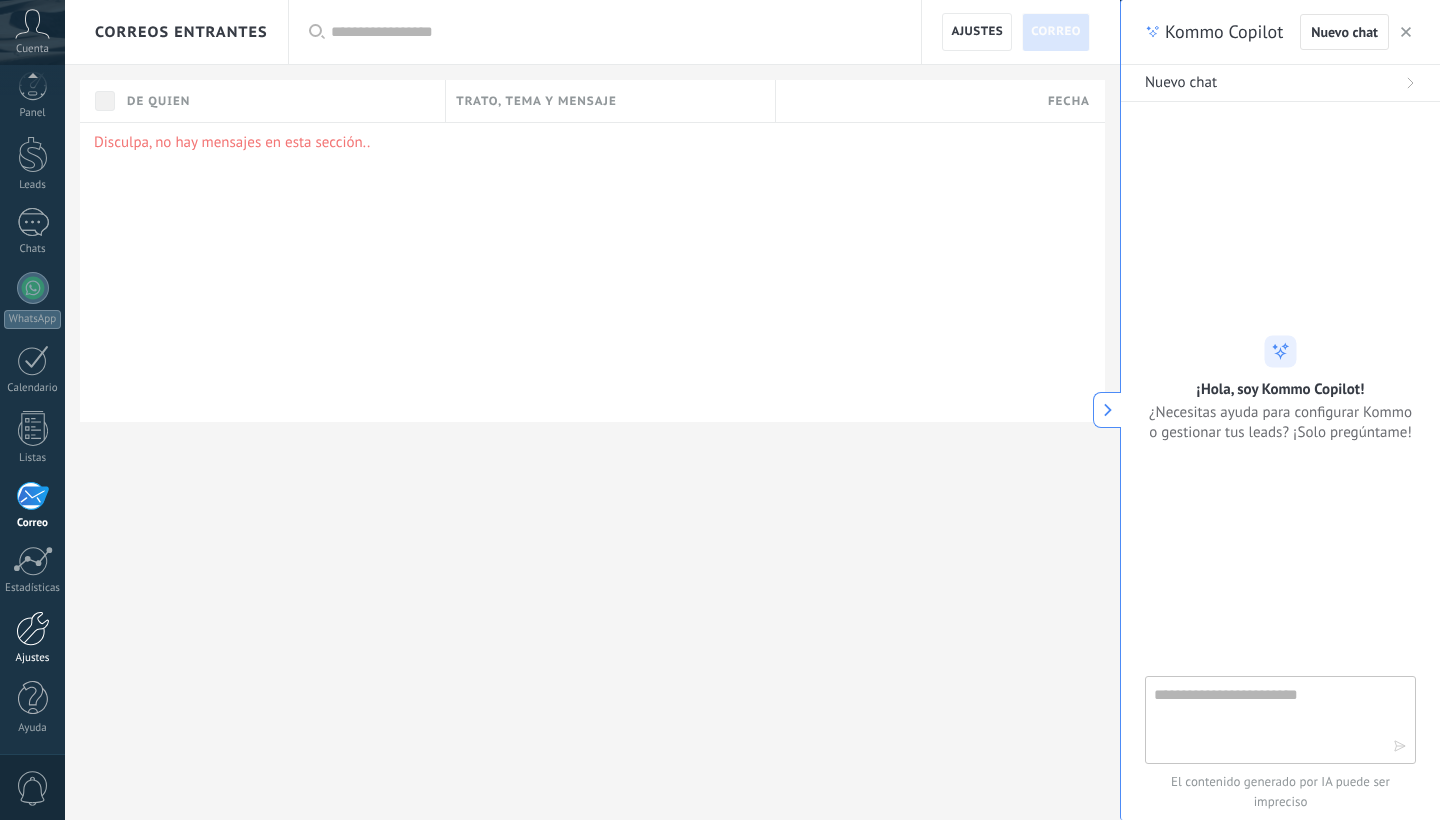 click at bounding box center [33, 628] 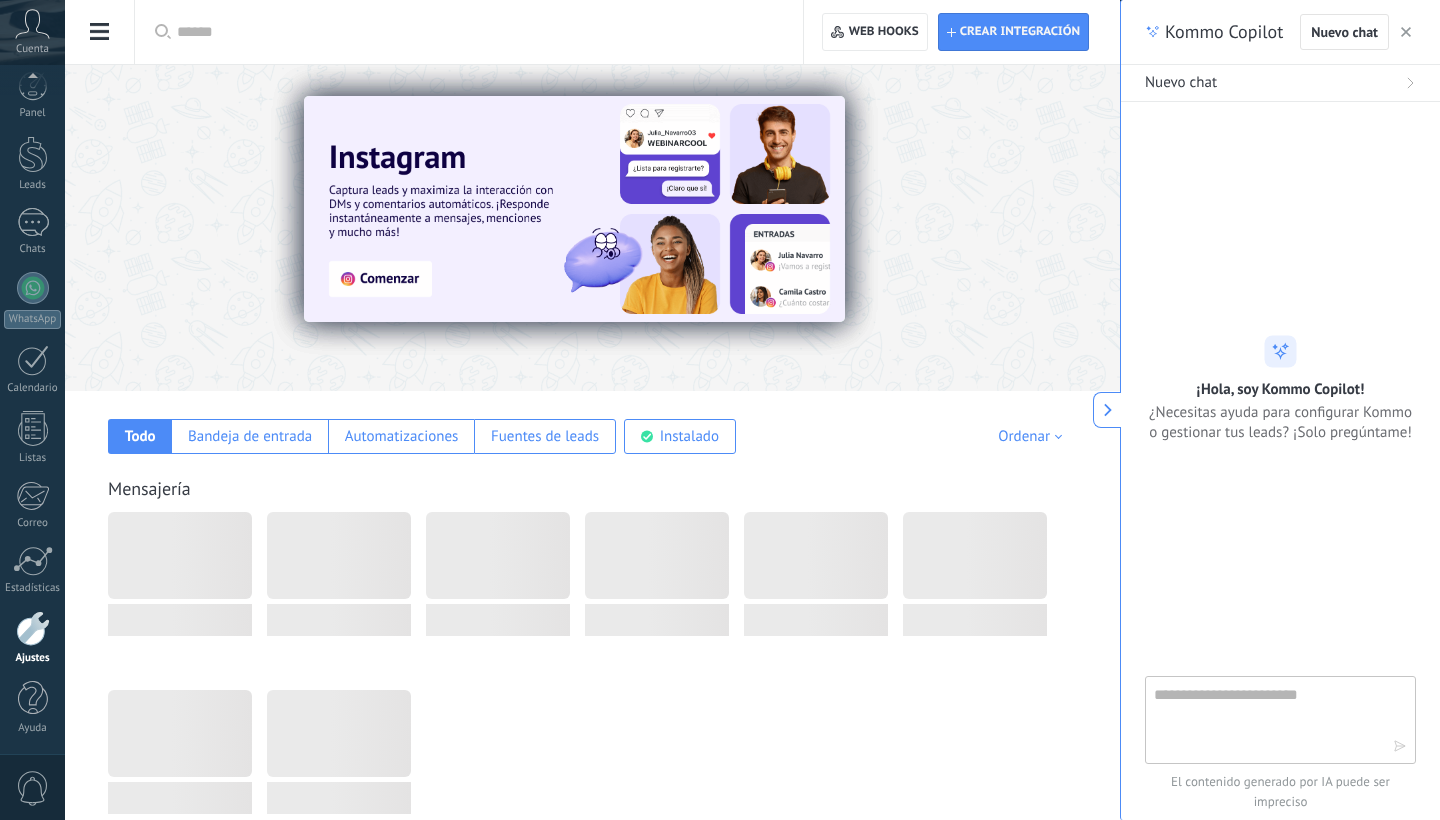 scroll, scrollTop: 0, scrollLeft: 0, axis: both 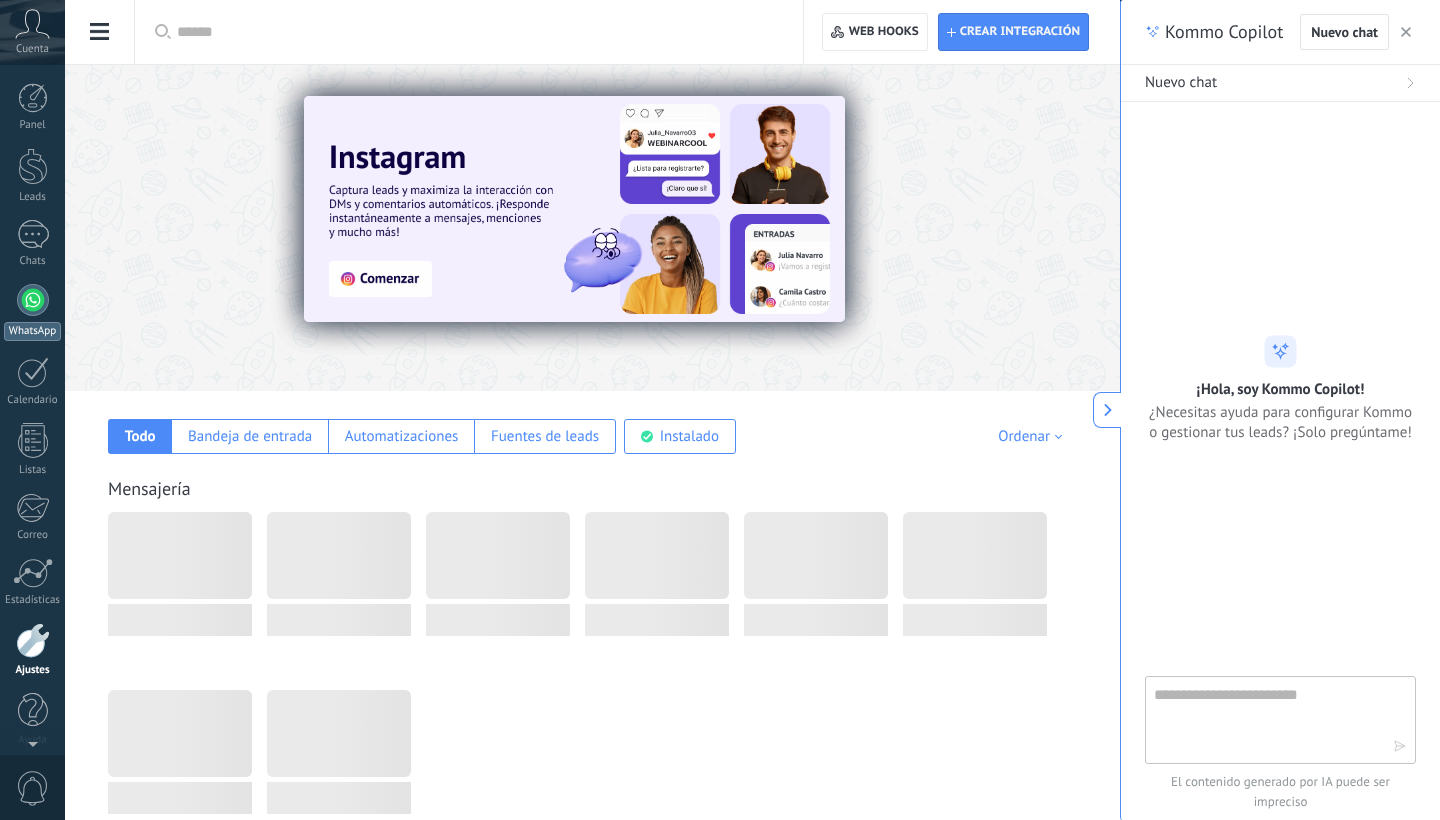 click on "WhatsApp" at bounding box center [32, 331] 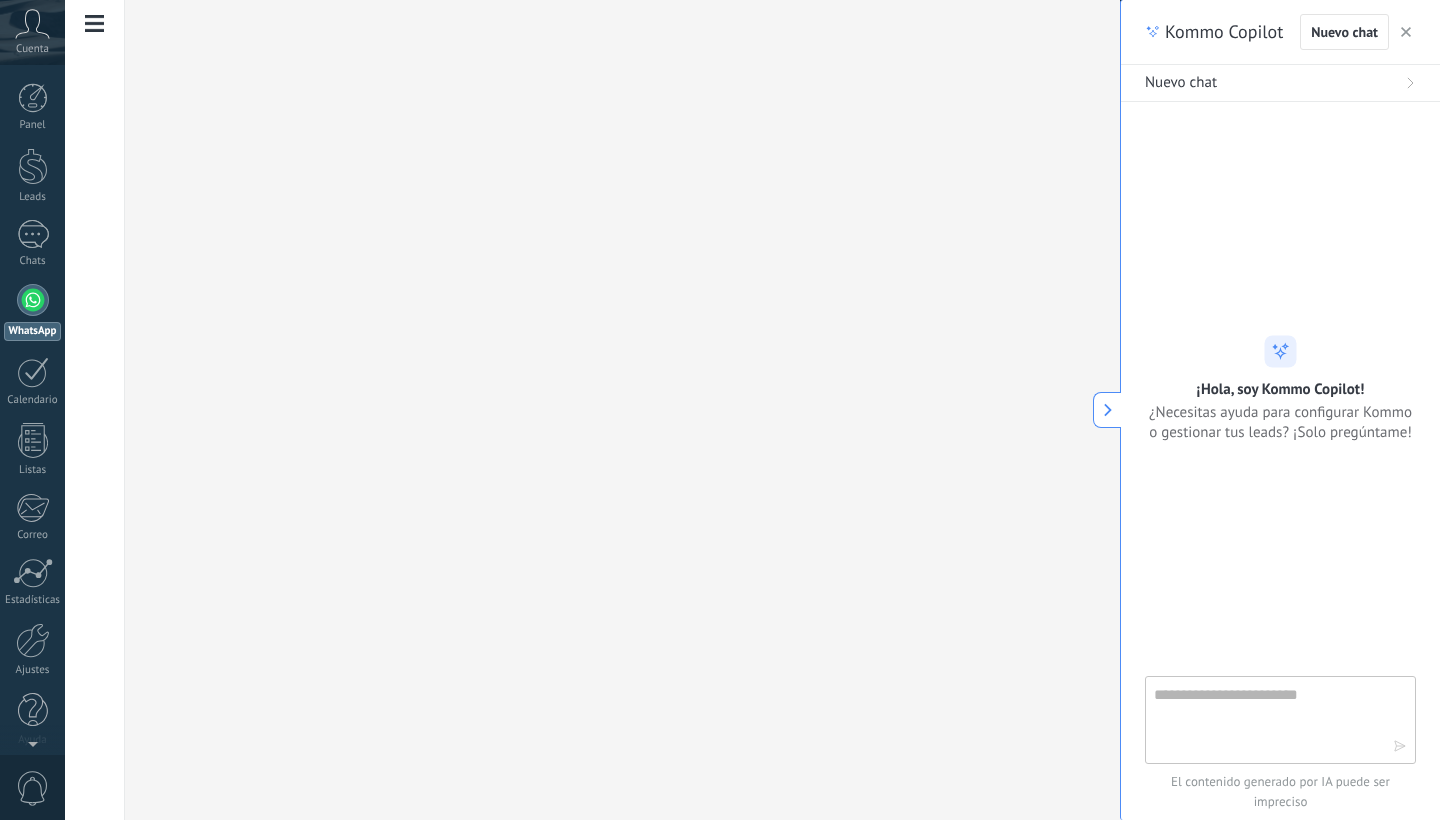 scroll, scrollTop: 12, scrollLeft: 0, axis: vertical 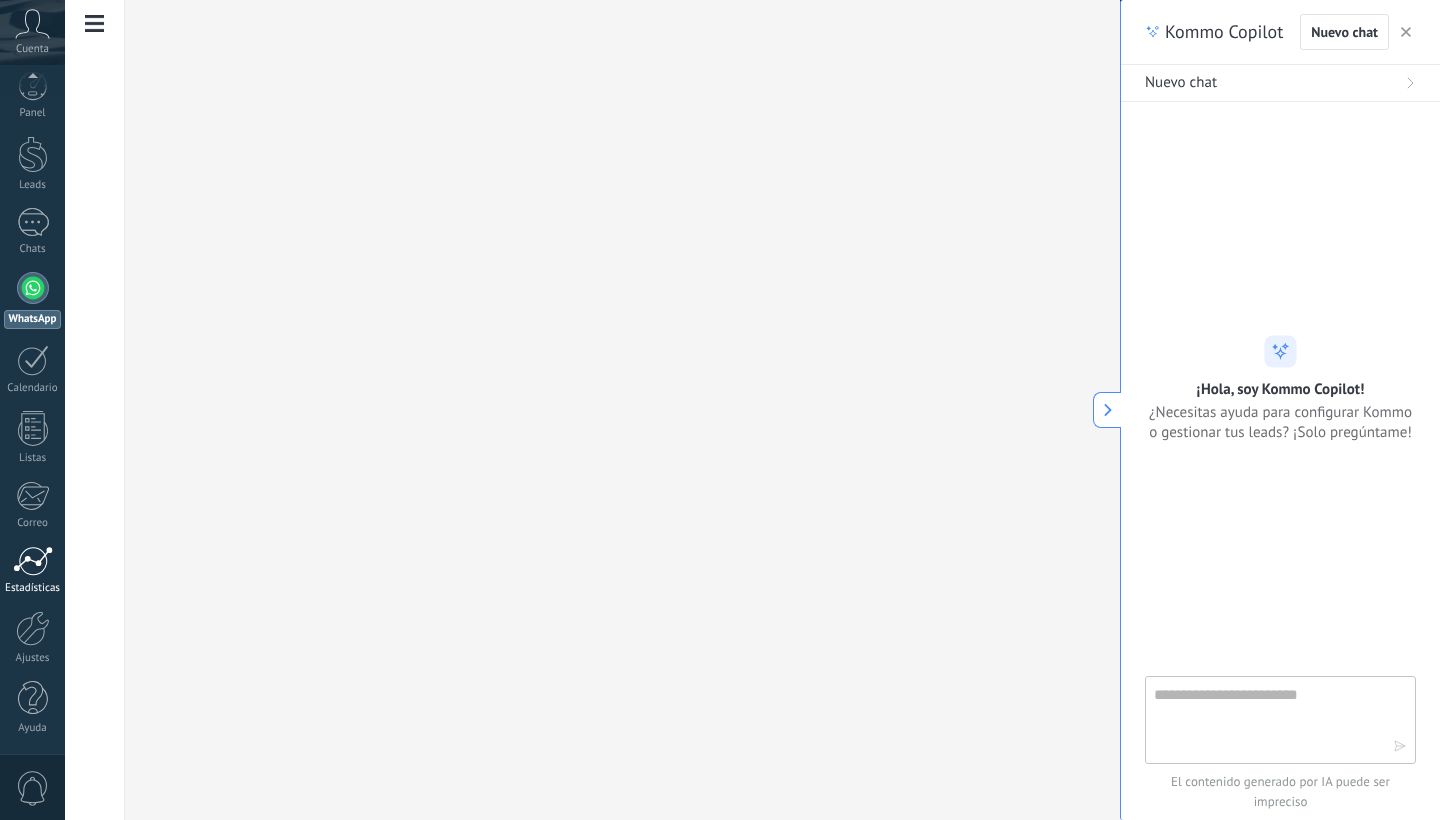 click on "Estadísticas" at bounding box center (33, 588) 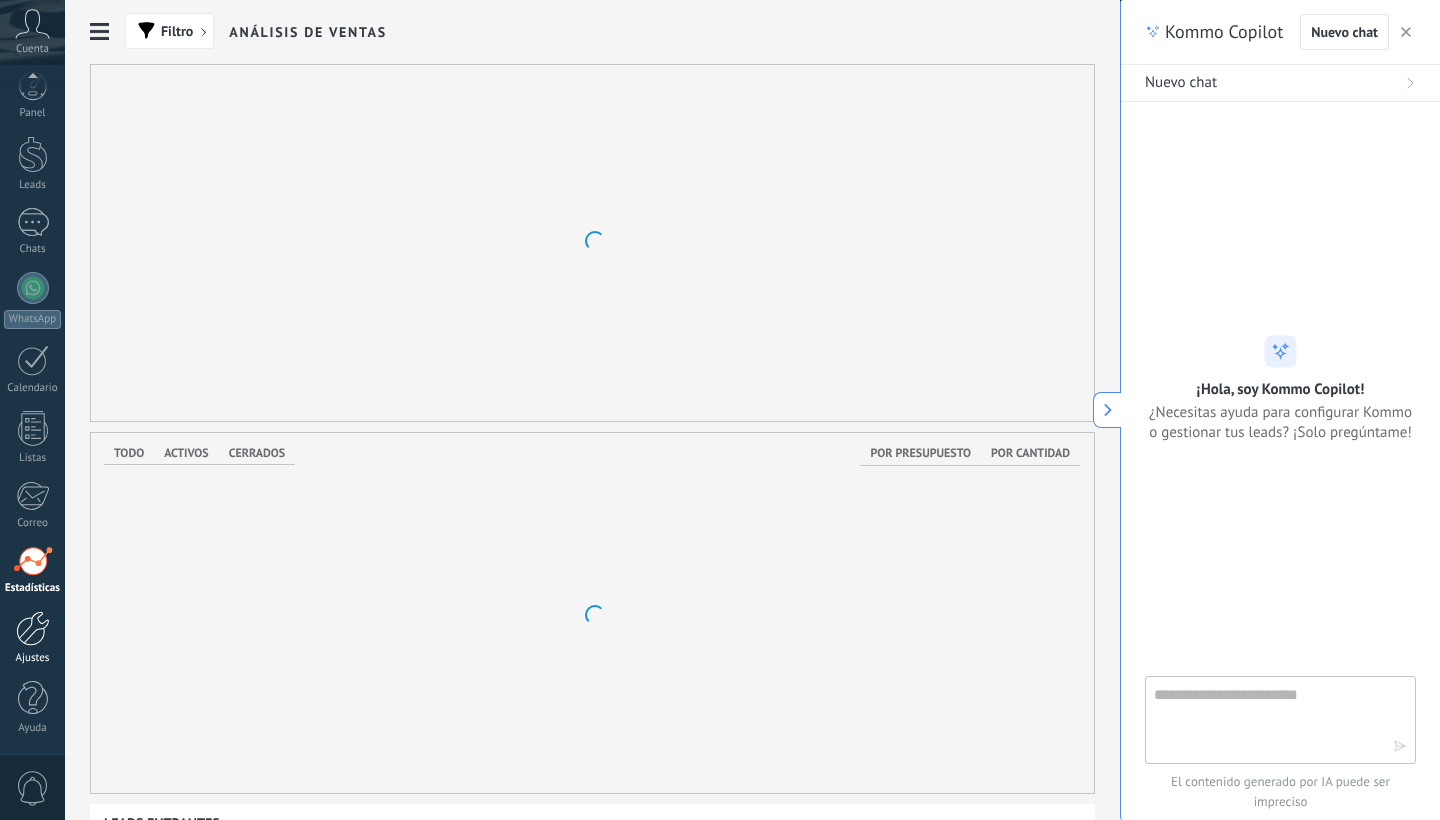 click at bounding box center [33, 628] 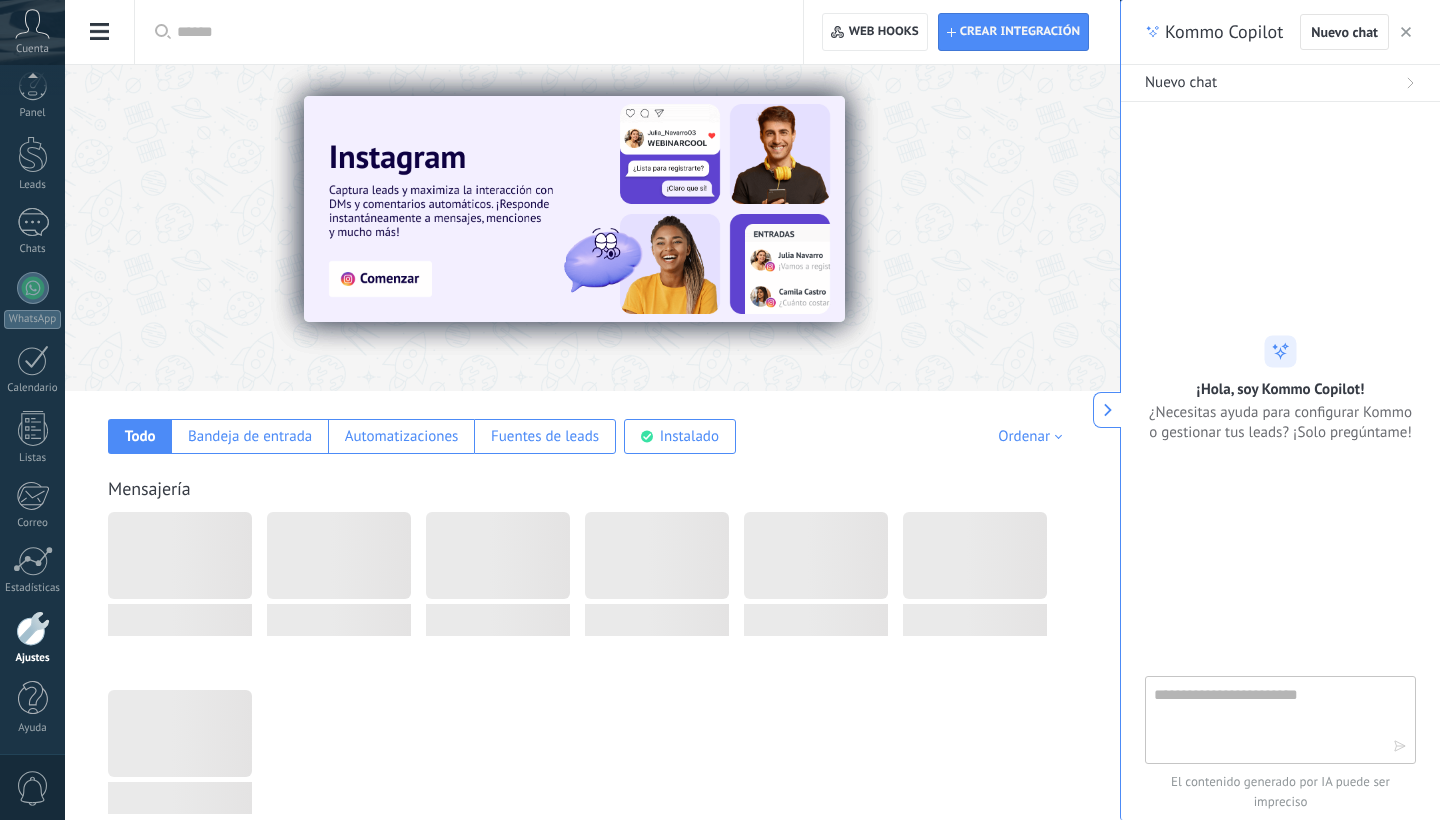 click at bounding box center [1089, 227] 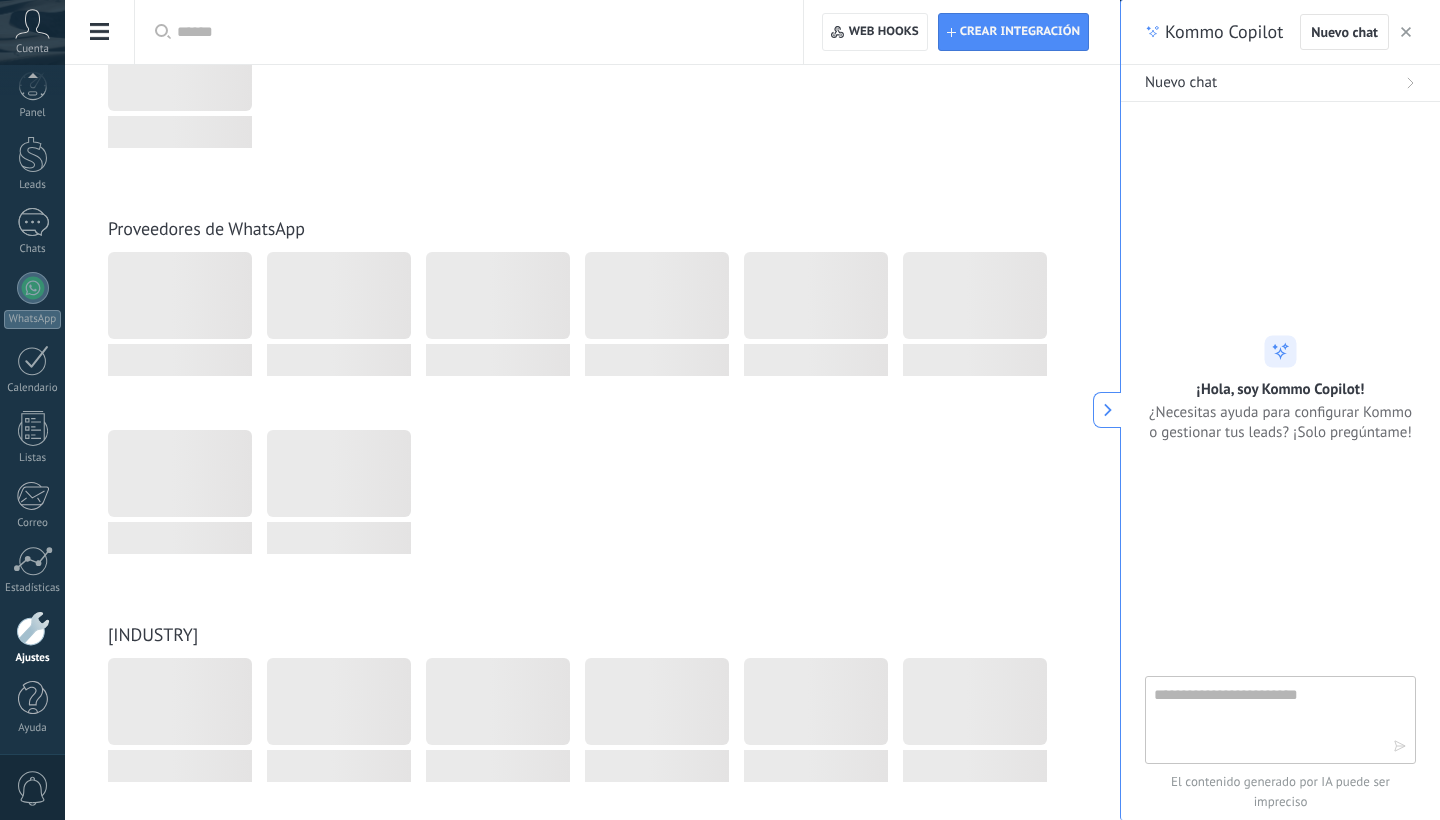 scroll, scrollTop: 622, scrollLeft: 0, axis: vertical 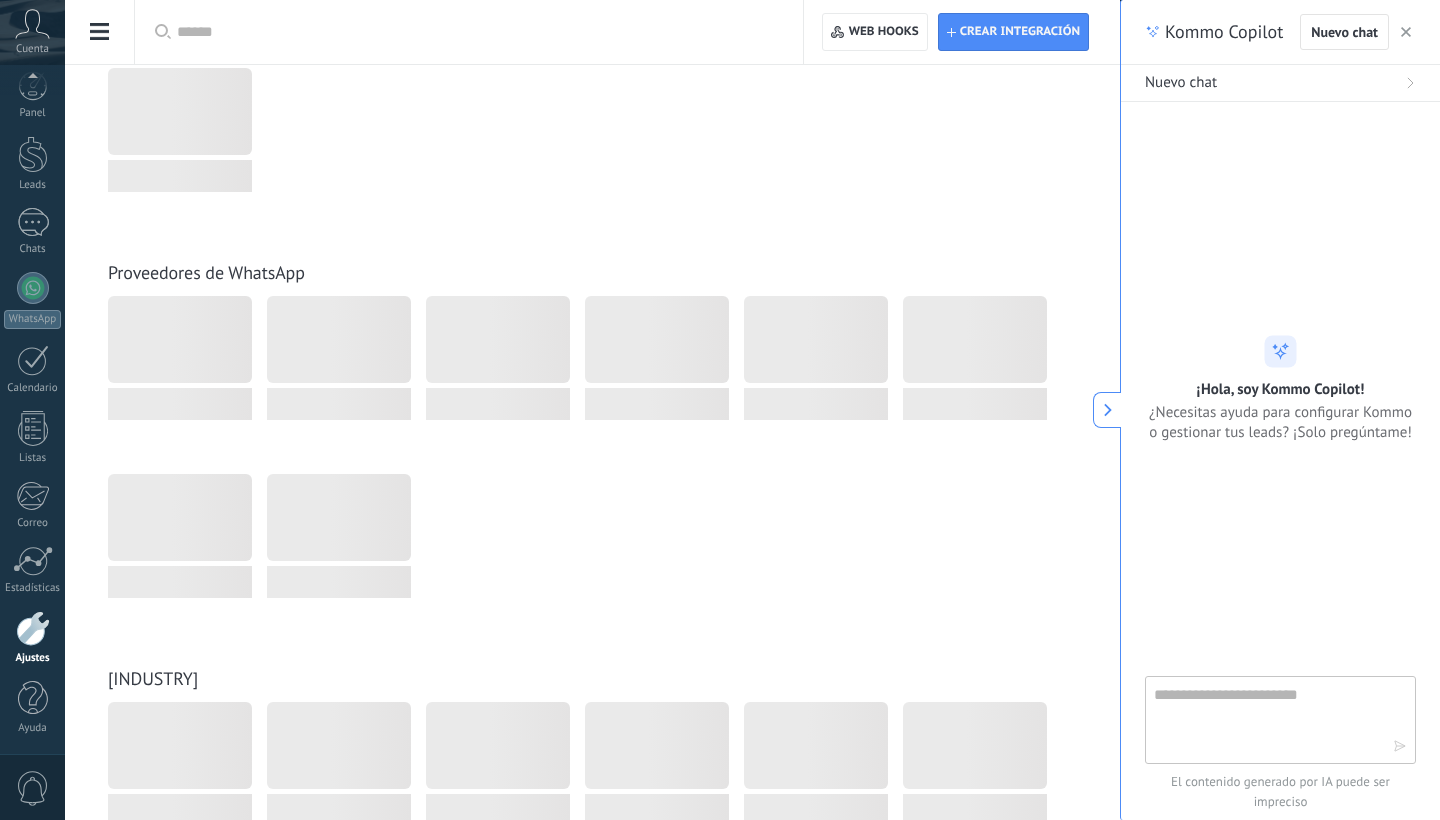 click on "Proveedores de WhatsApp" at bounding box center (206, 272) 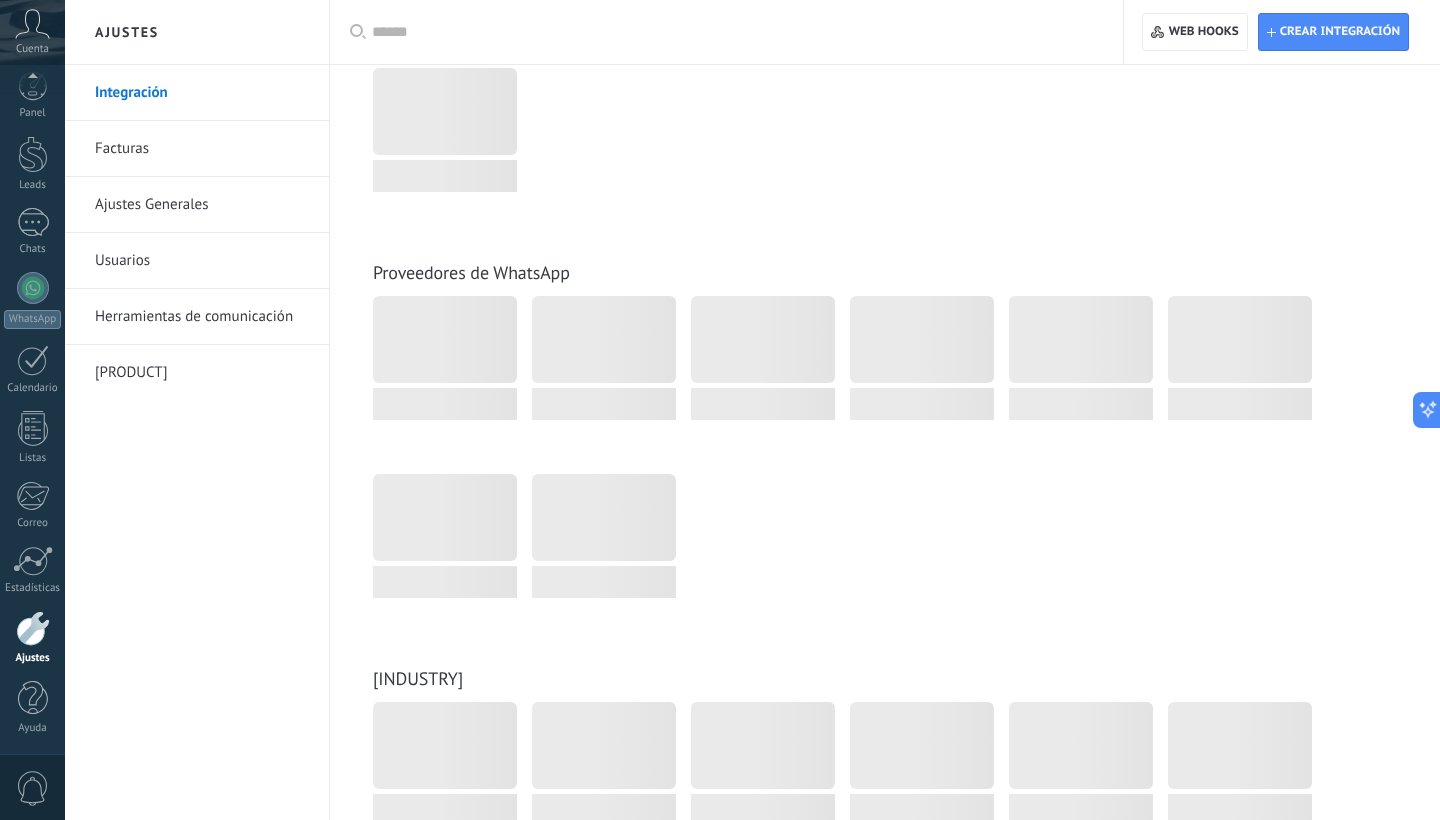 drag, startPoint x: 1408, startPoint y: 2, endPoint x: 717, endPoint y: 192, distance: 716.6456 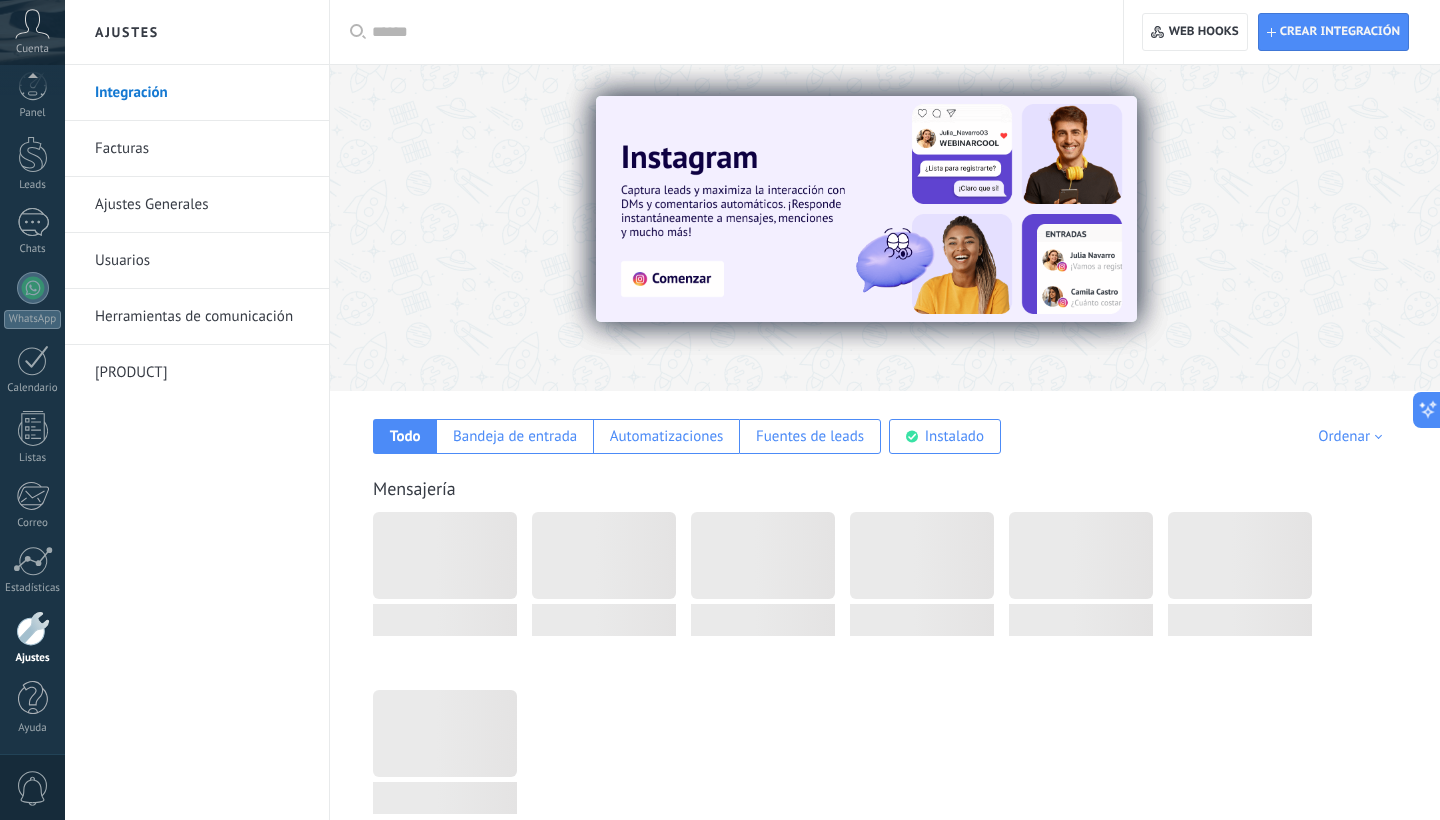 scroll, scrollTop: 0, scrollLeft: 0, axis: both 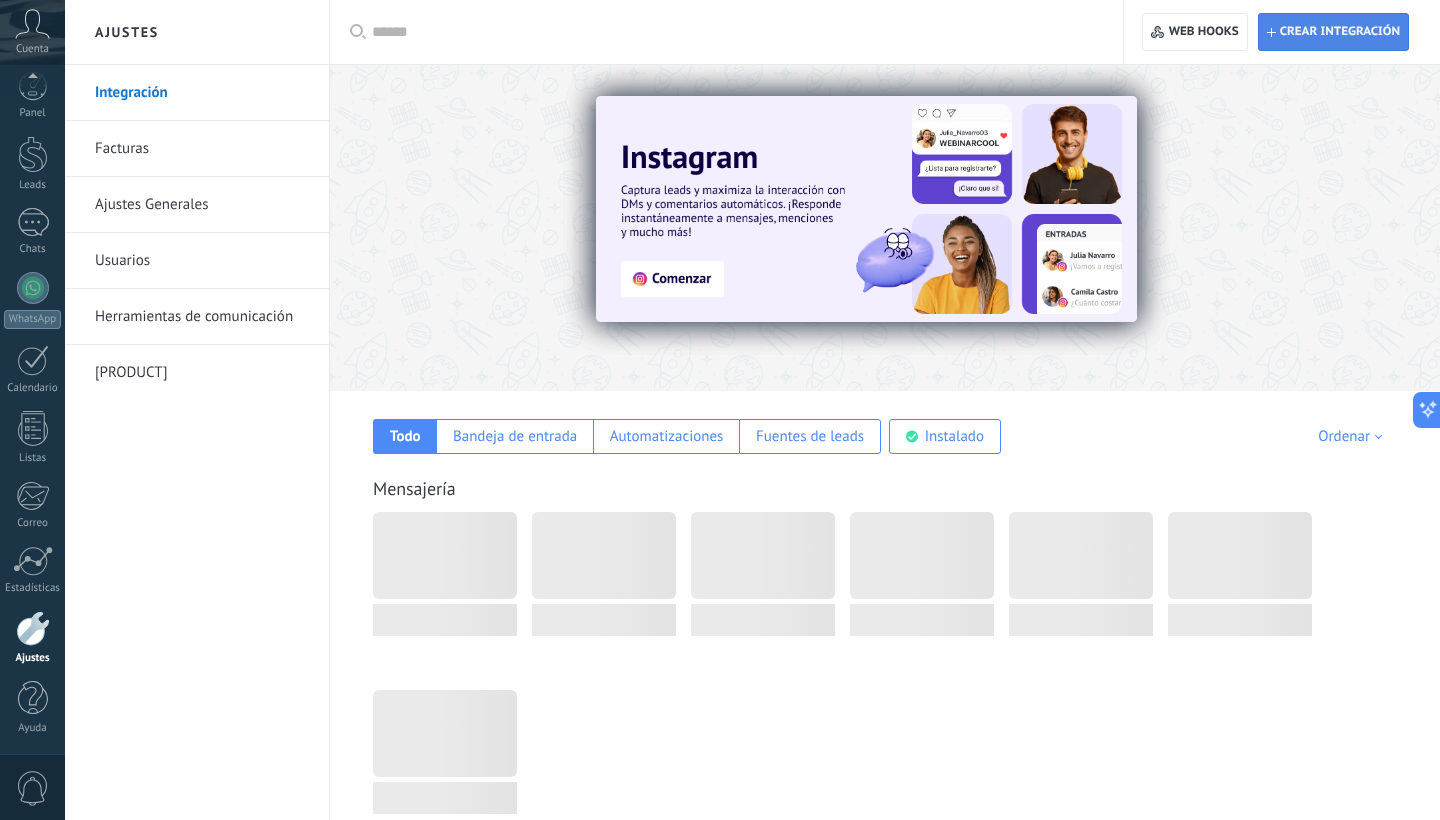 click on "Crear integración" at bounding box center (1340, 32) 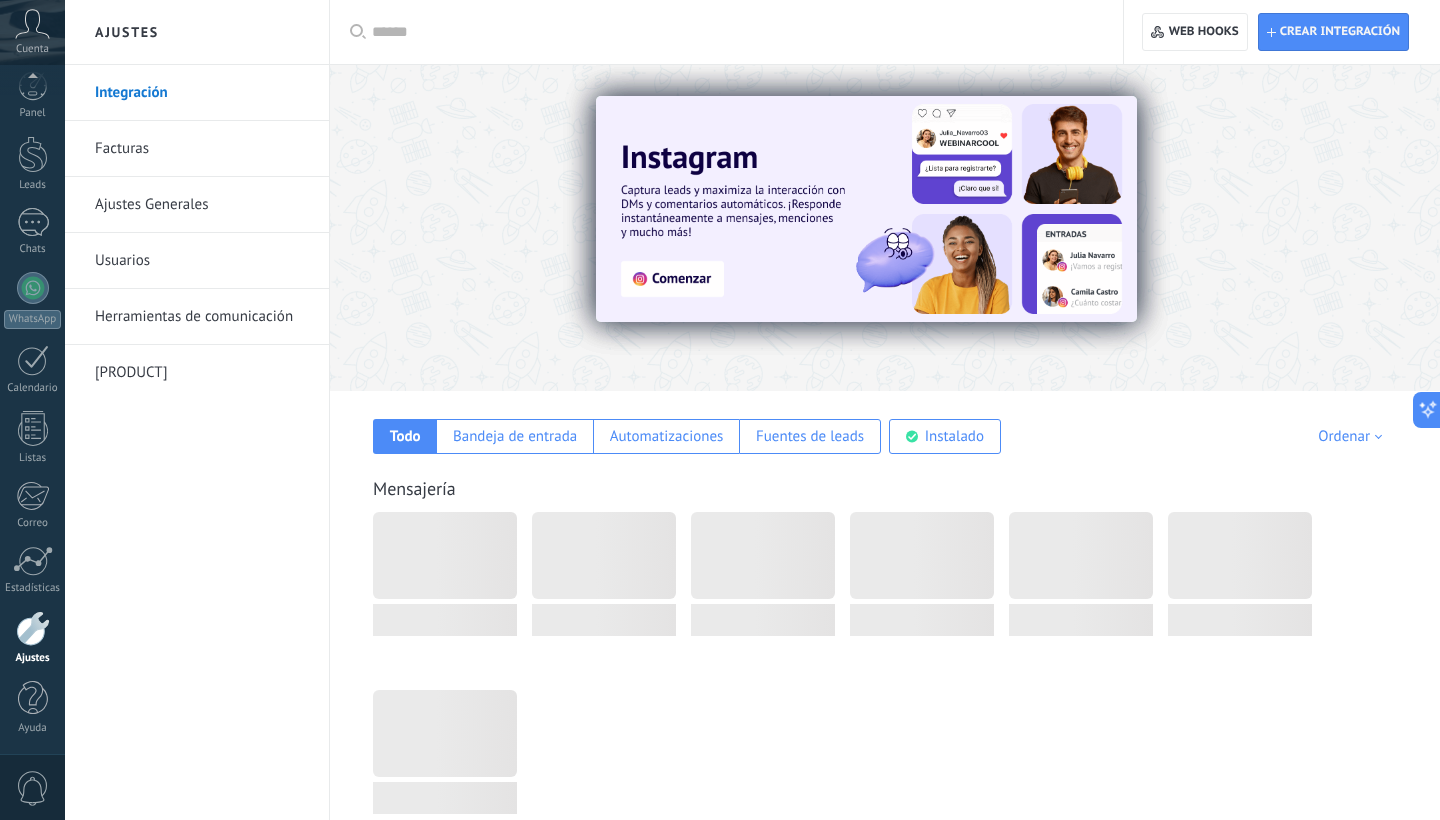 click on "Ajustes Generales" at bounding box center [202, 205] 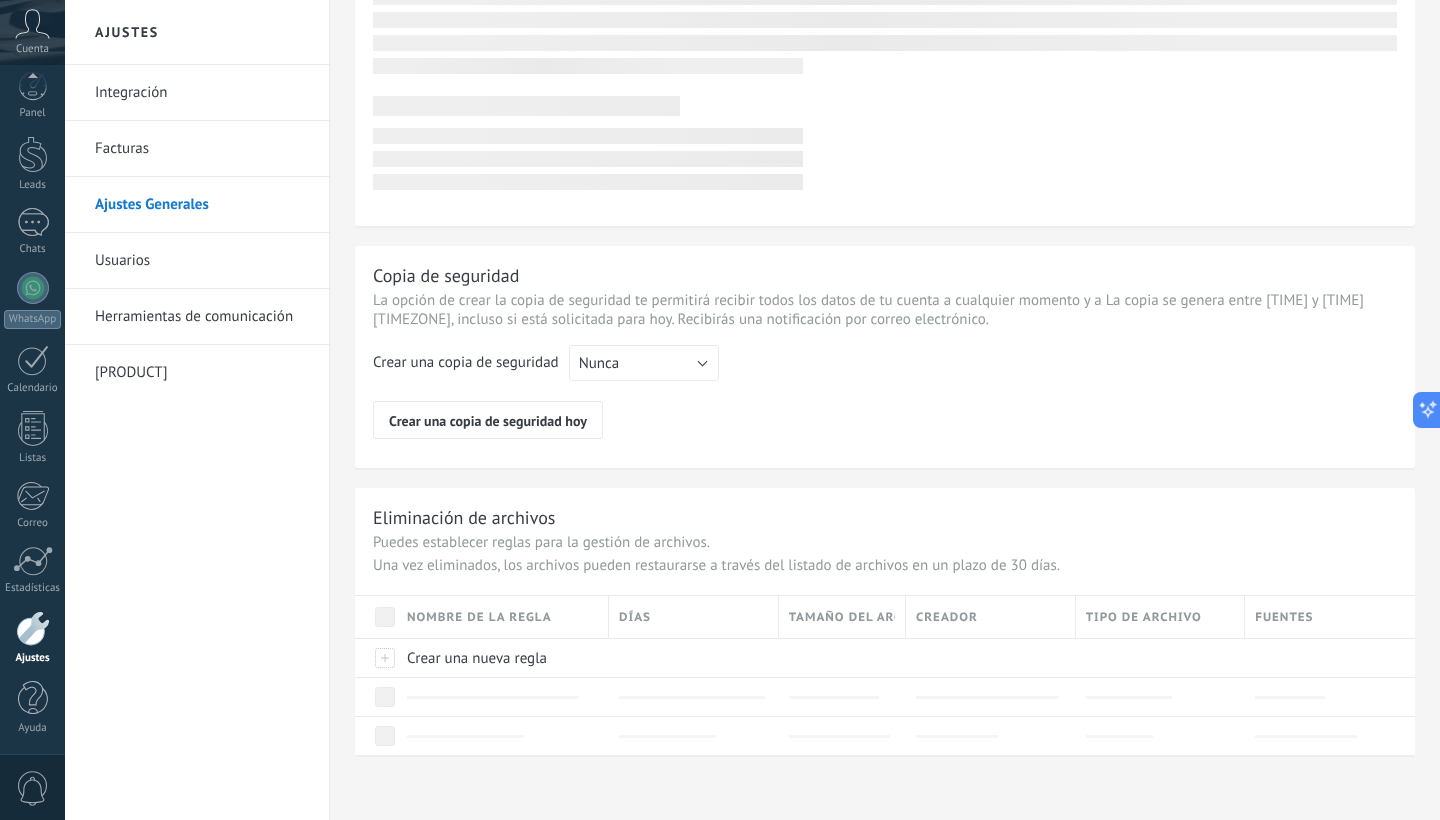 scroll, scrollTop: 1500, scrollLeft: 0, axis: vertical 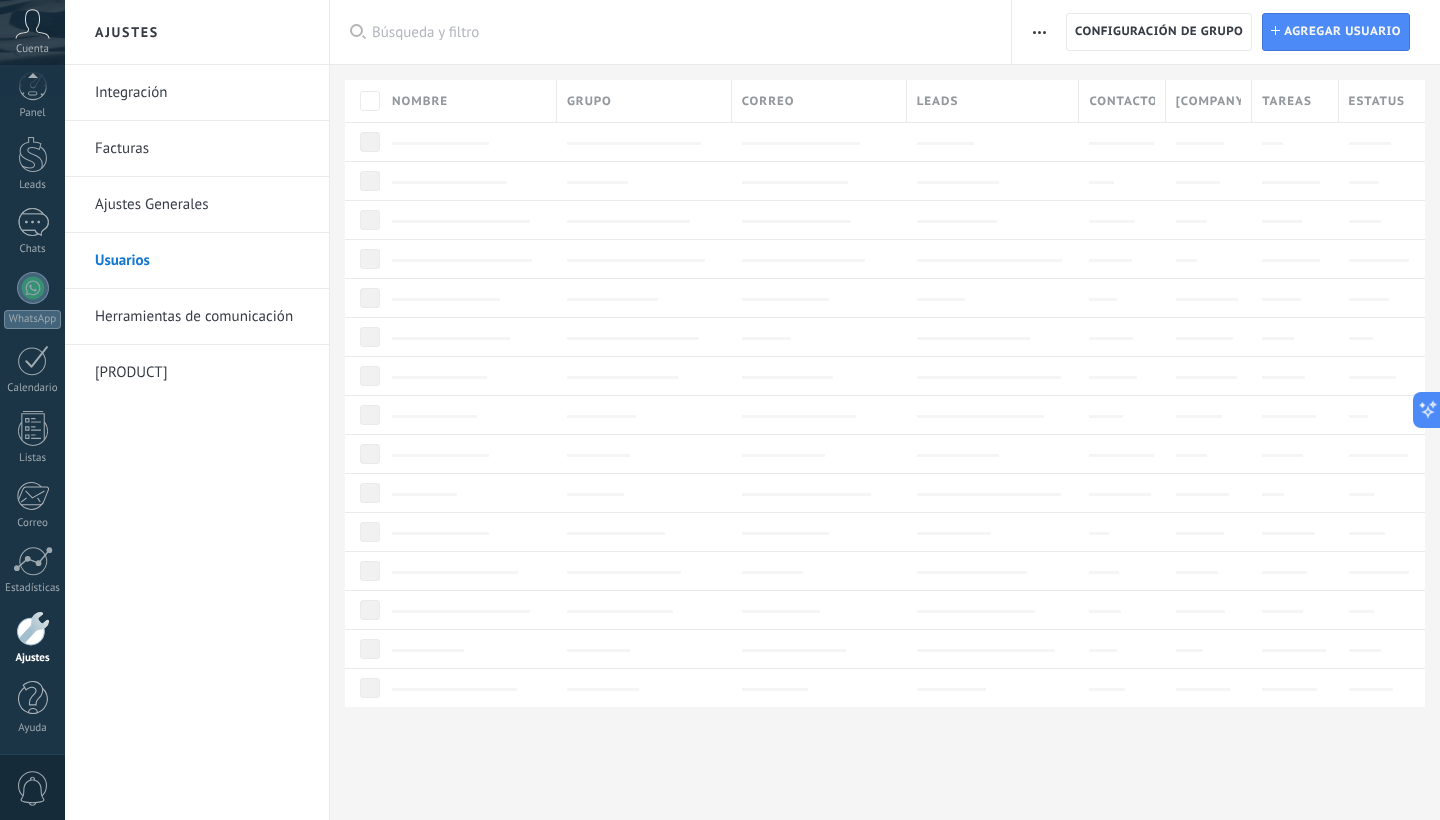 click on "Herramientas de comunicación" at bounding box center (202, 317) 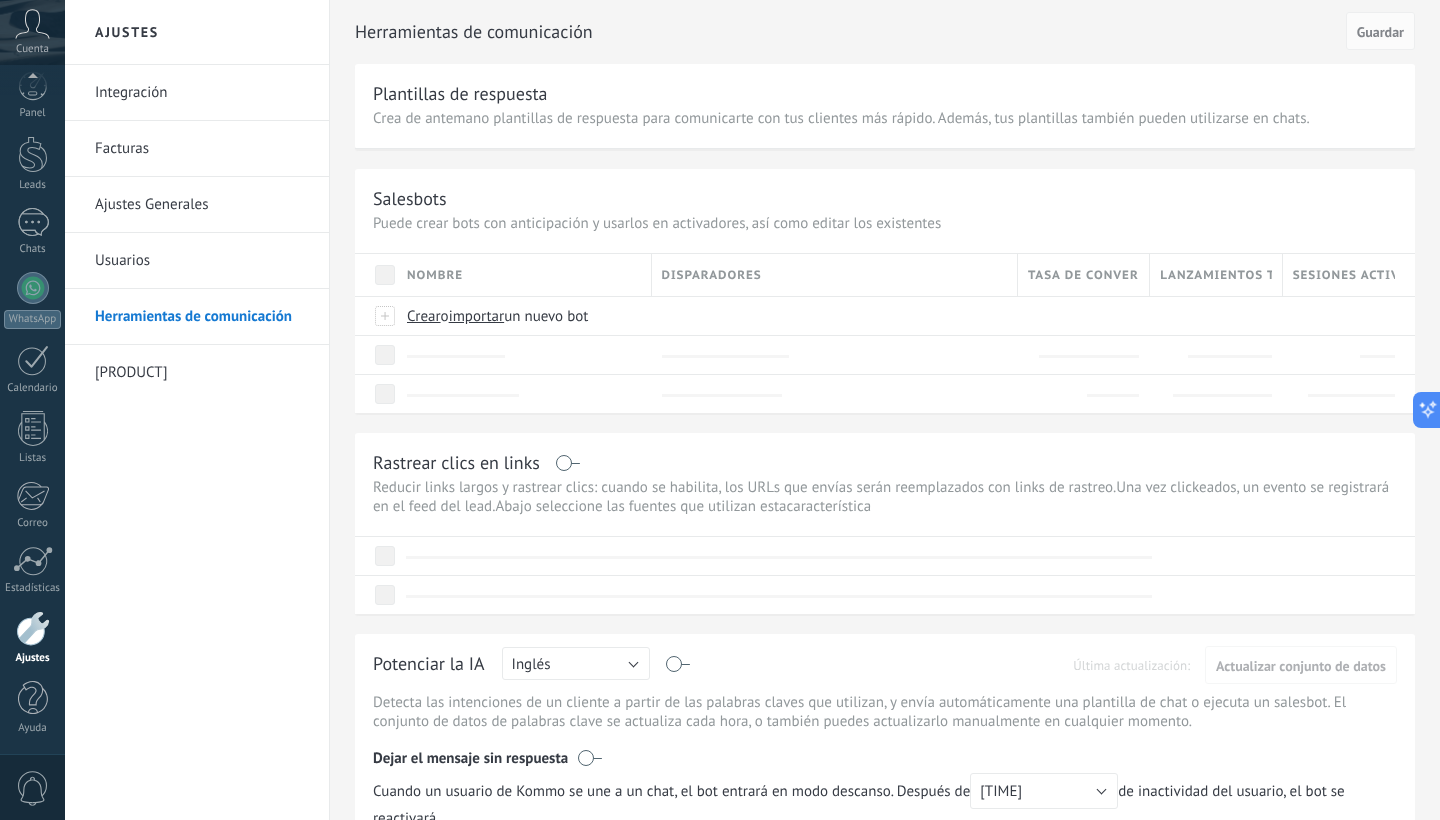 scroll, scrollTop: 0, scrollLeft: 0, axis: both 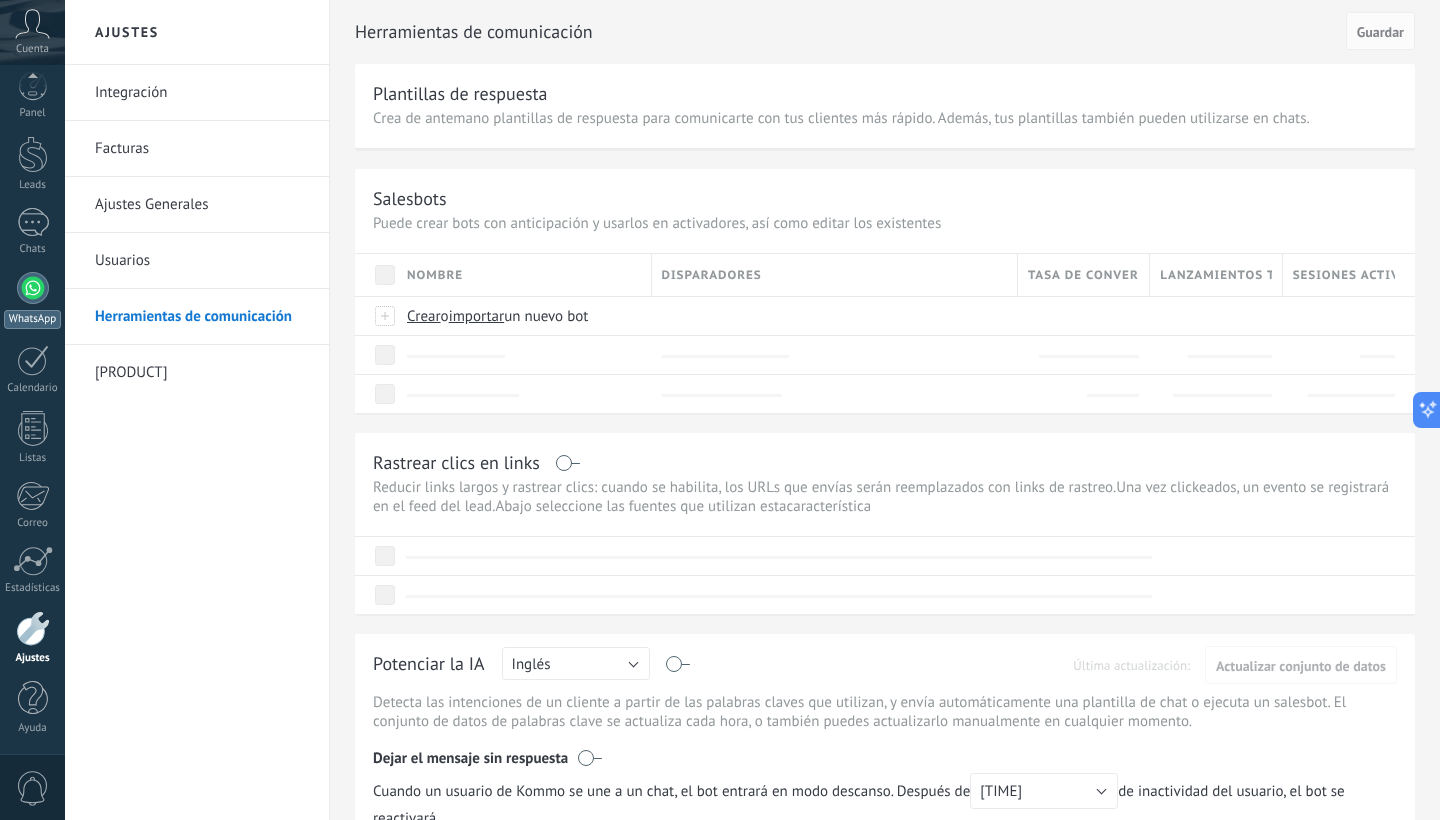 click at bounding box center (33, 288) 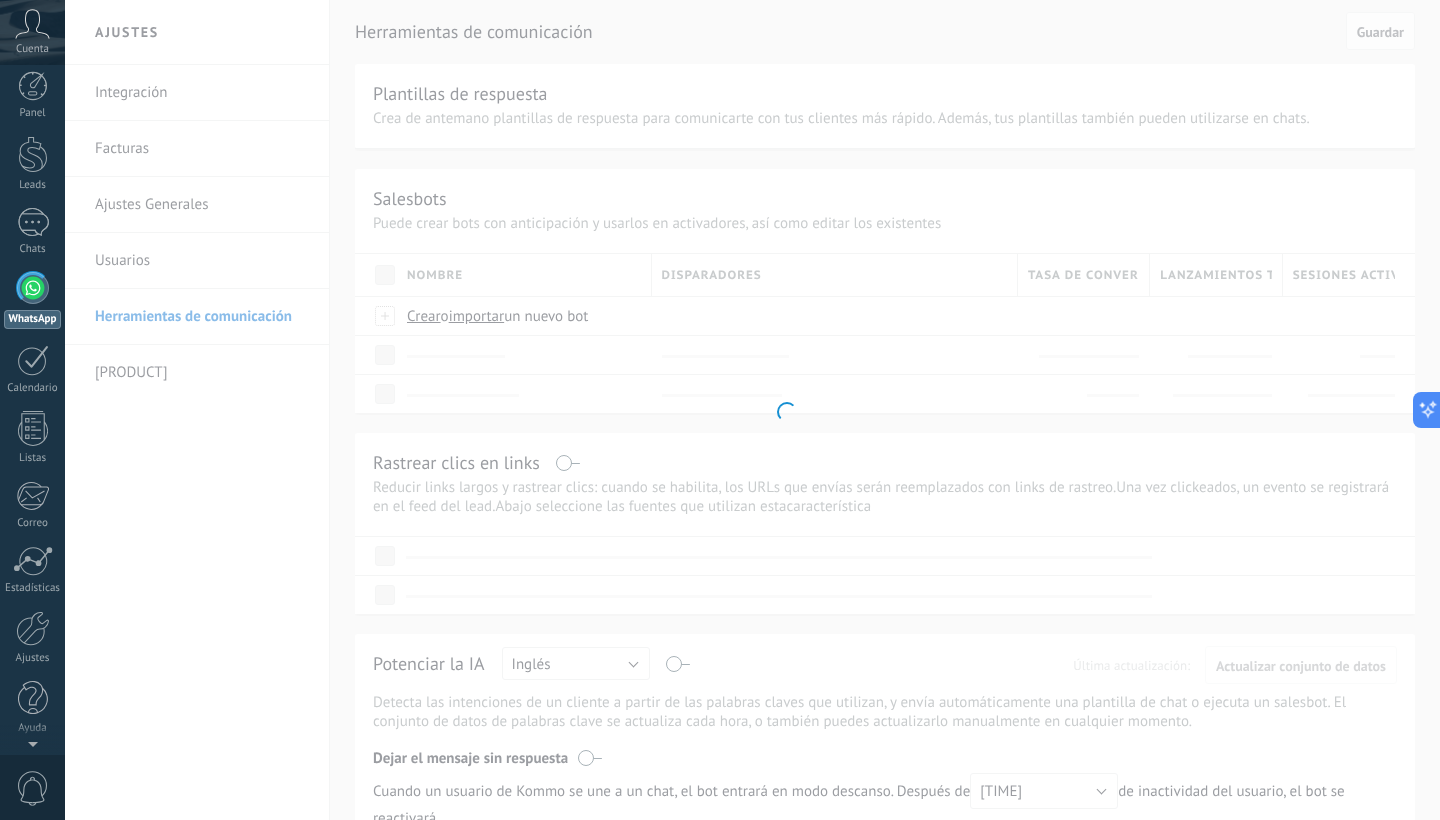 scroll, scrollTop: 0, scrollLeft: 0, axis: both 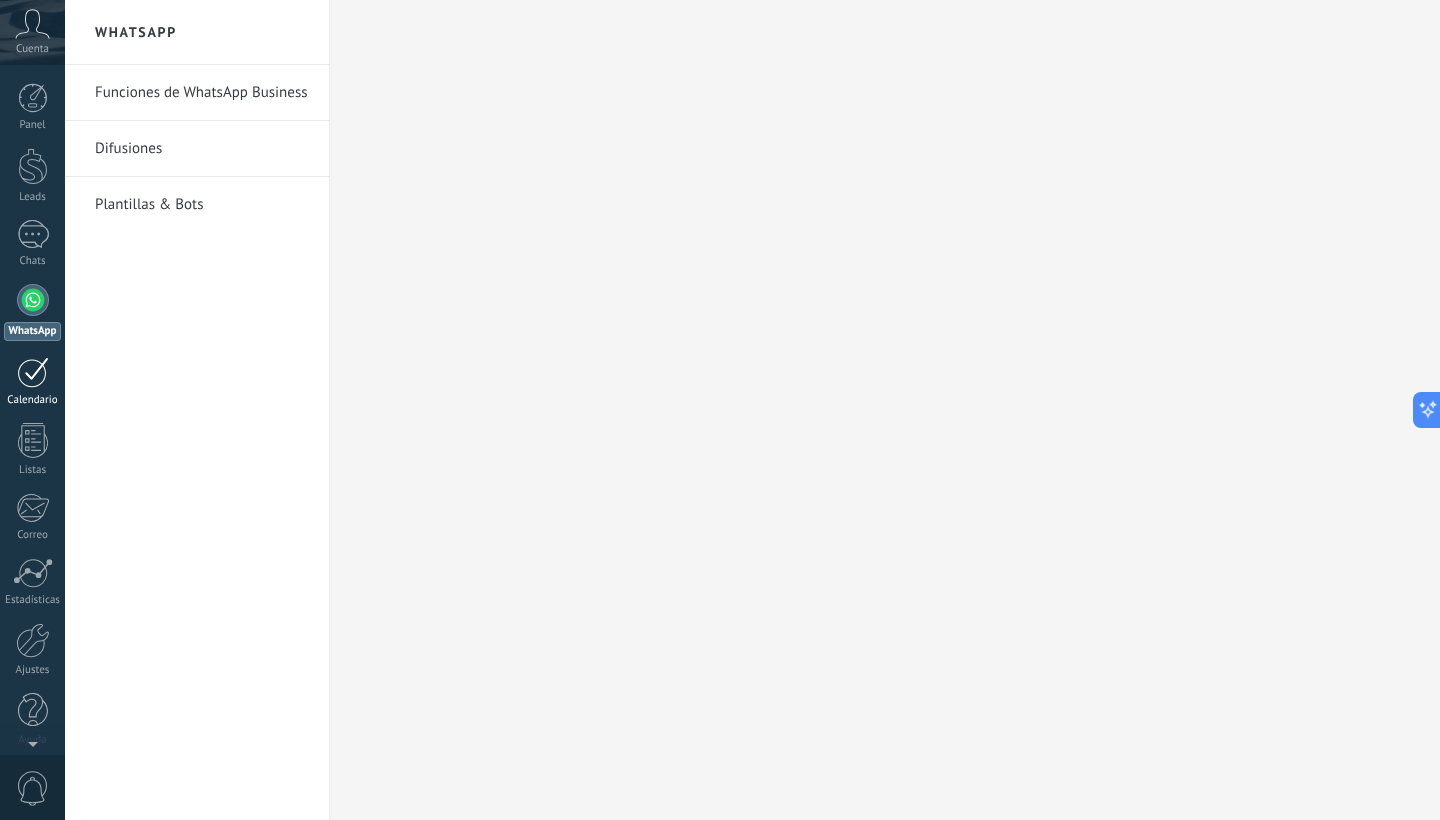 click at bounding box center (33, 372) 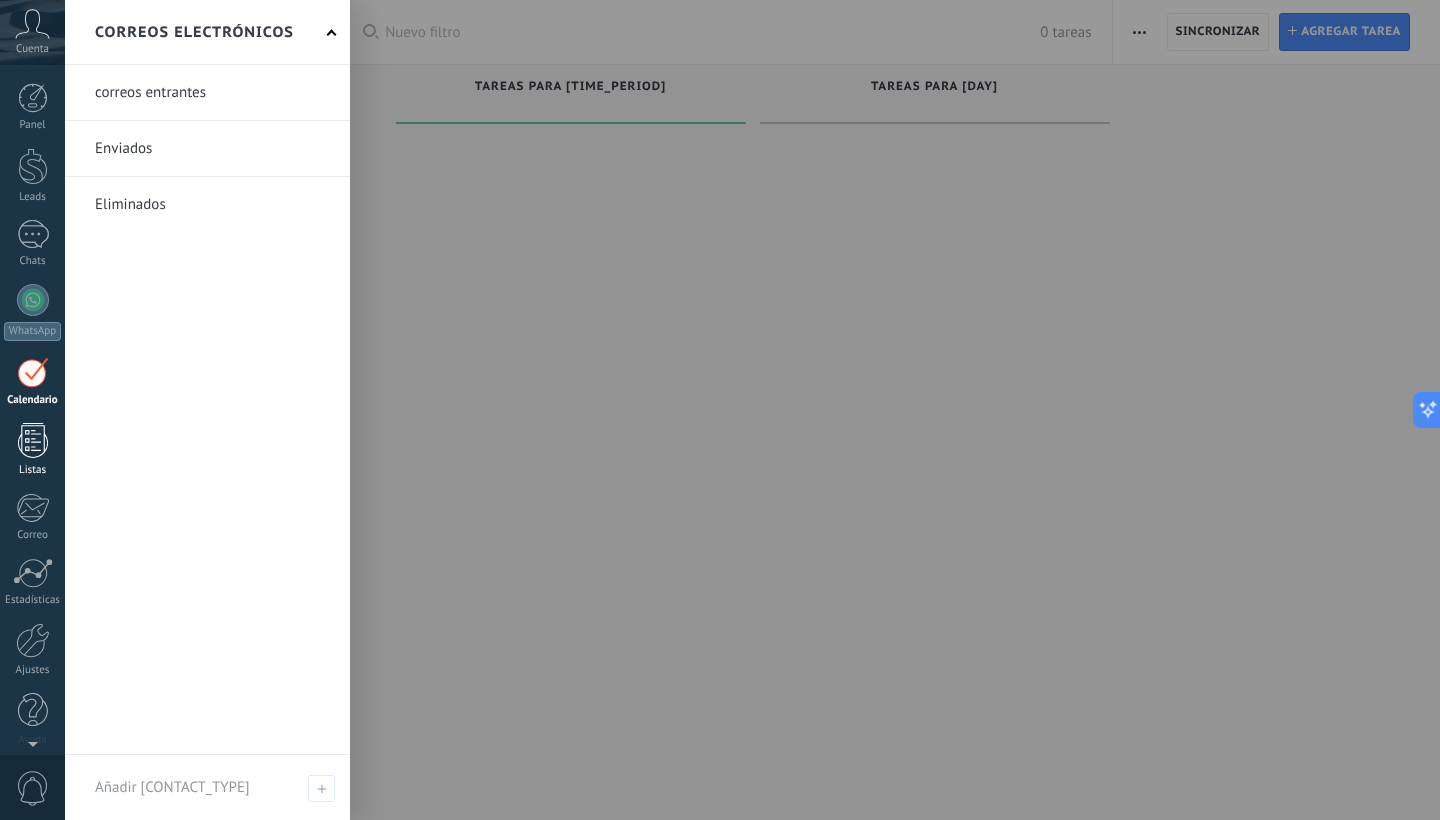 click at bounding box center [33, 440] 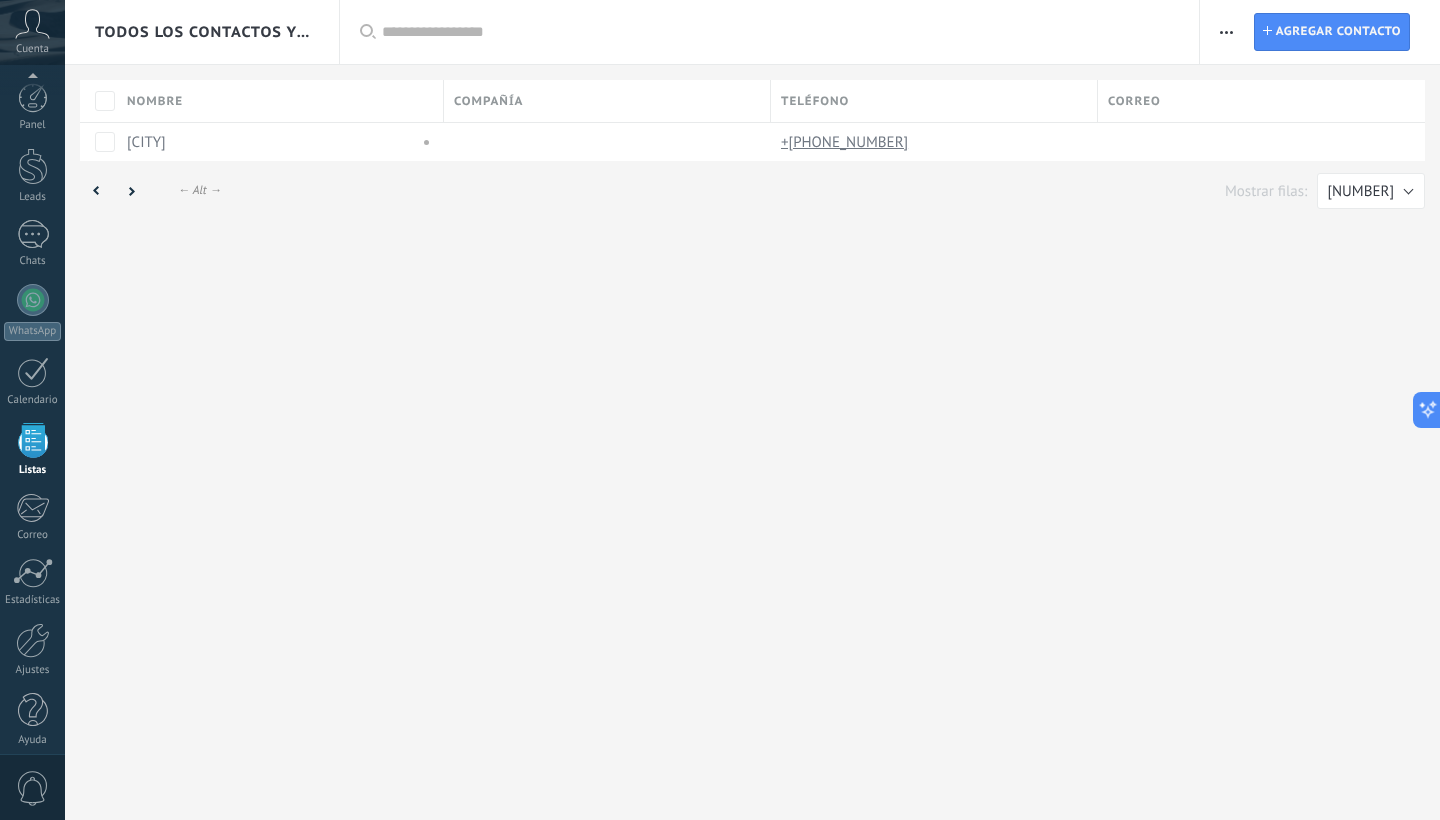 scroll, scrollTop: 12, scrollLeft: 0, axis: vertical 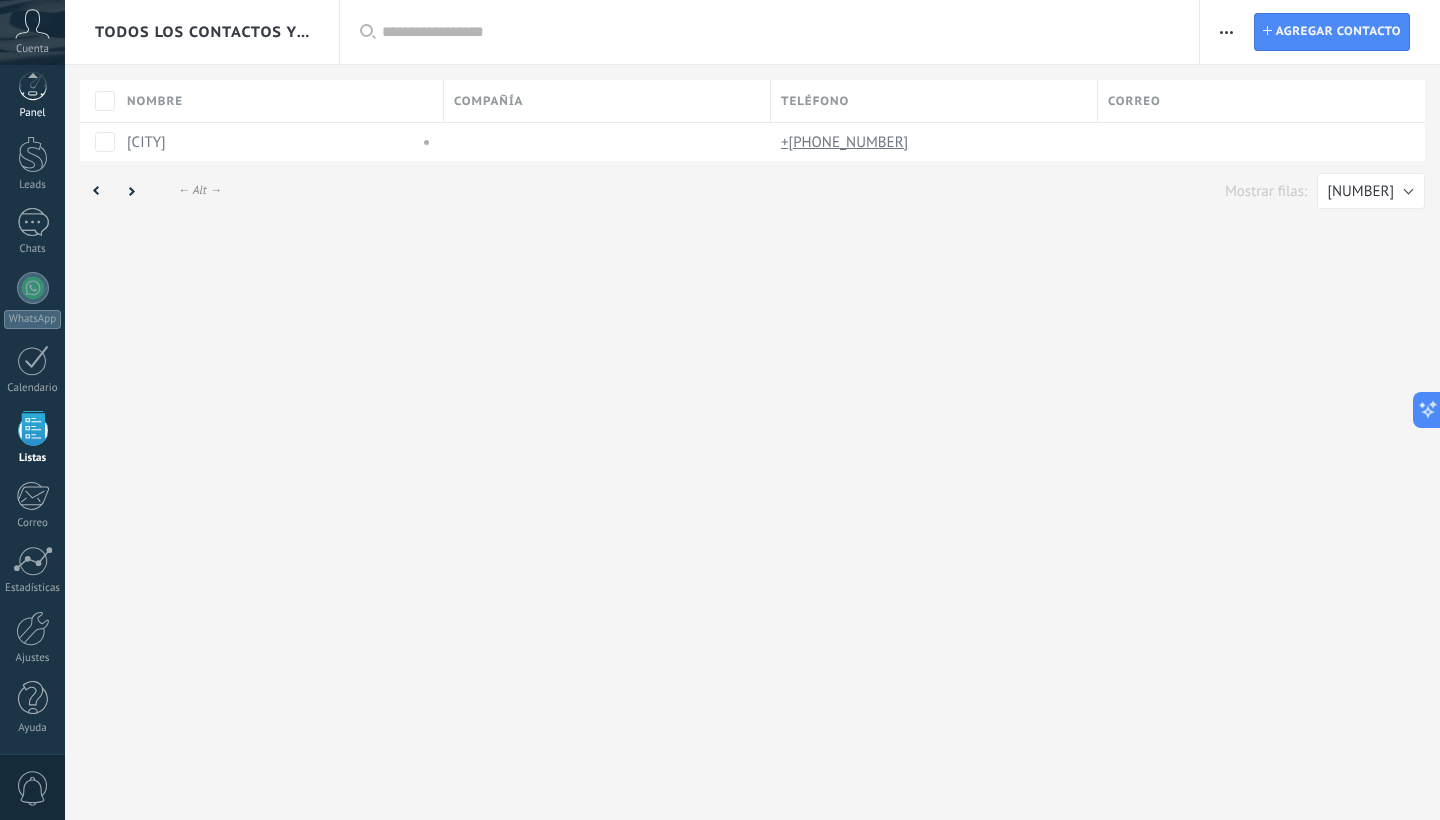 click at bounding box center (33, 86) 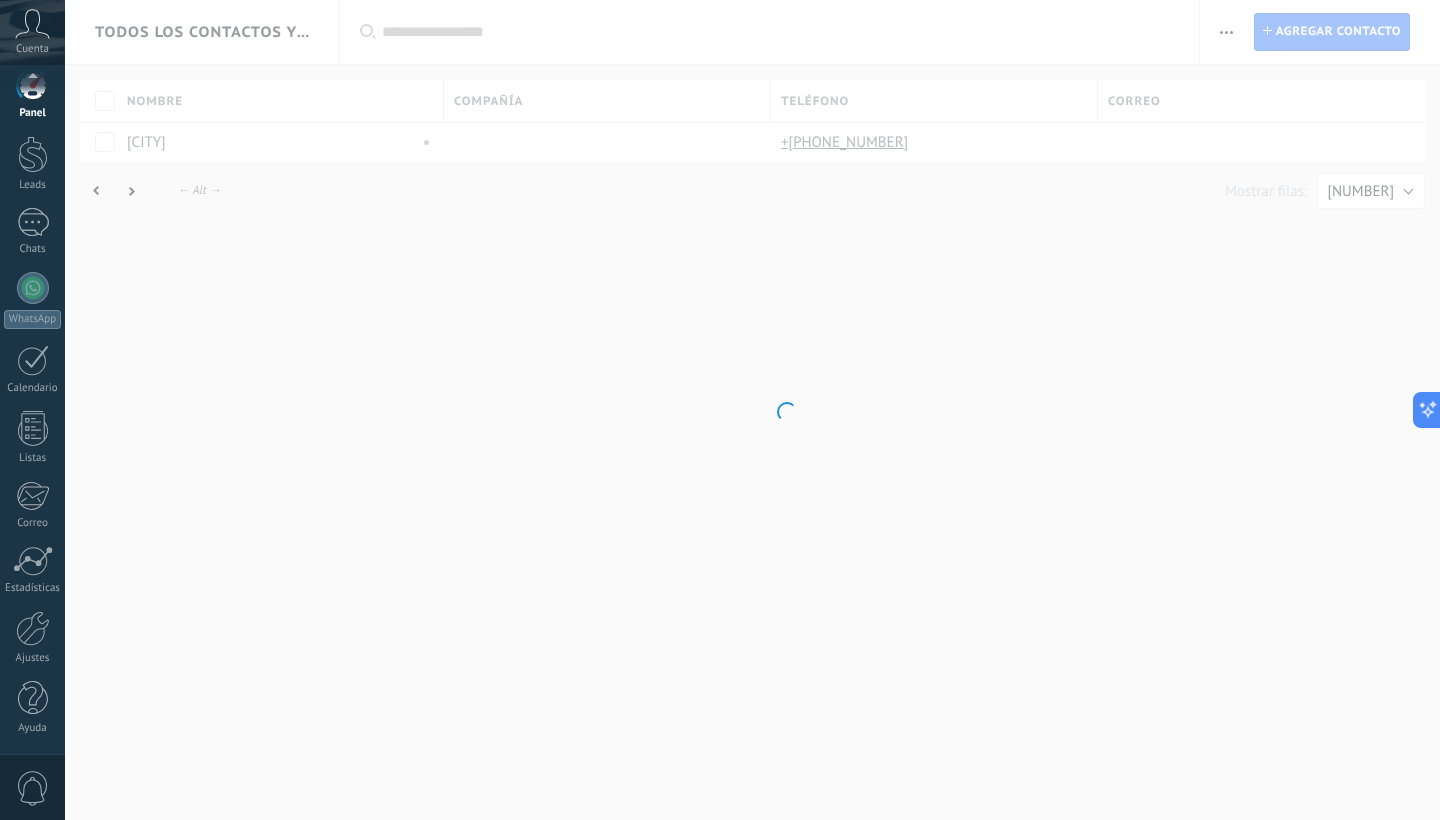 scroll, scrollTop: 0, scrollLeft: 0, axis: both 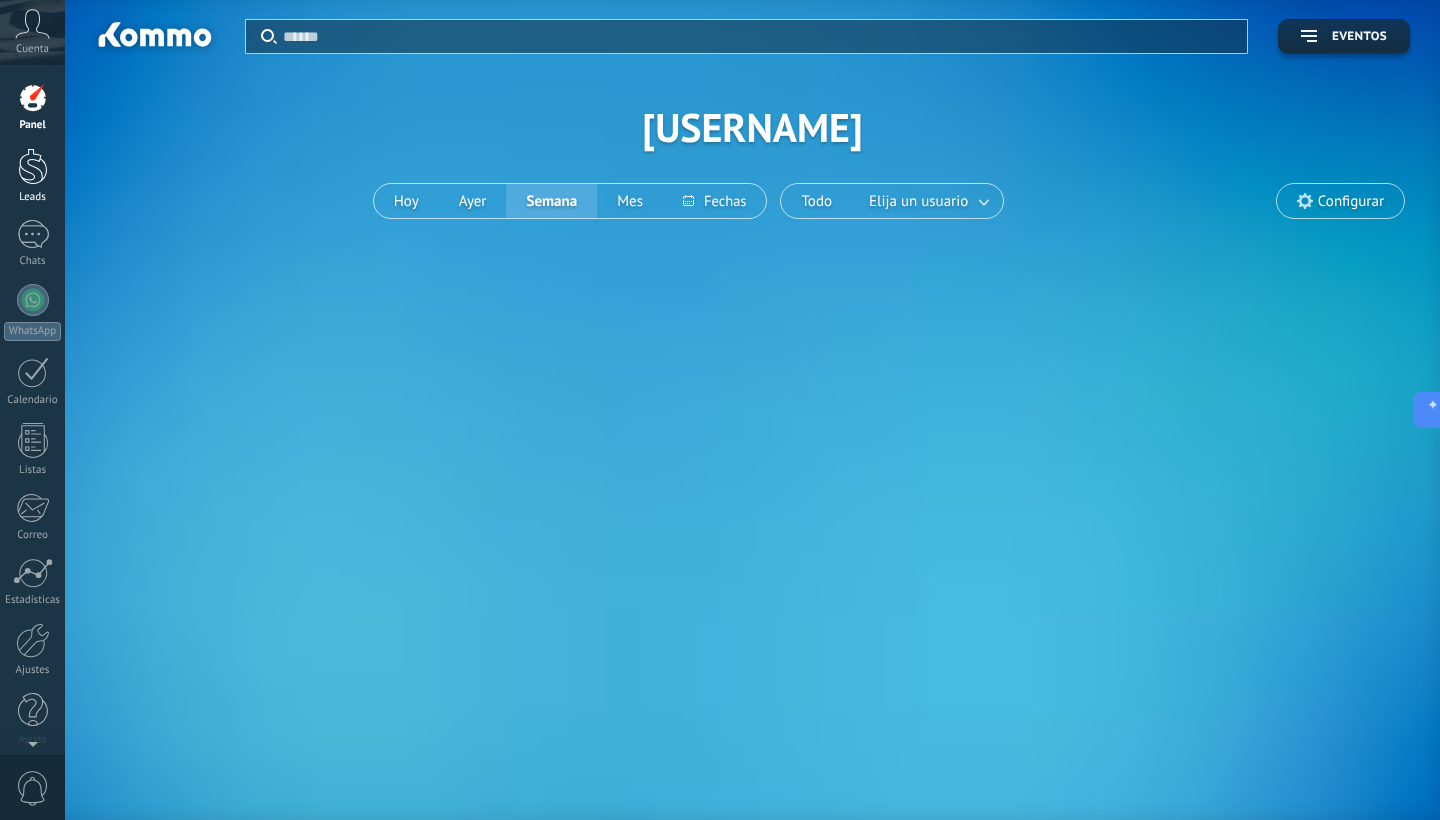click on "Leads" at bounding box center [32, 176] 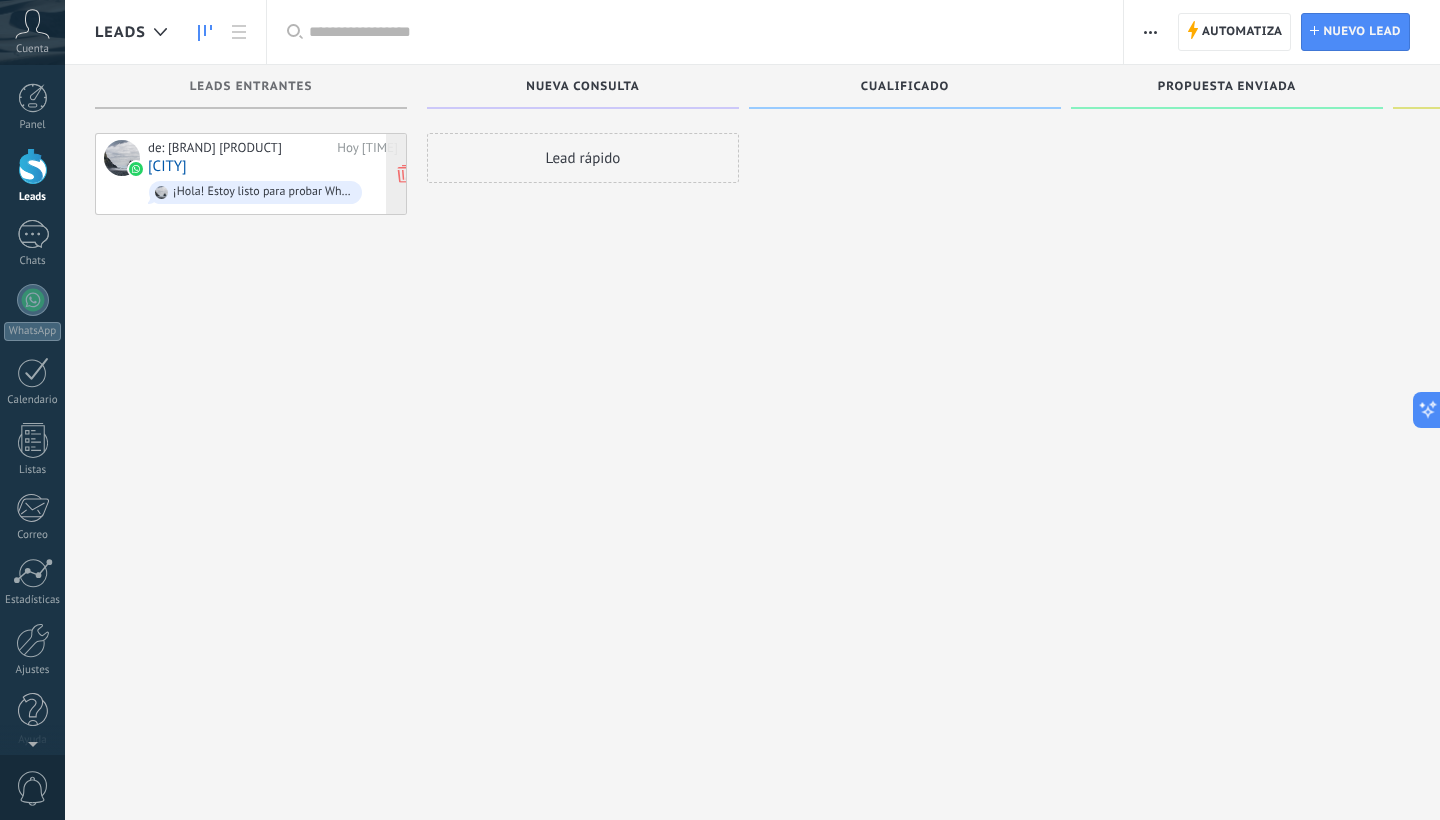 click on "de: [BRAND] [PRODUCT]" at bounding box center (239, 148) 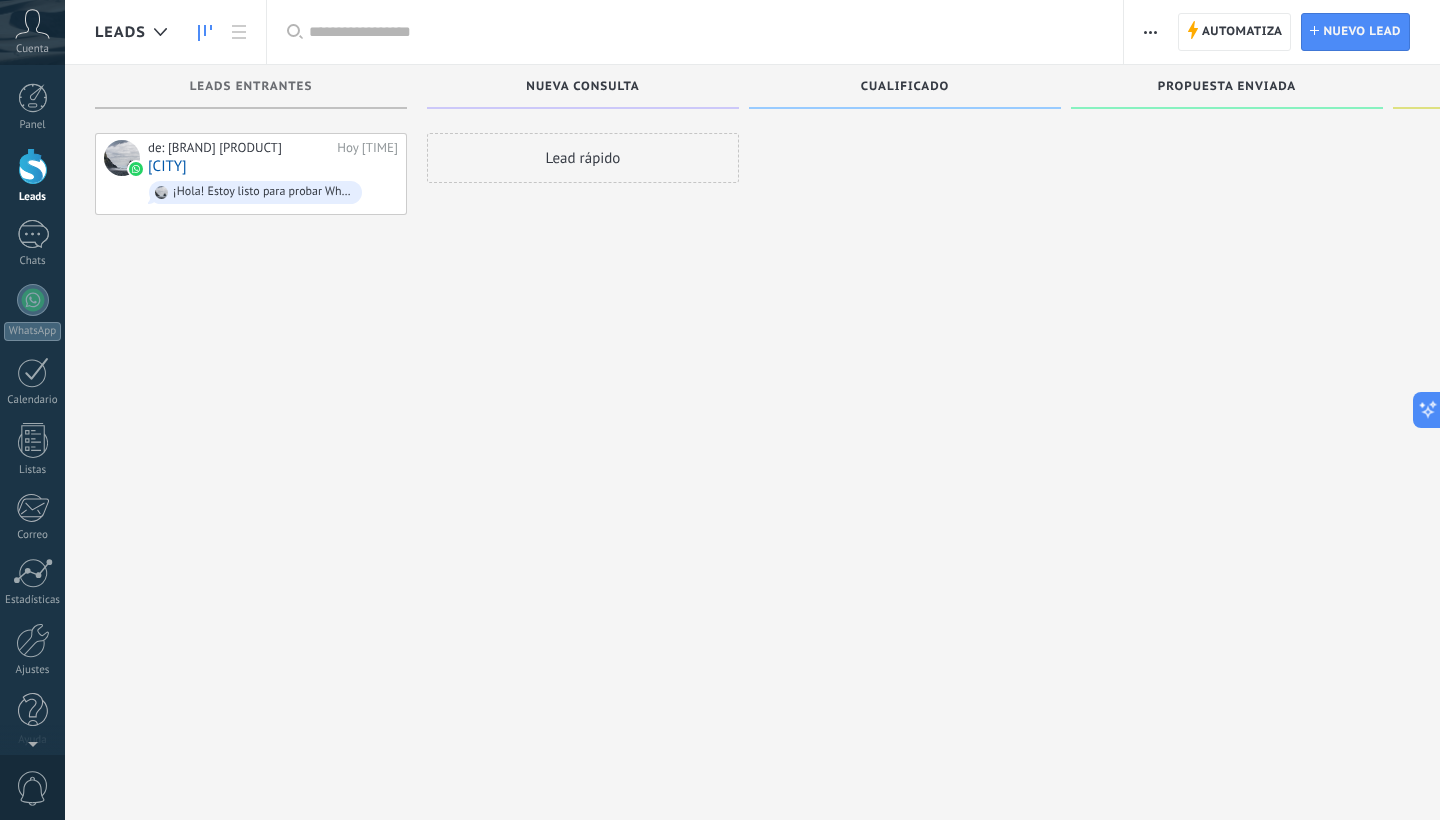 click on "de: Kommo Demo Hoy [TIME] [CITY] ¡Hola! Estoy listo para probar WhatsApp en Kommo. Mi código de verificación es [CODE]" at bounding box center (251, 412) 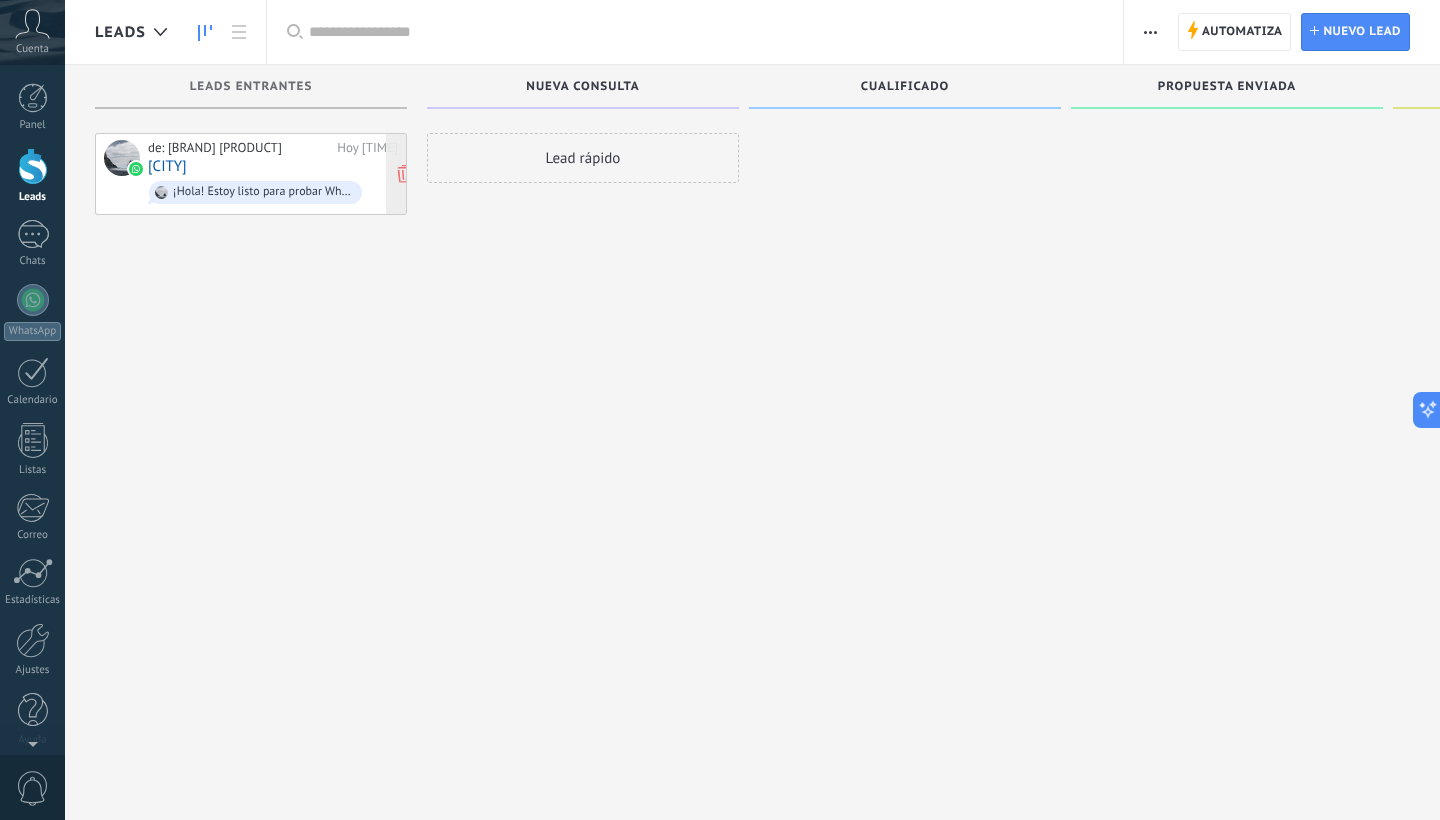 click on "¡Hola! Estoy listo para probar WhatsApp en Kommo. Mi código de verificación es [VERIFICATION_CODE]" at bounding box center [263, 192] 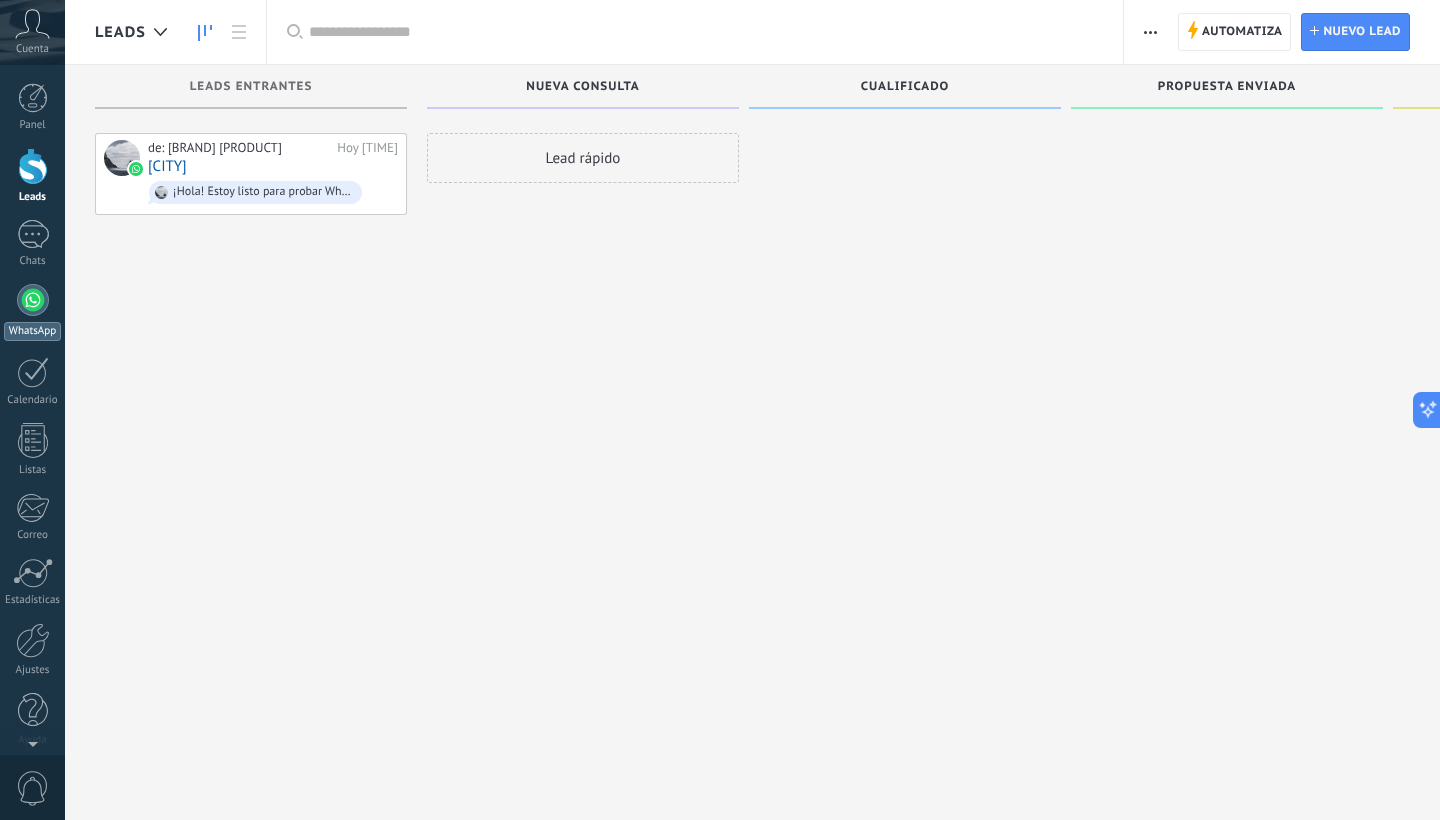 click at bounding box center (33, 300) 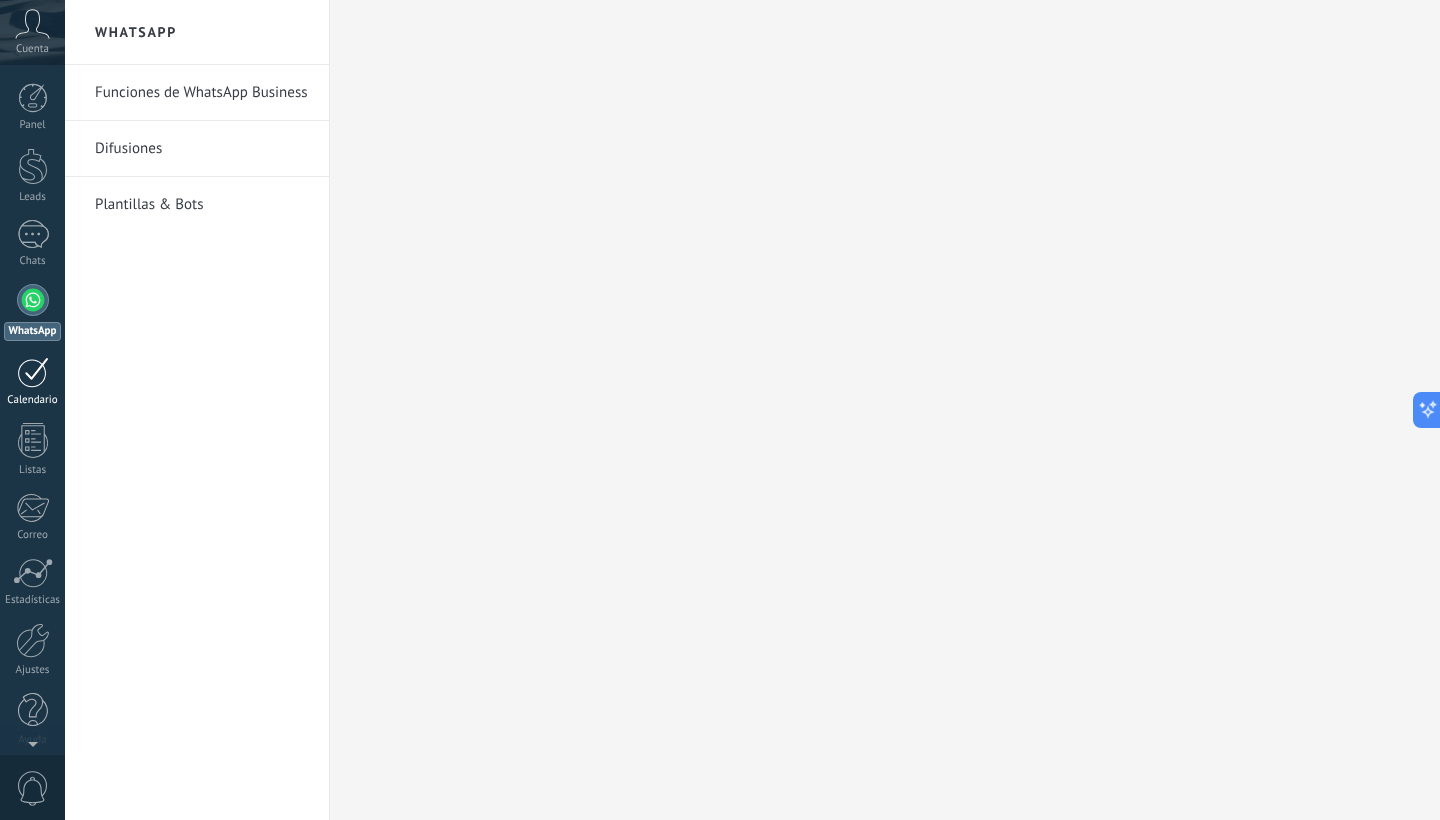 click at bounding box center [33, 372] 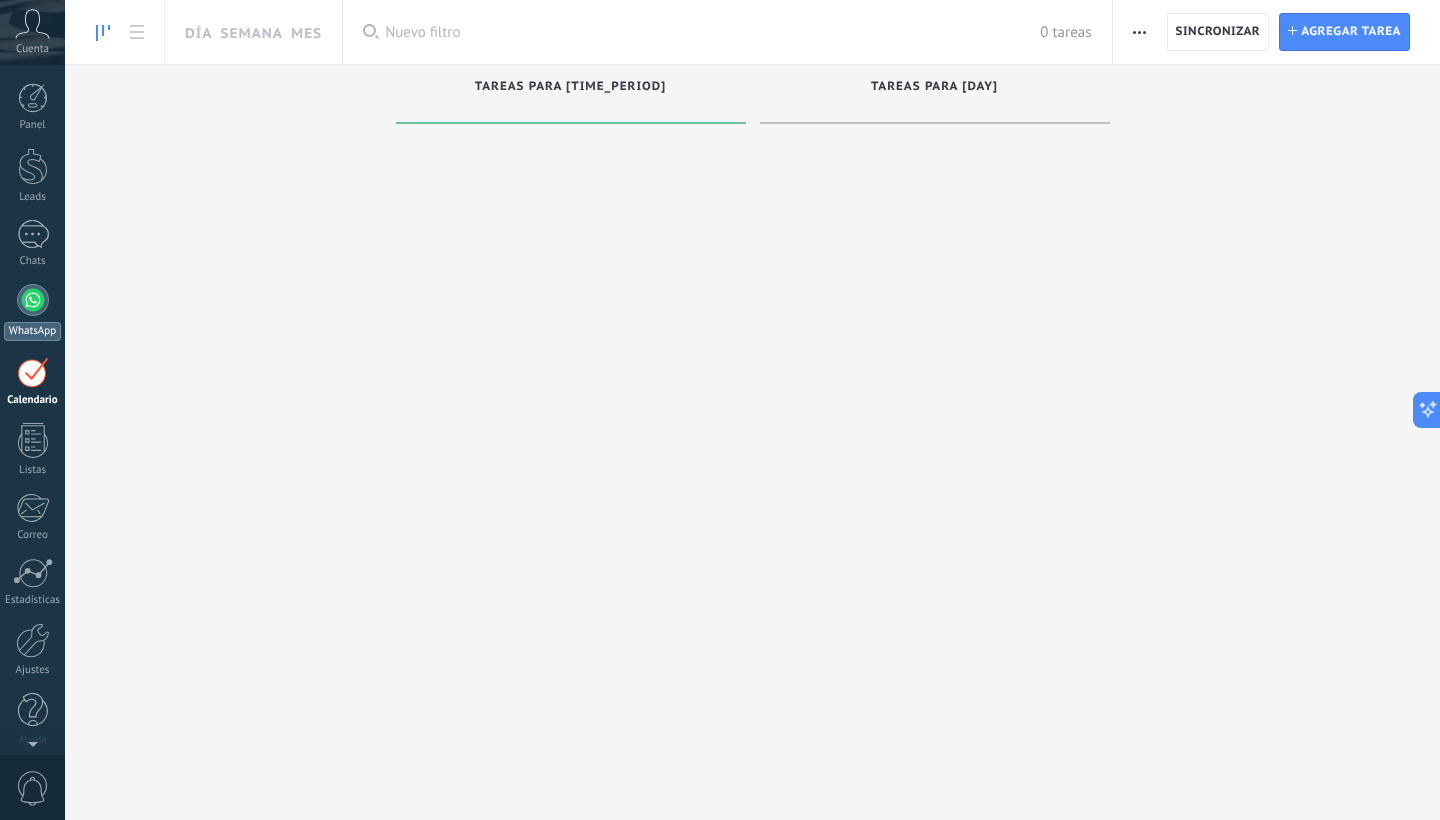 click at bounding box center (33, 300) 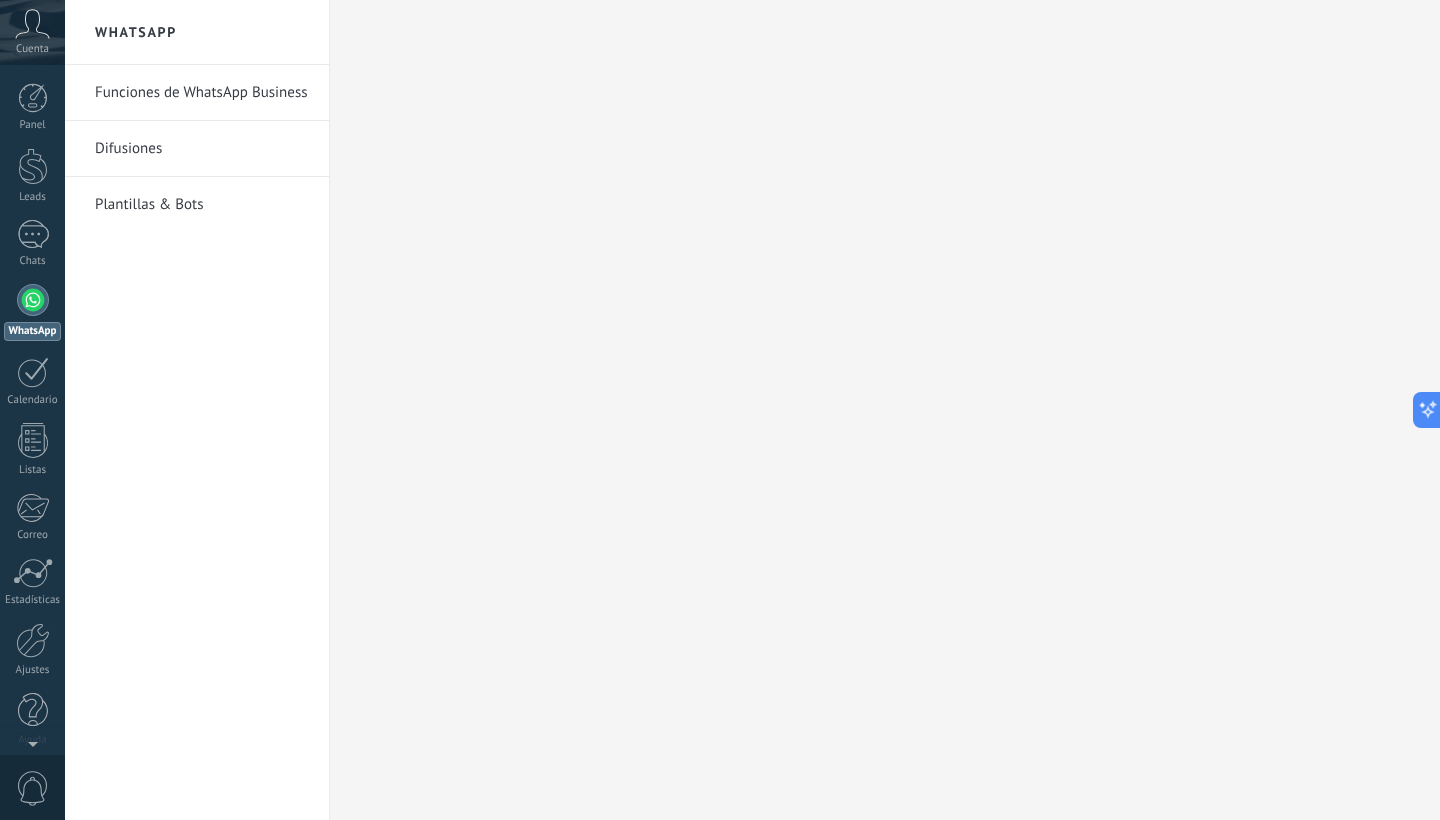 click on "Funciones de WhatsApp Business" at bounding box center [202, 93] 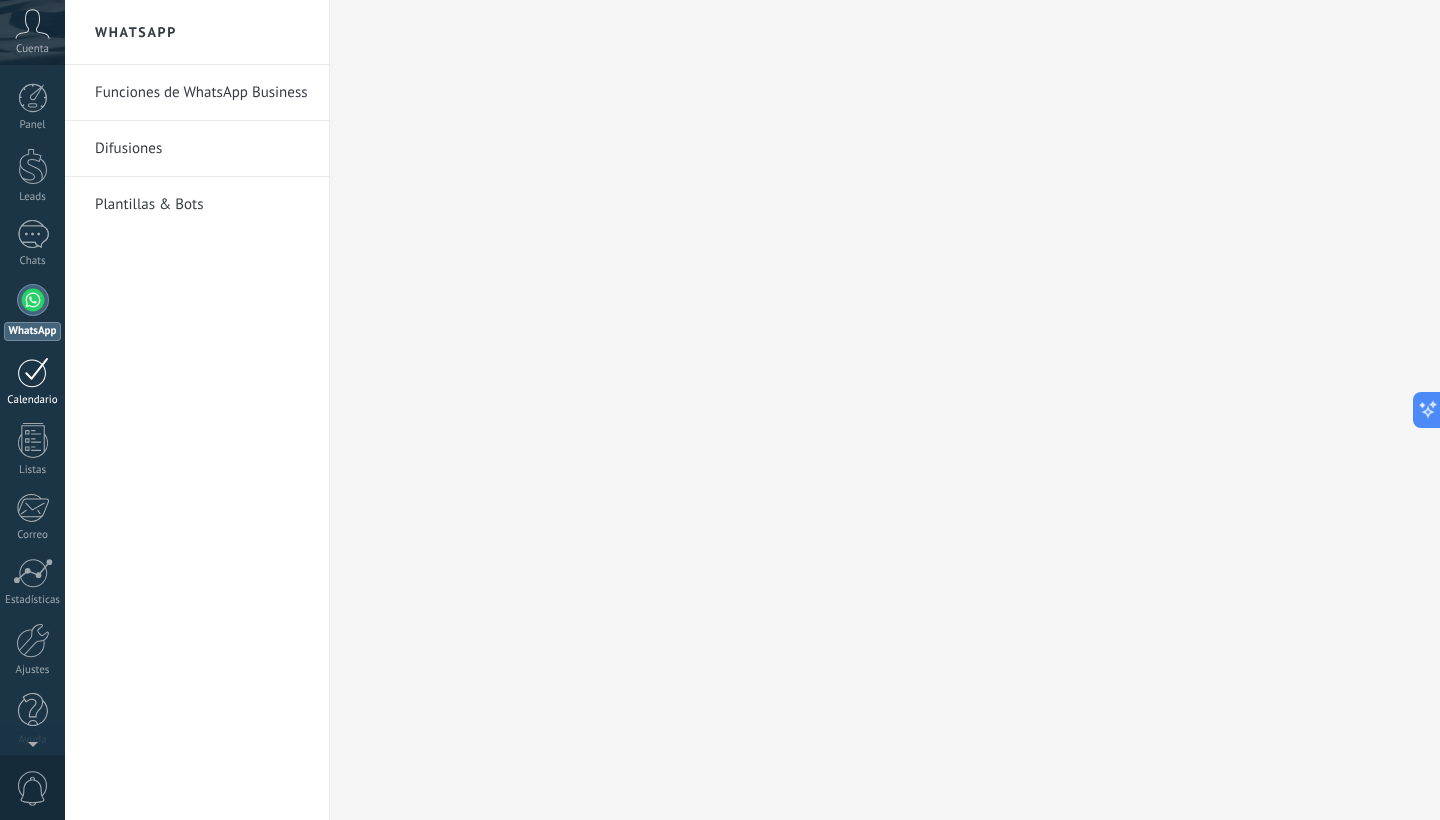 click at bounding box center [33, 372] 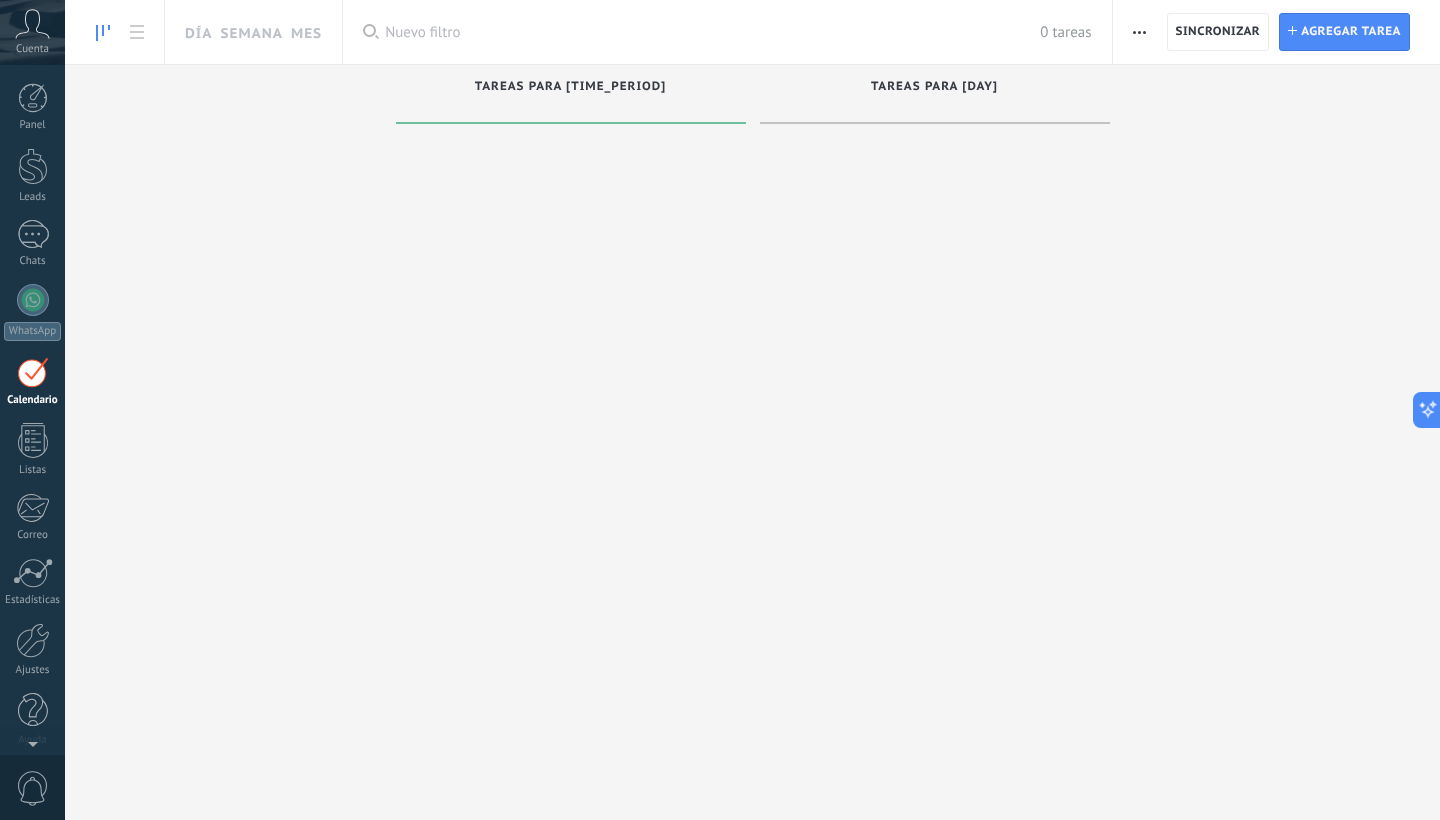 click at bounding box center (32, 24) 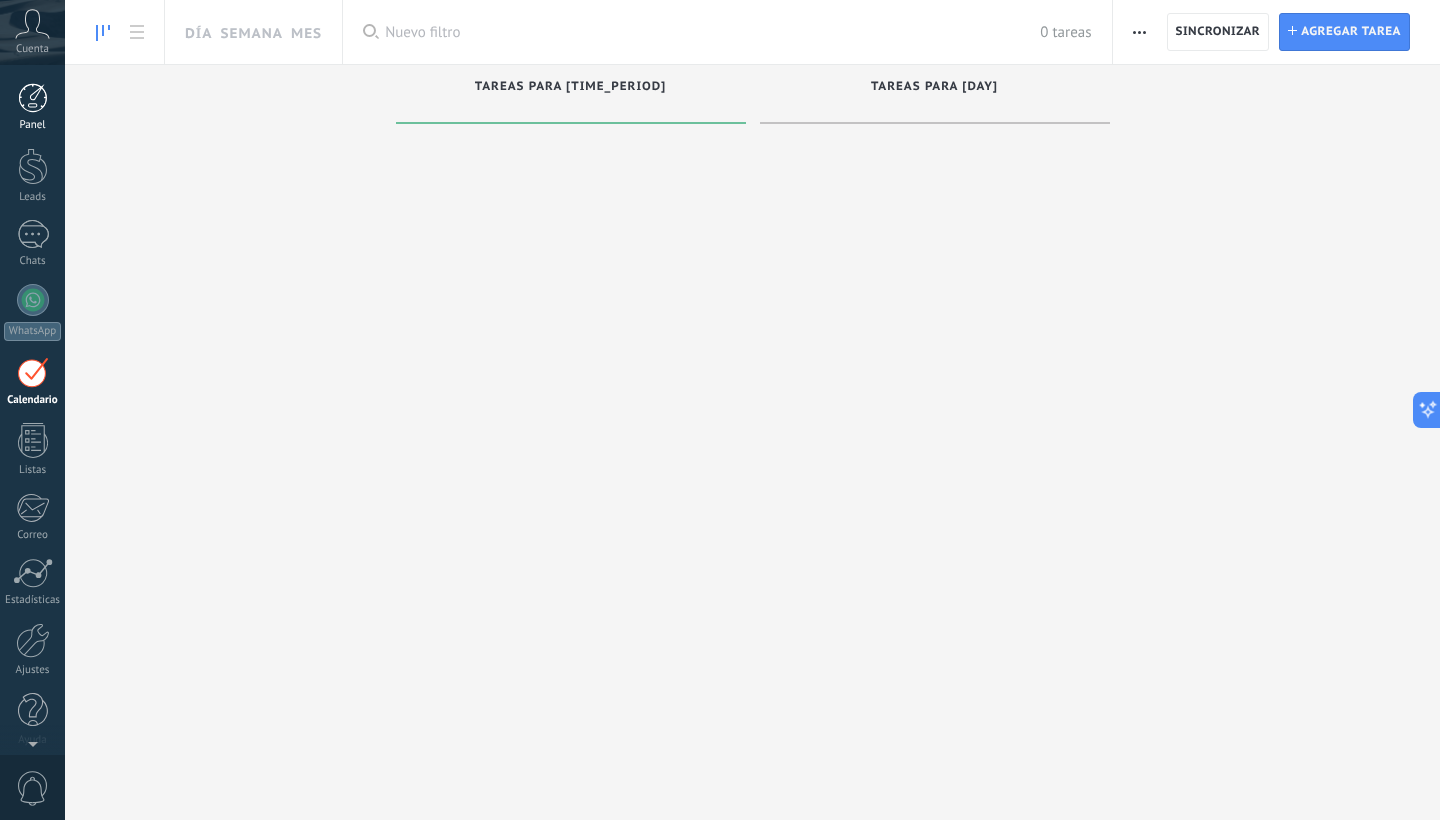 click at bounding box center [33, 98] 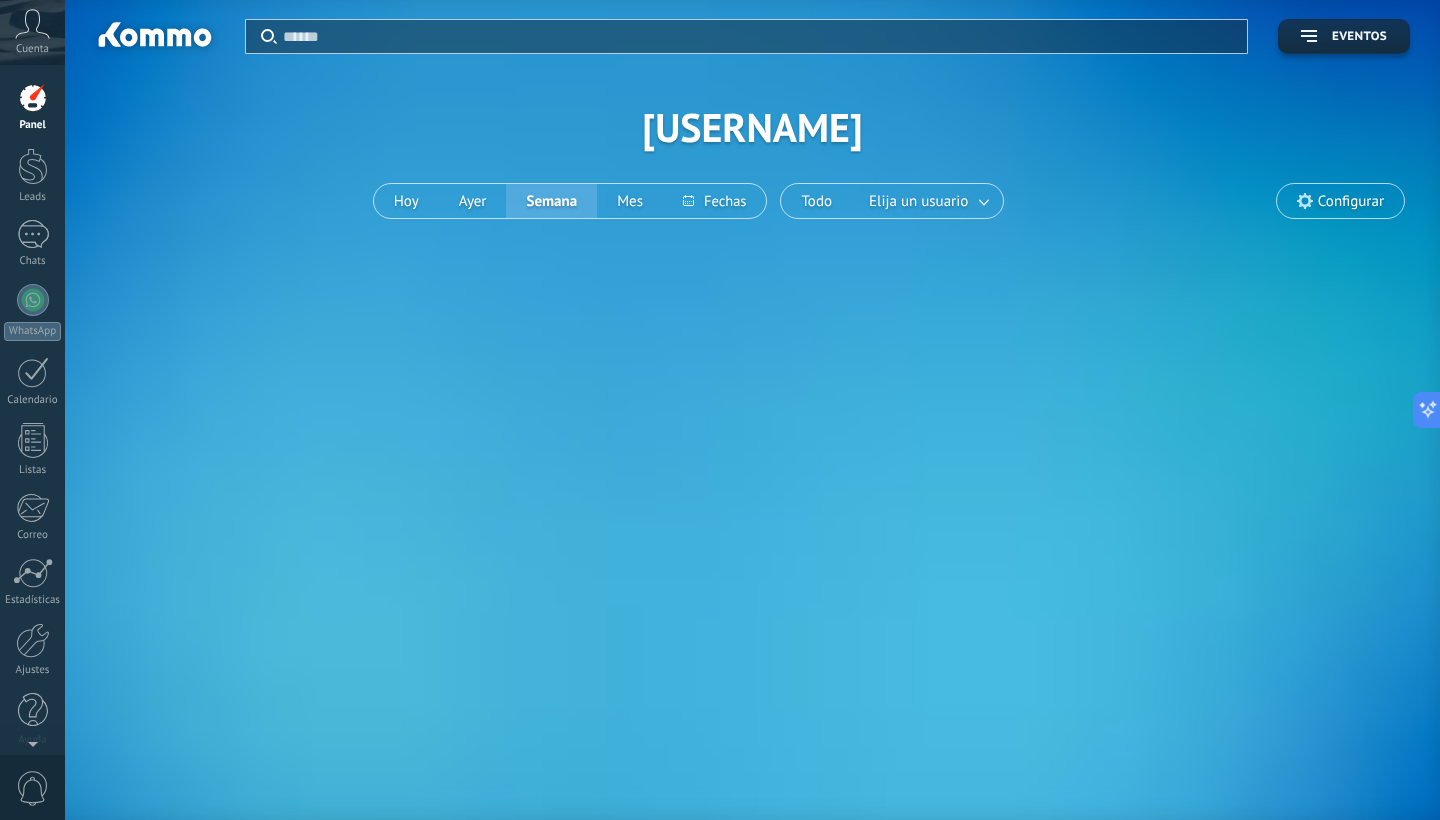 click at bounding box center (33, 23) 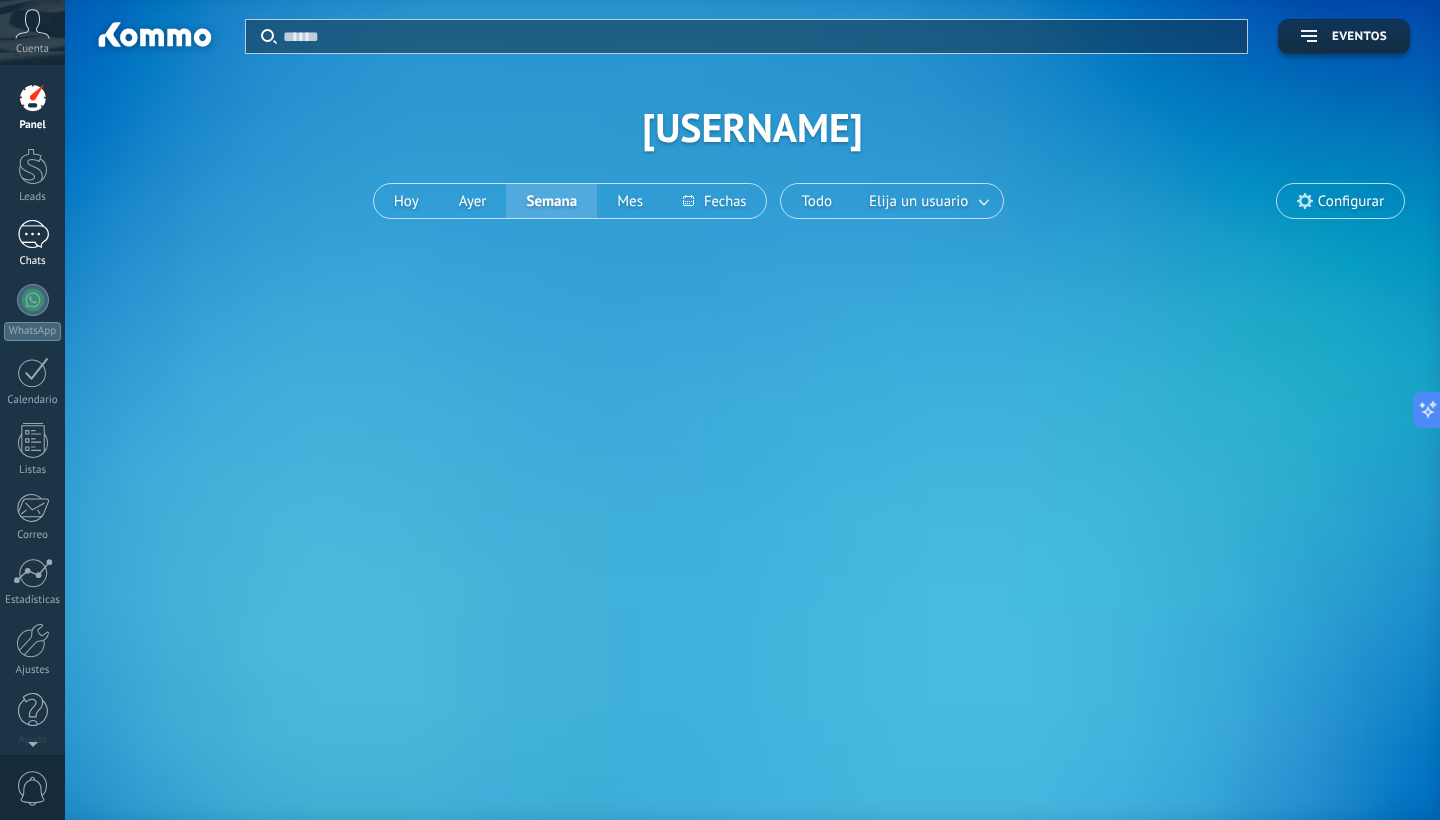 click on "1" at bounding box center [33, 234] 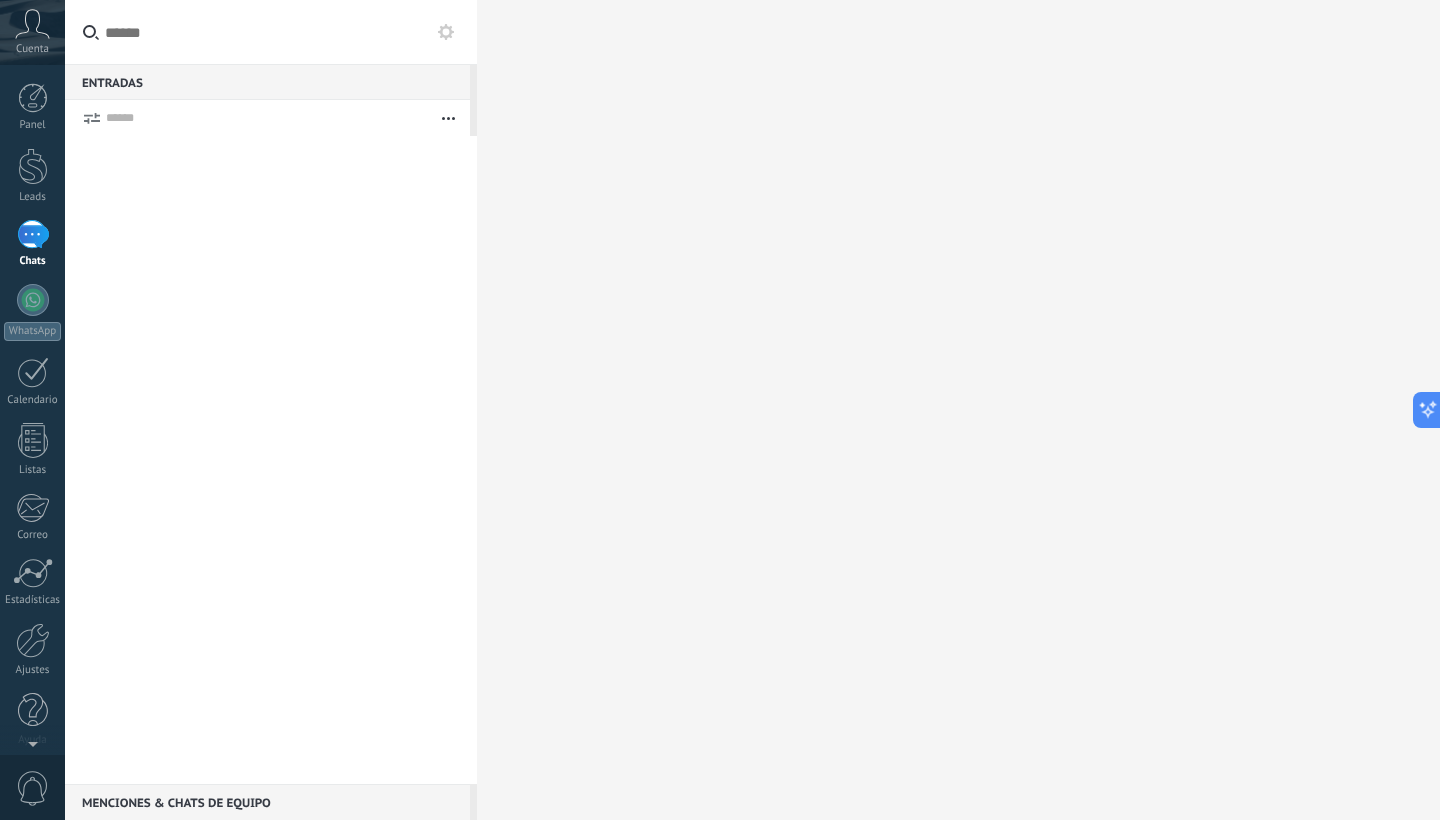 click on "Leads" at bounding box center [32, 425] 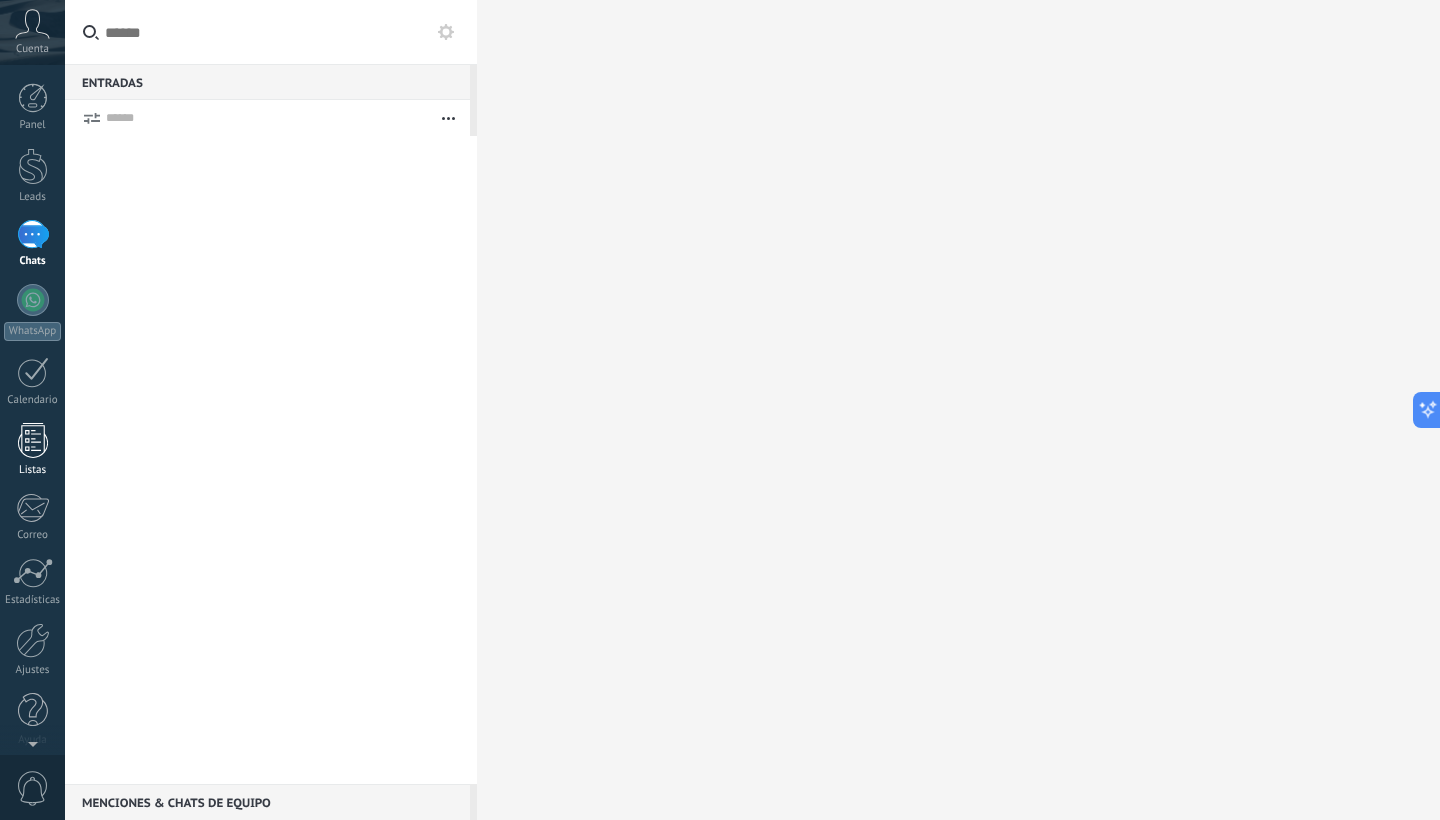 click on "Listas" at bounding box center [32, 450] 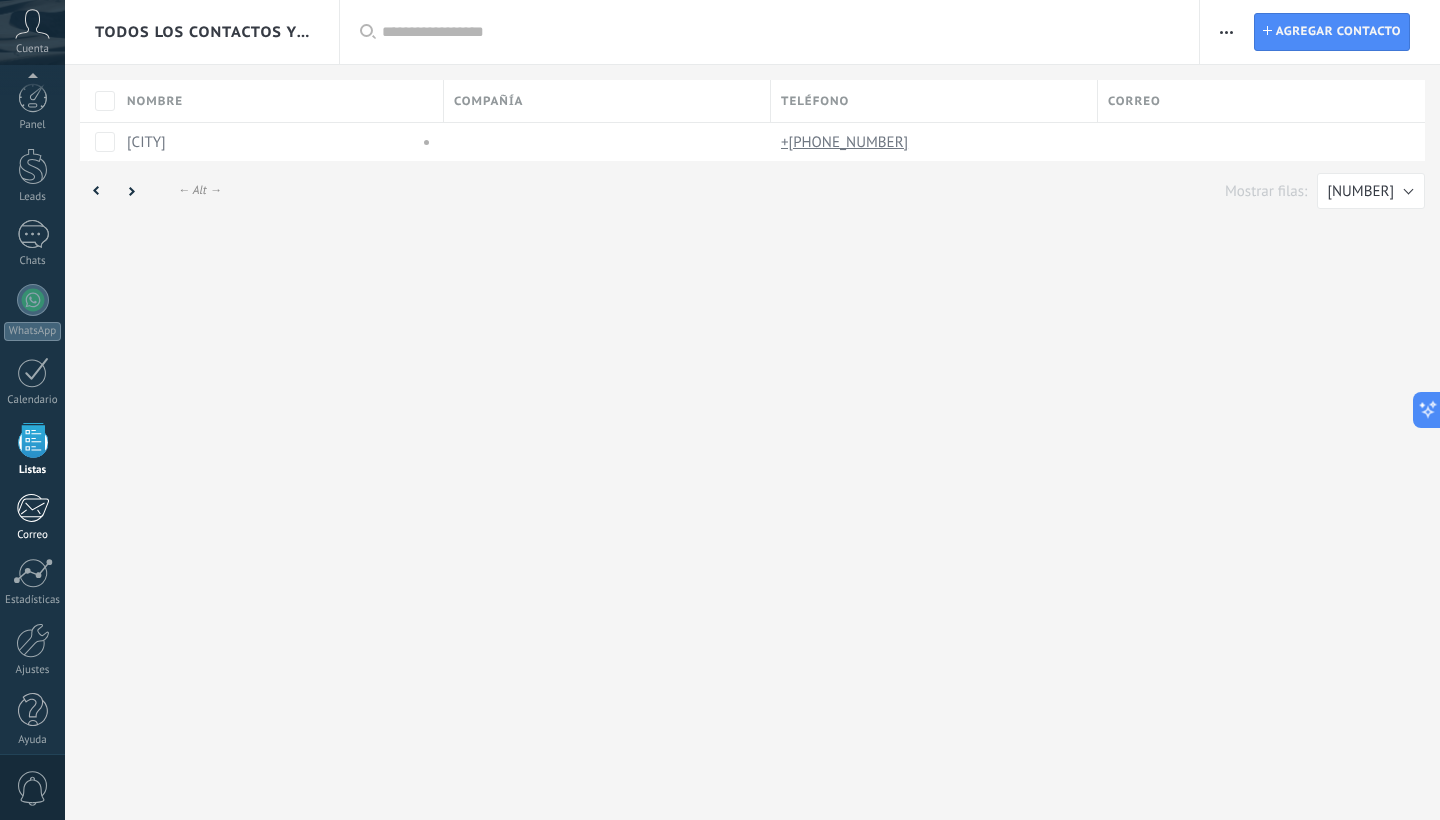 scroll, scrollTop: 12, scrollLeft: 0, axis: vertical 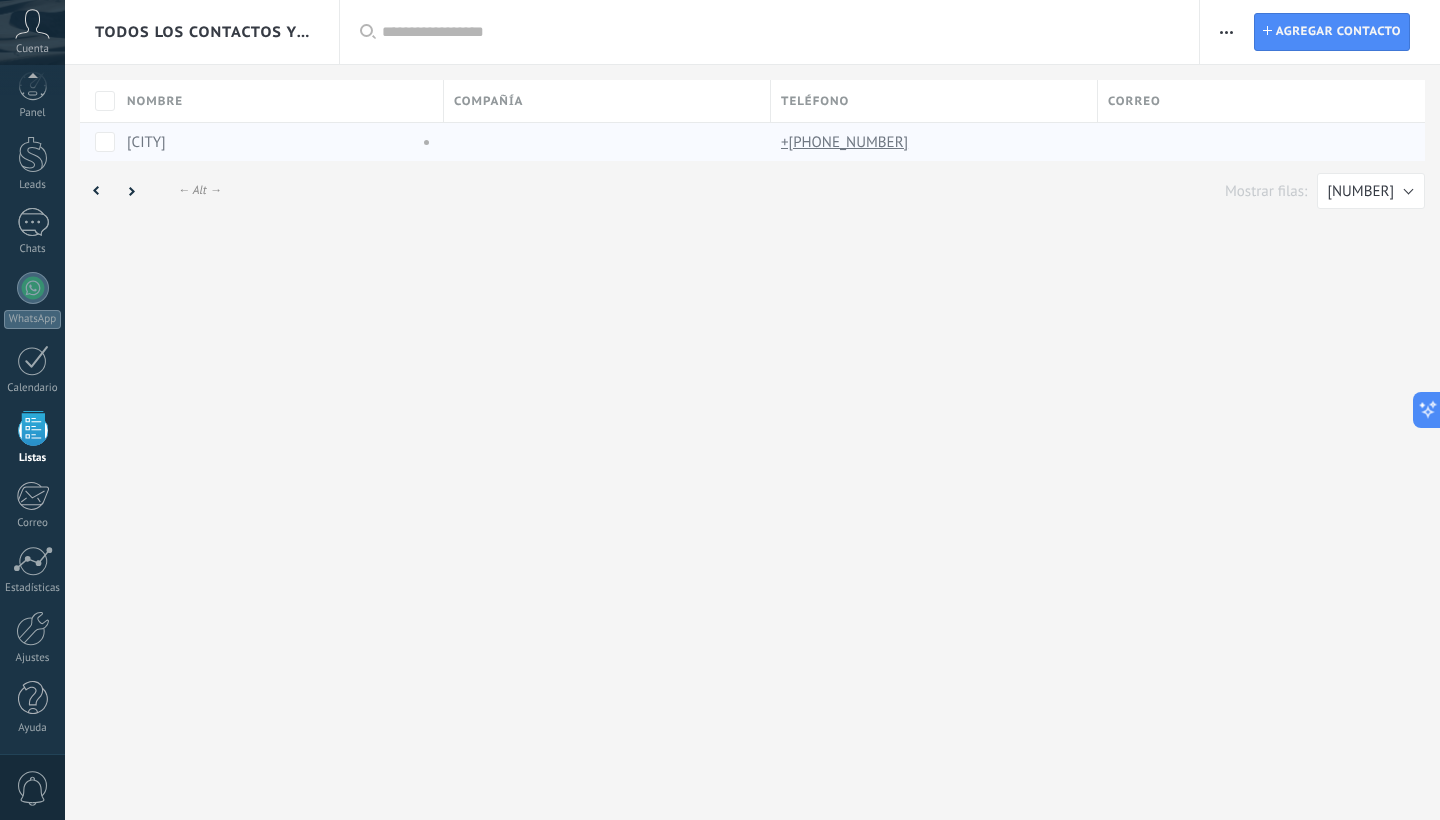 click at bounding box center [602, 142] 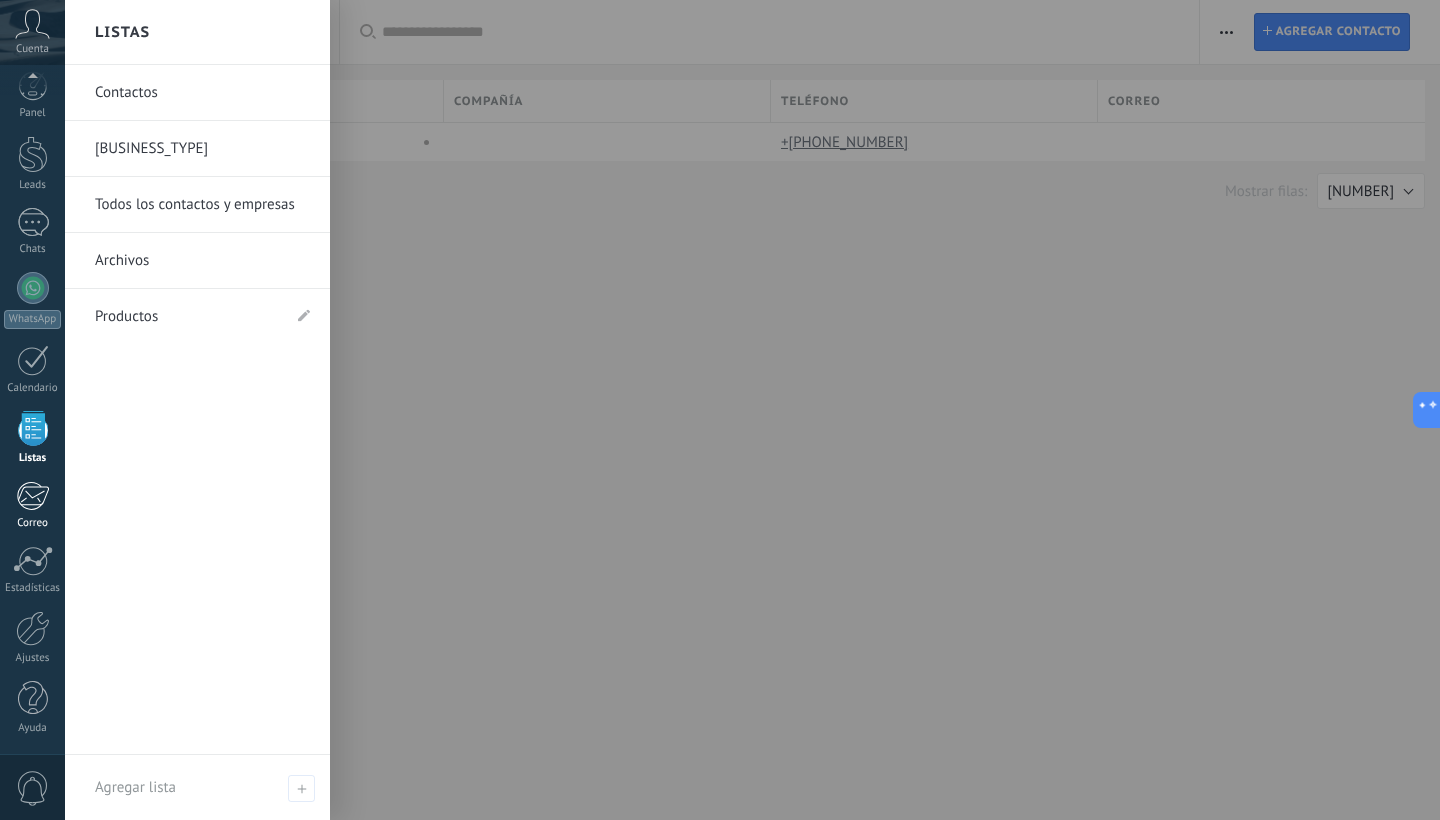 click at bounding box center (32, 496) 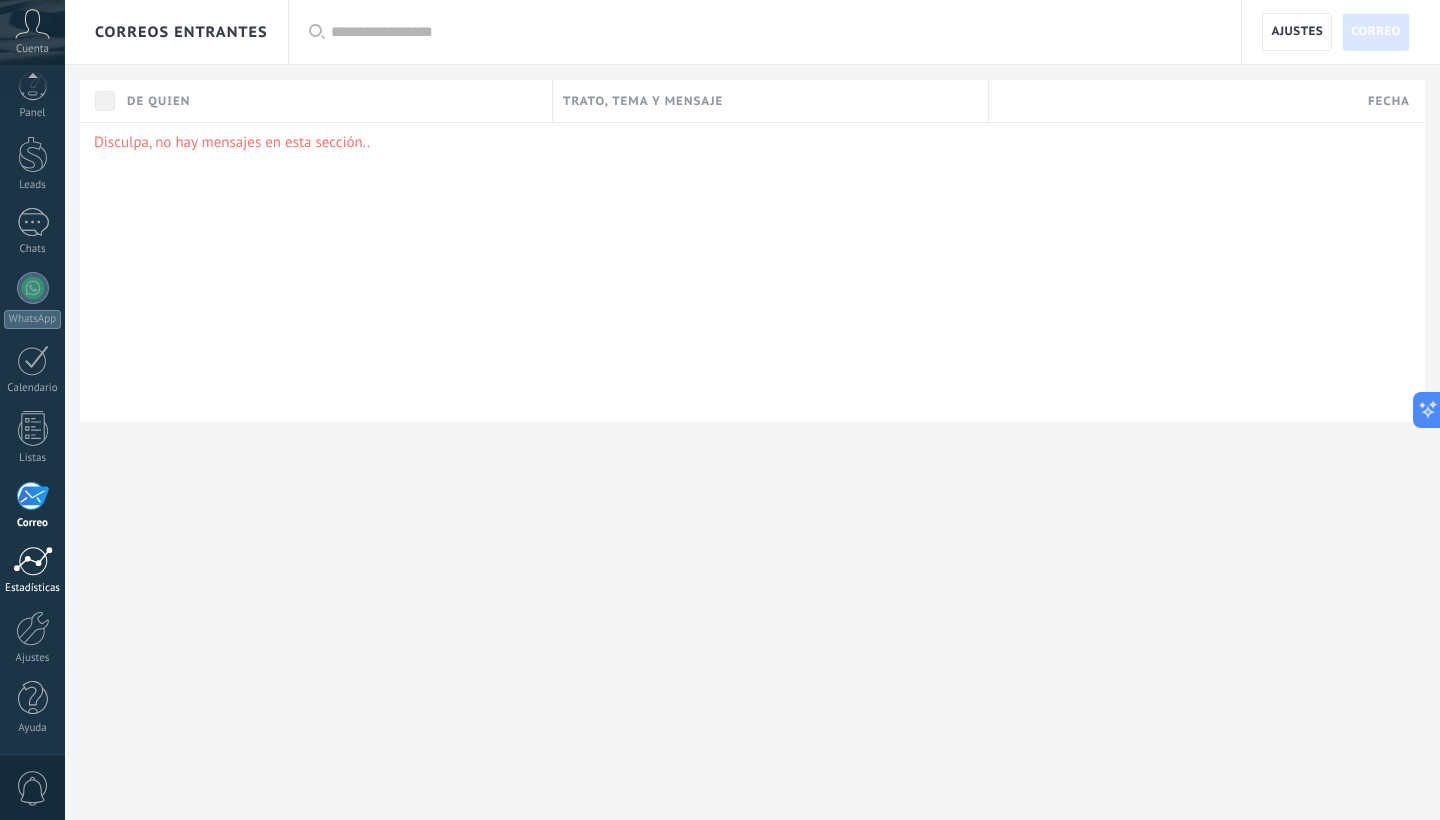 click on "Estadísticas" at bounding box center (32, 570) 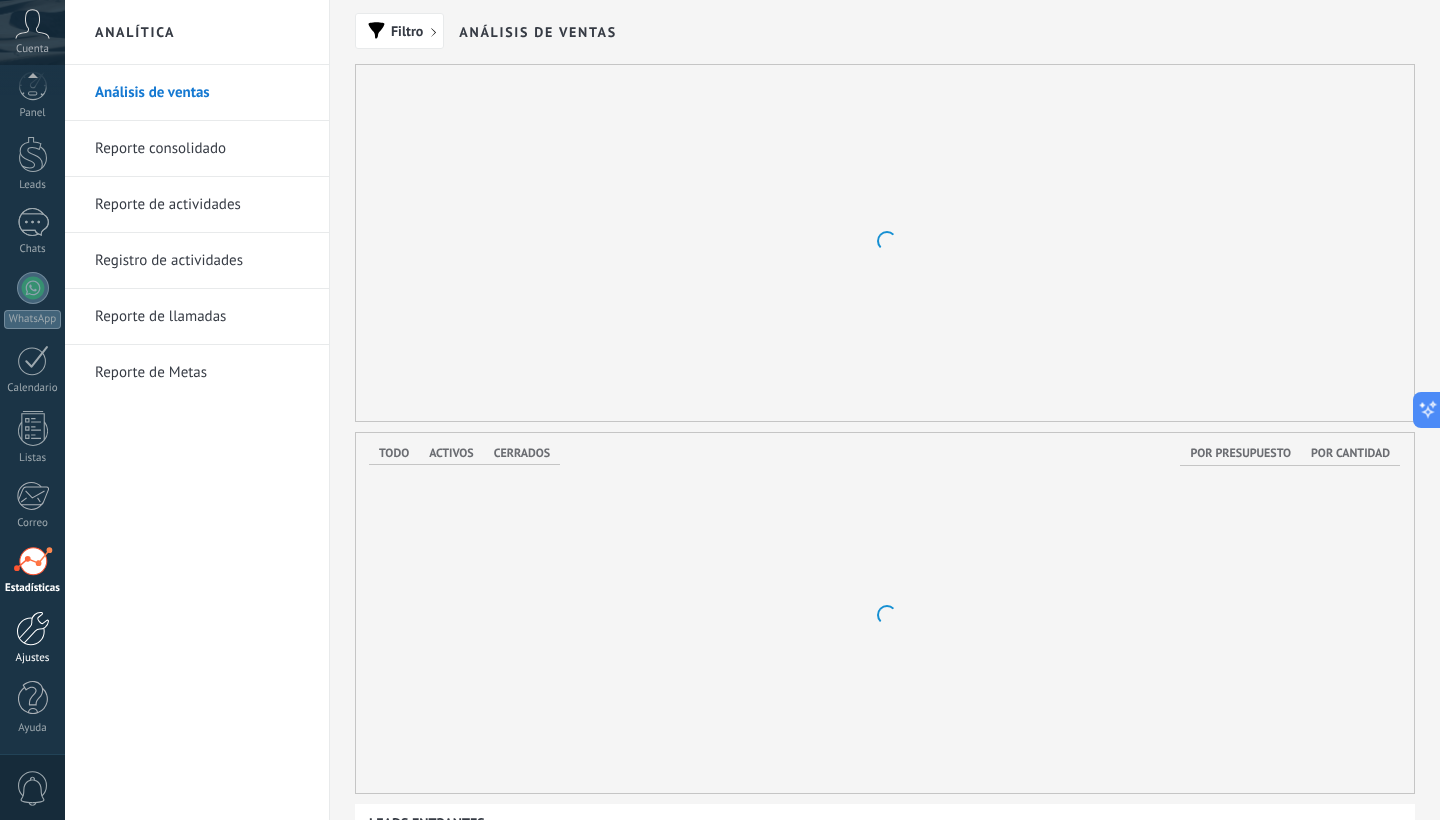 click on "Ajustes" at bounding box center [33, 658] 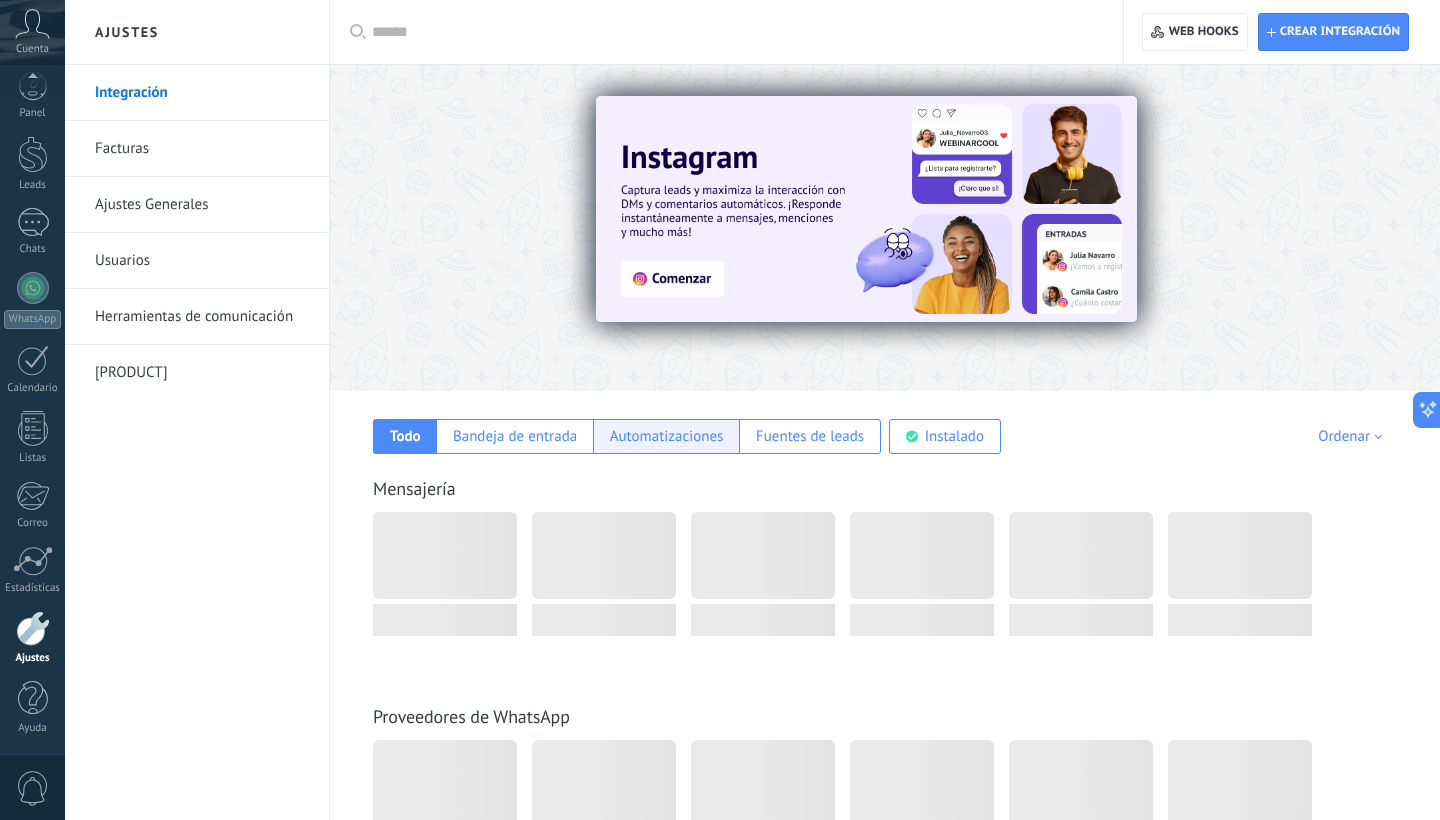 scroll, scrollTop: 0, scrollLeft: 0, axis: both 